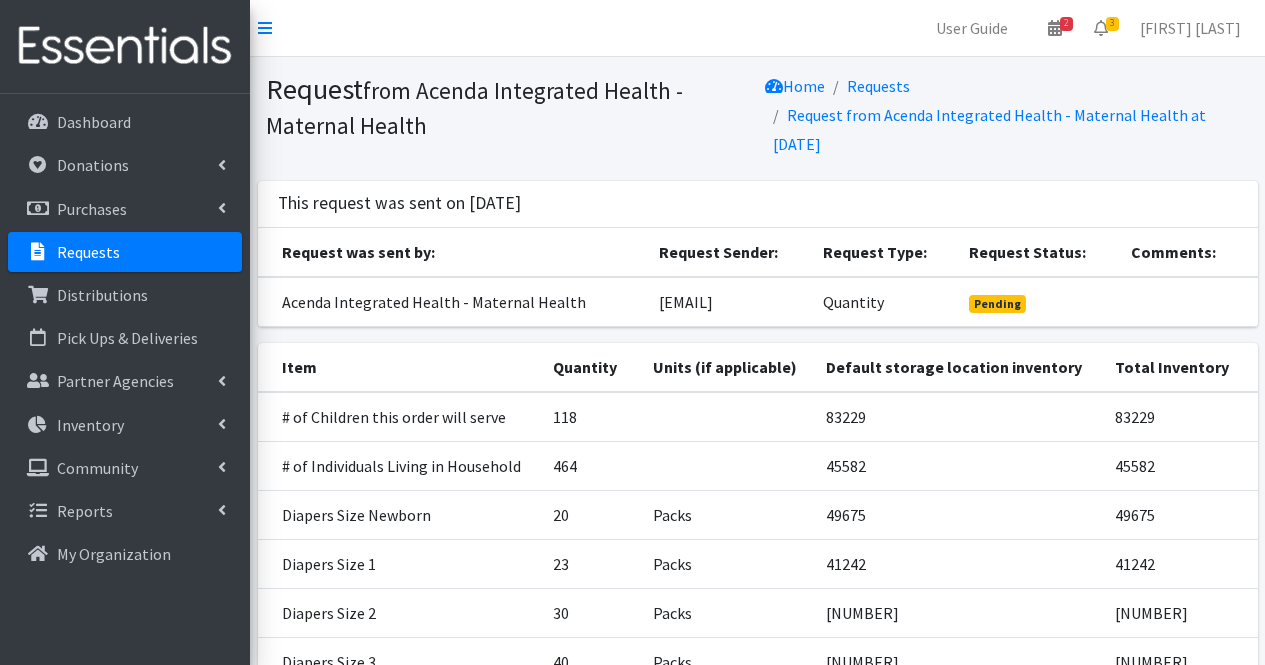 scroll, scrollTop: 303, scrollLeft: 0, axis: vertical 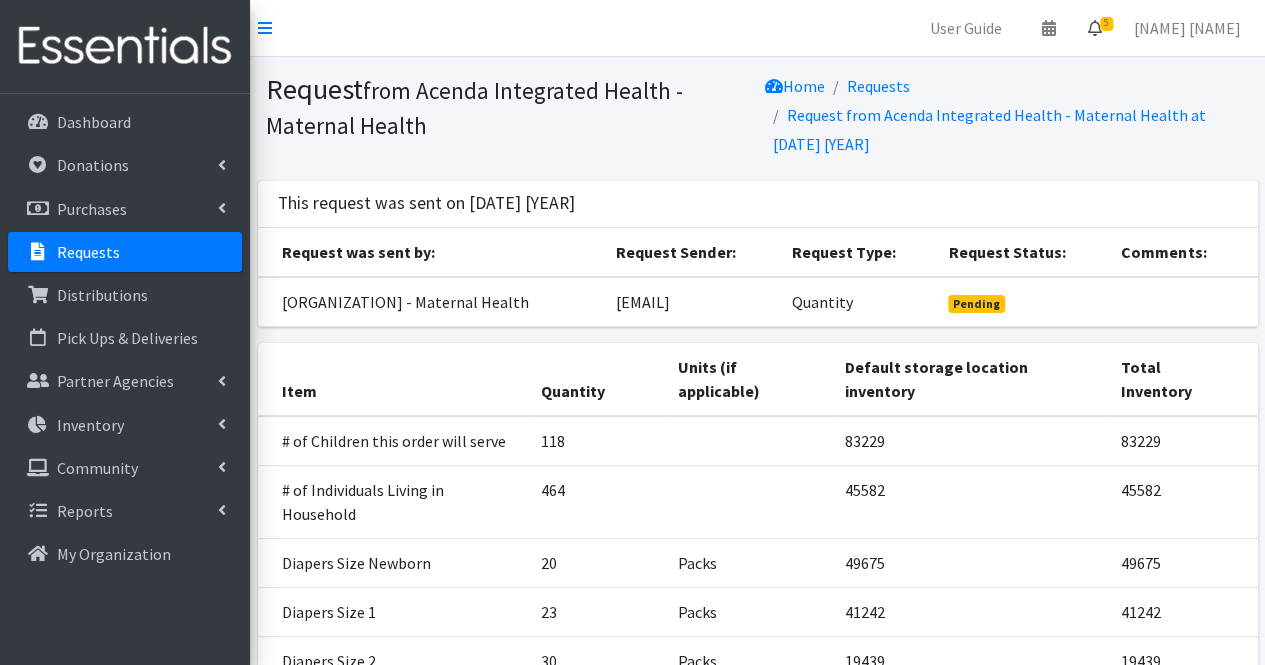 click on "5" at bounding box center [1095, 28] 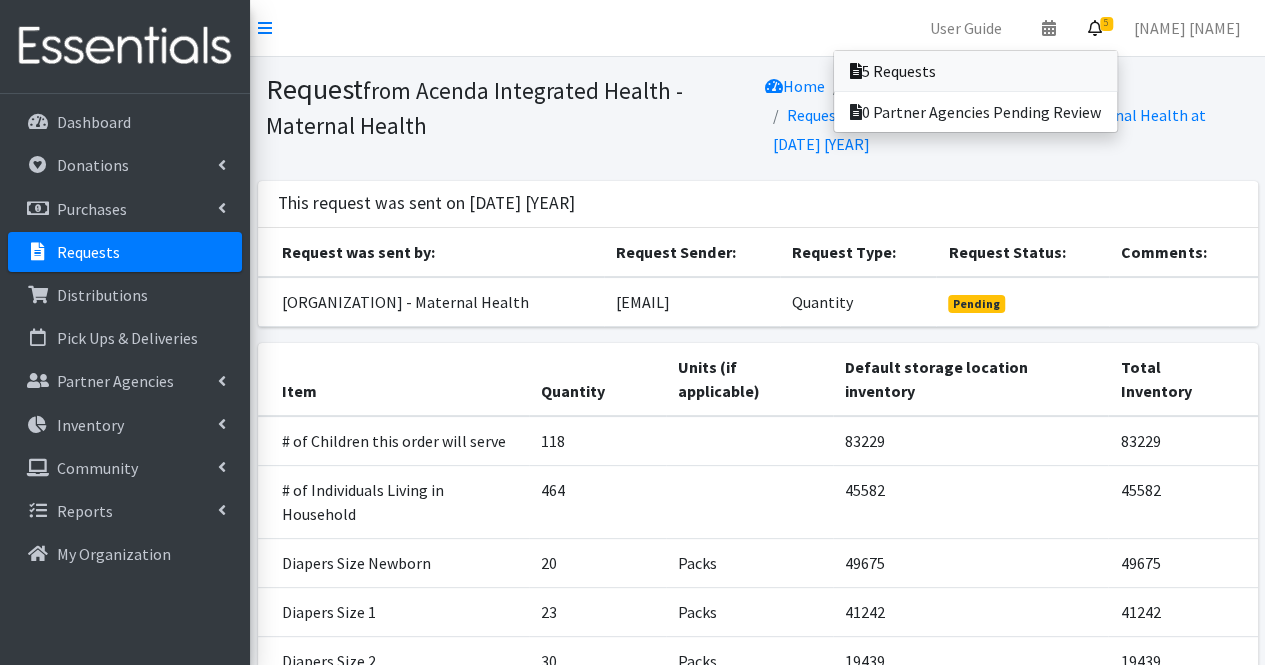 click on "5
Requests" at bounding box center (975, 71) 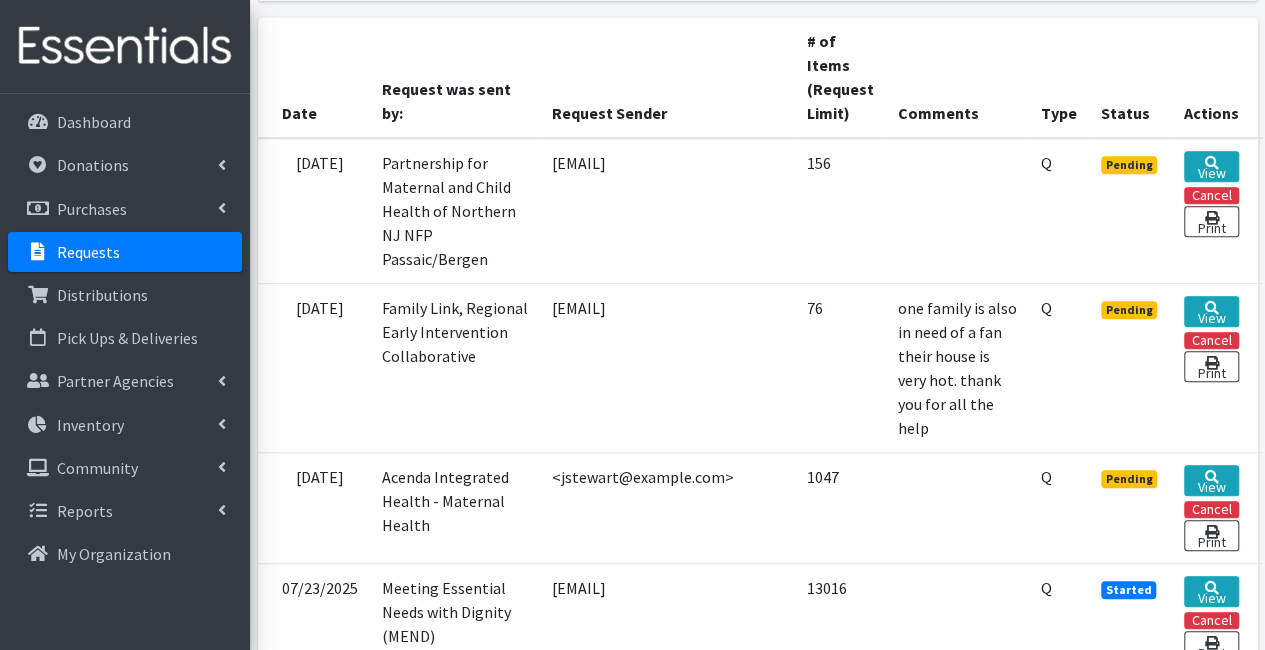 scroll, scrollTop: 495, scrollLeft: 170, axis: both 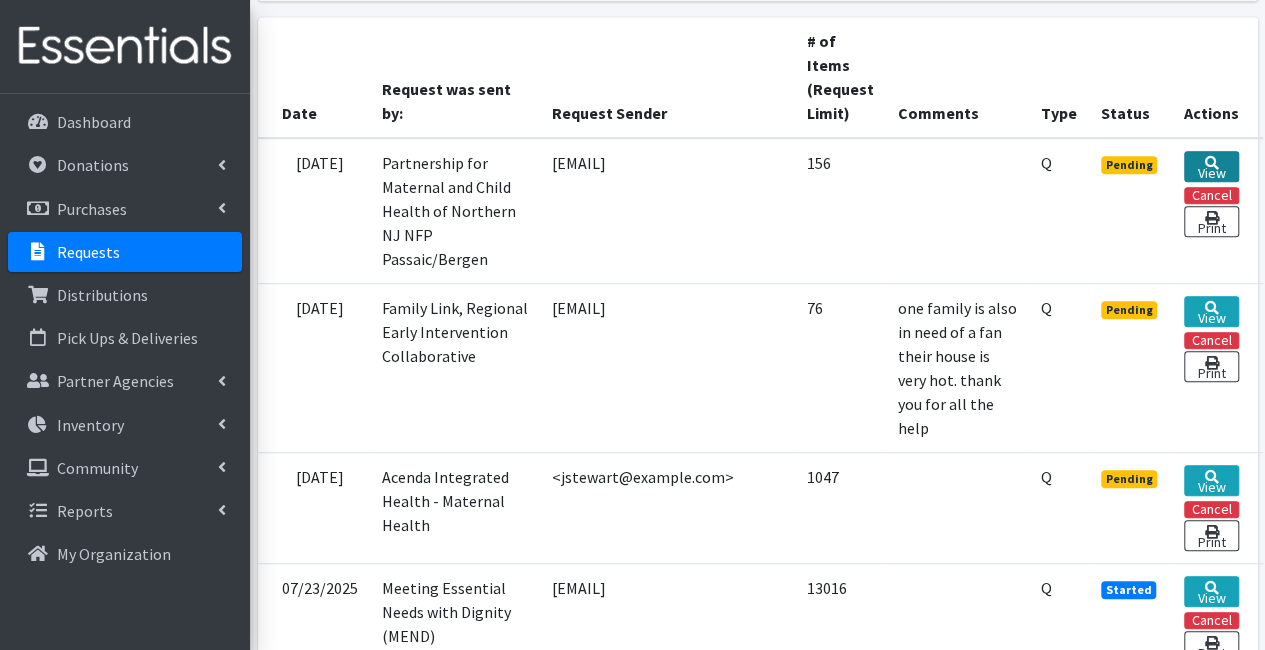 click on "View" at bounding box center (1211, 166) 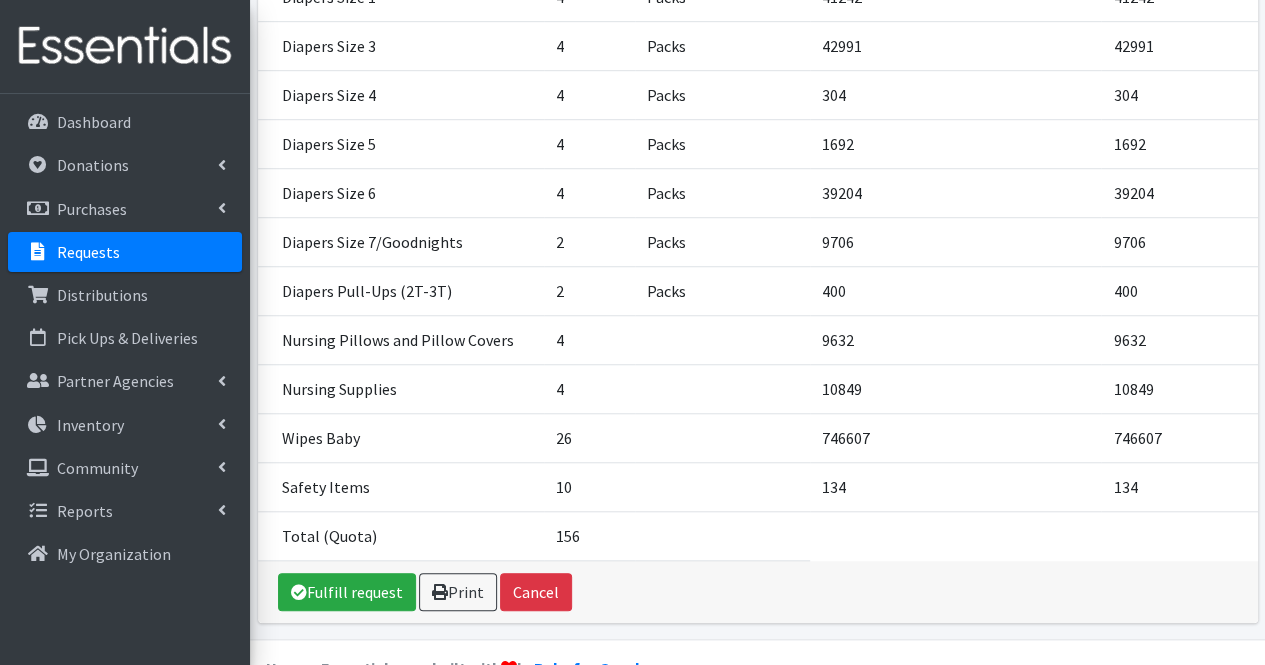 scroll, scrollTop: 633, scrollLeft: 0, axis: vertical 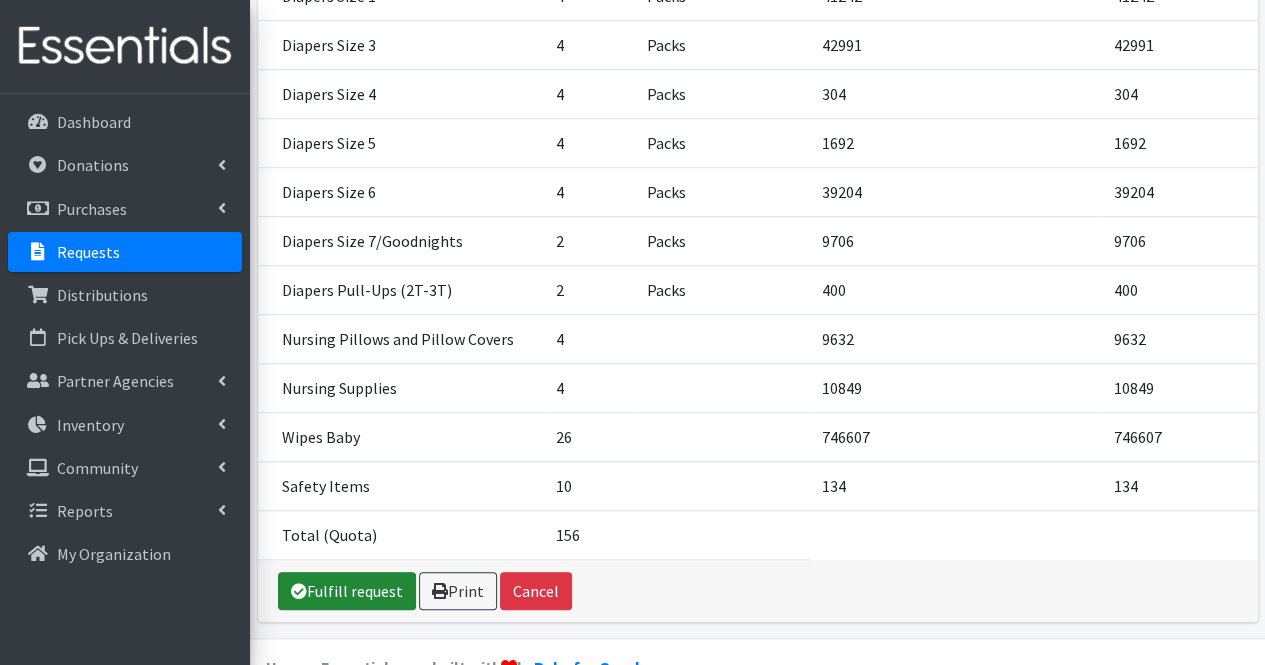 click on "Fulfill request" at bounding box center [347, 591] 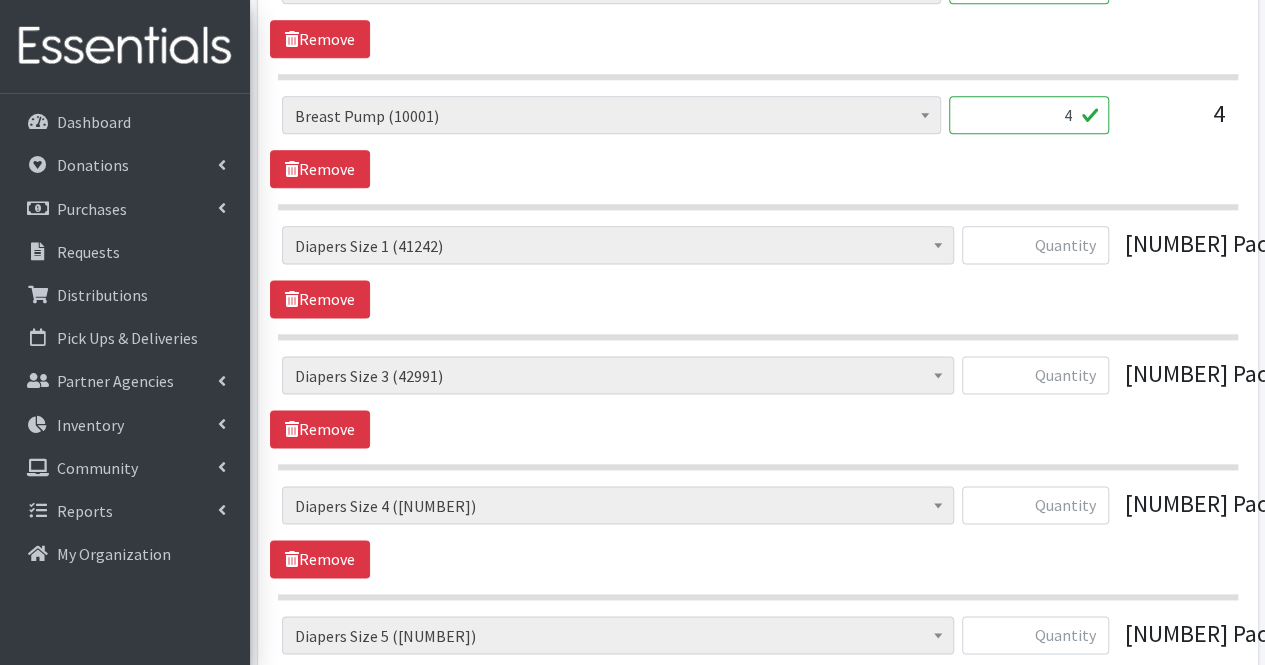 scroll, scrollTop: 1166, scrollLeft: 0, axis: vertical 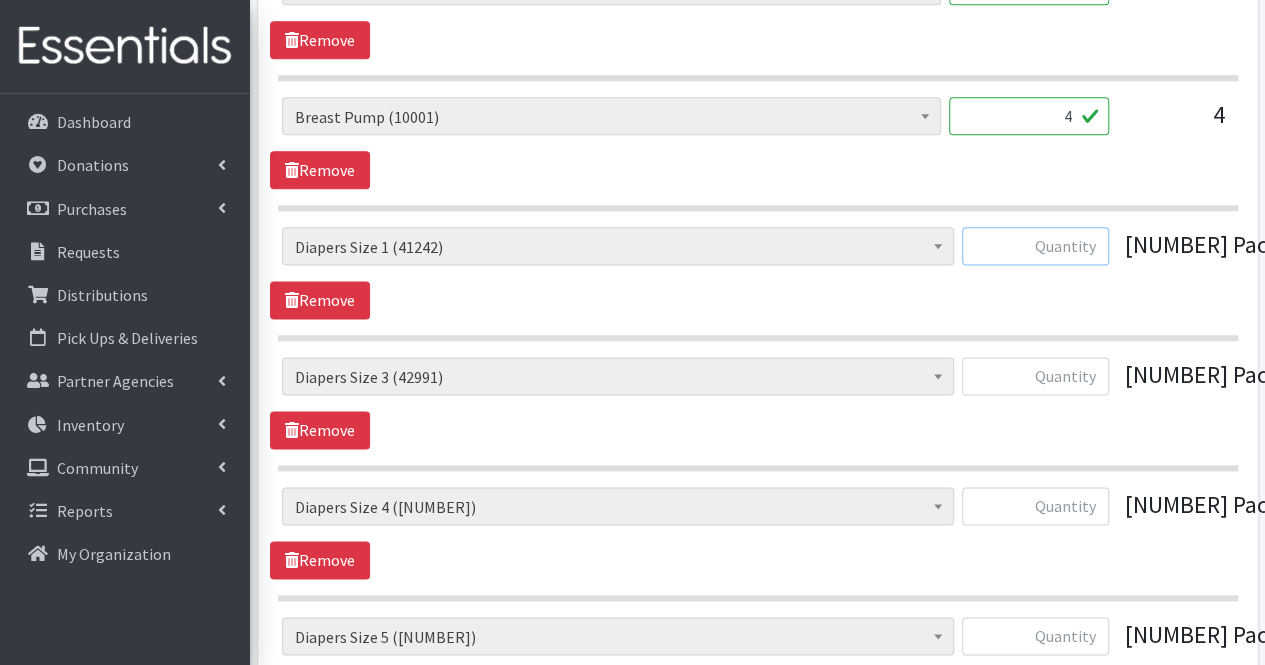 click at bounding box center [1035, 246] 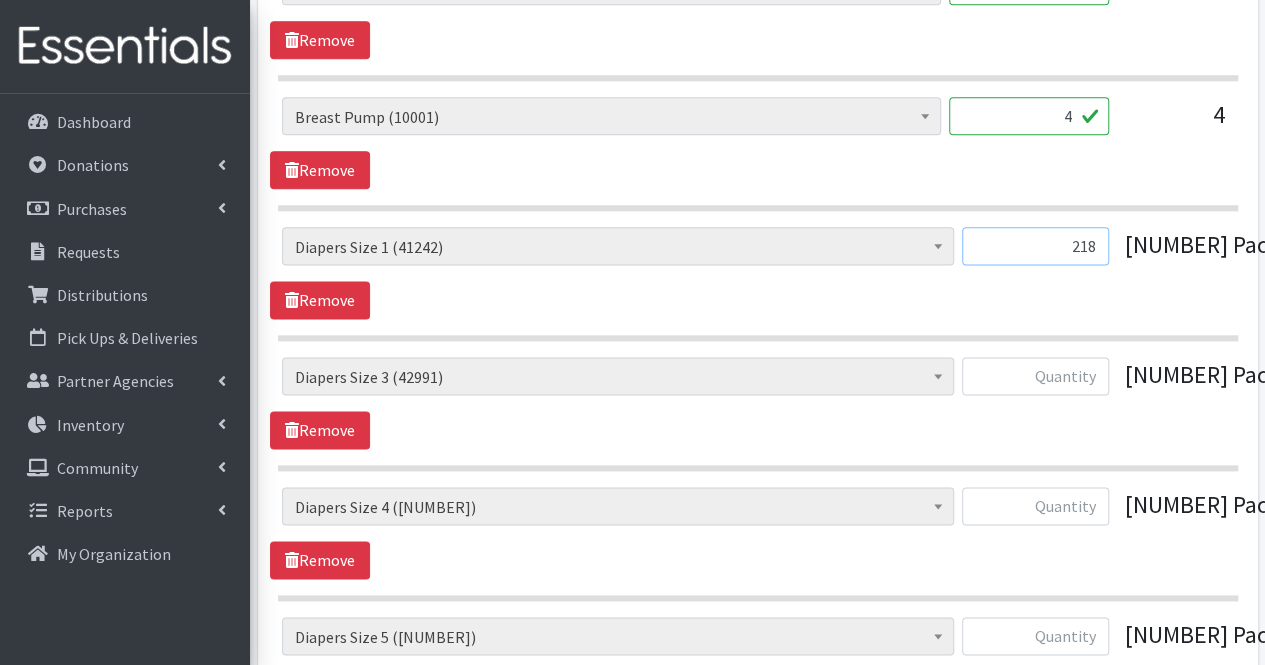 type on "218" 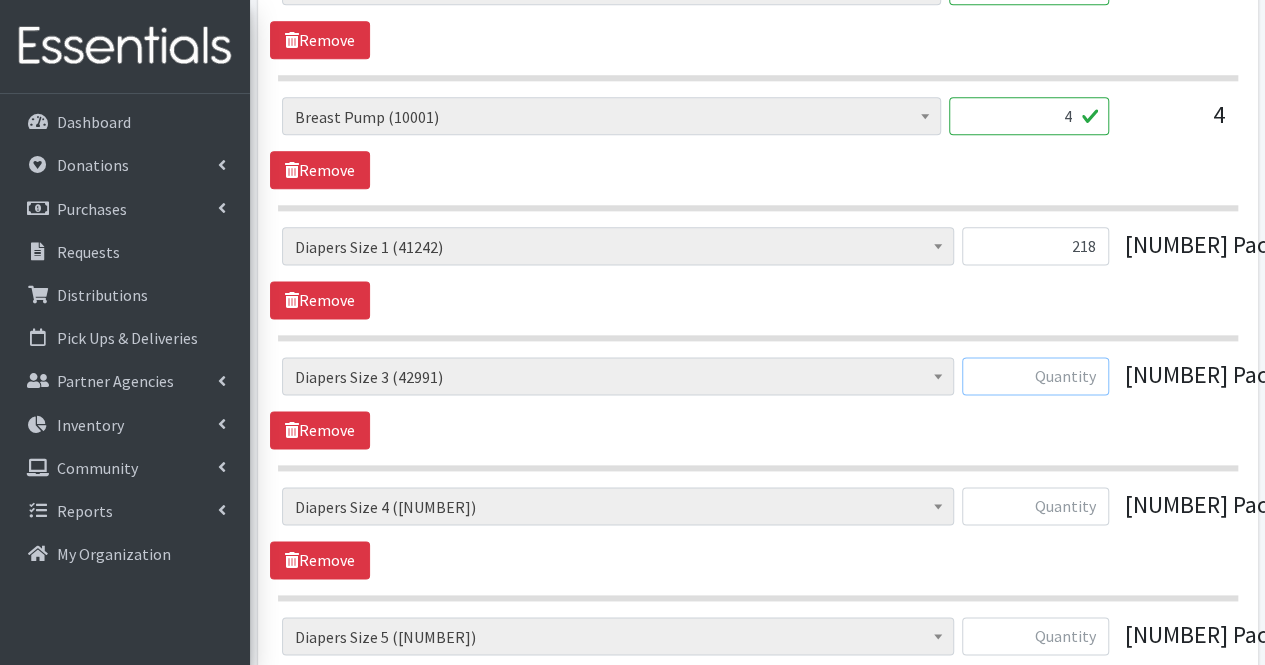 click at bounding box center [1035, 376] 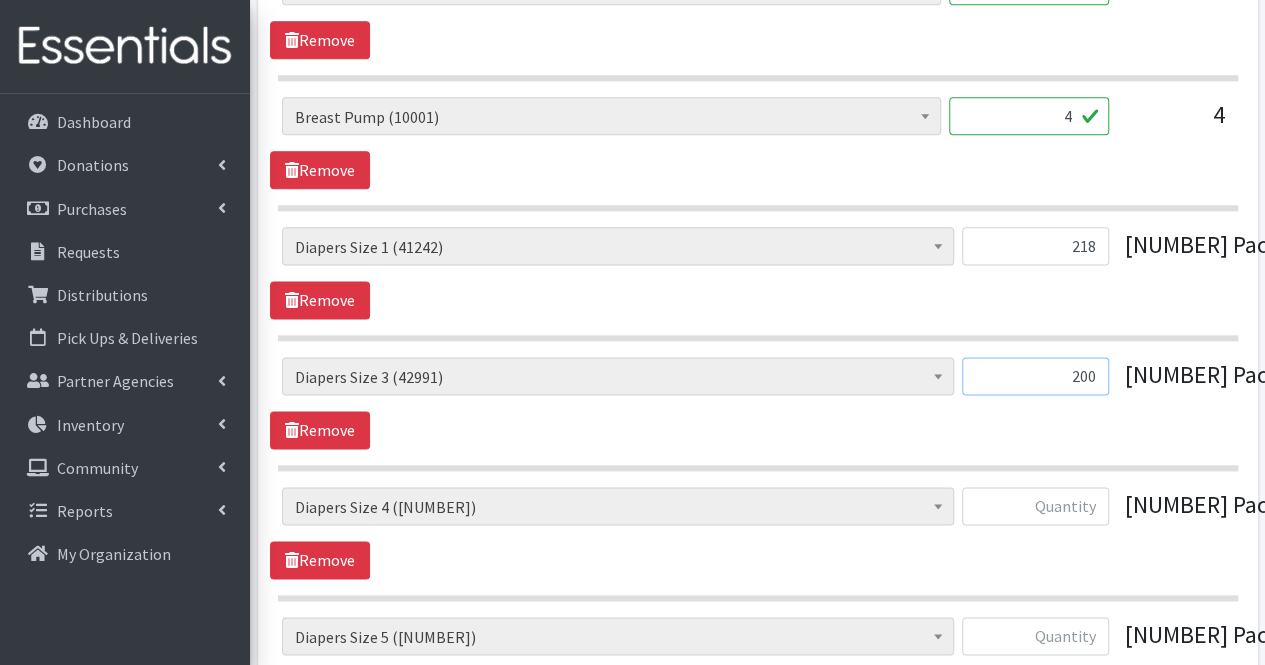 type on "200" 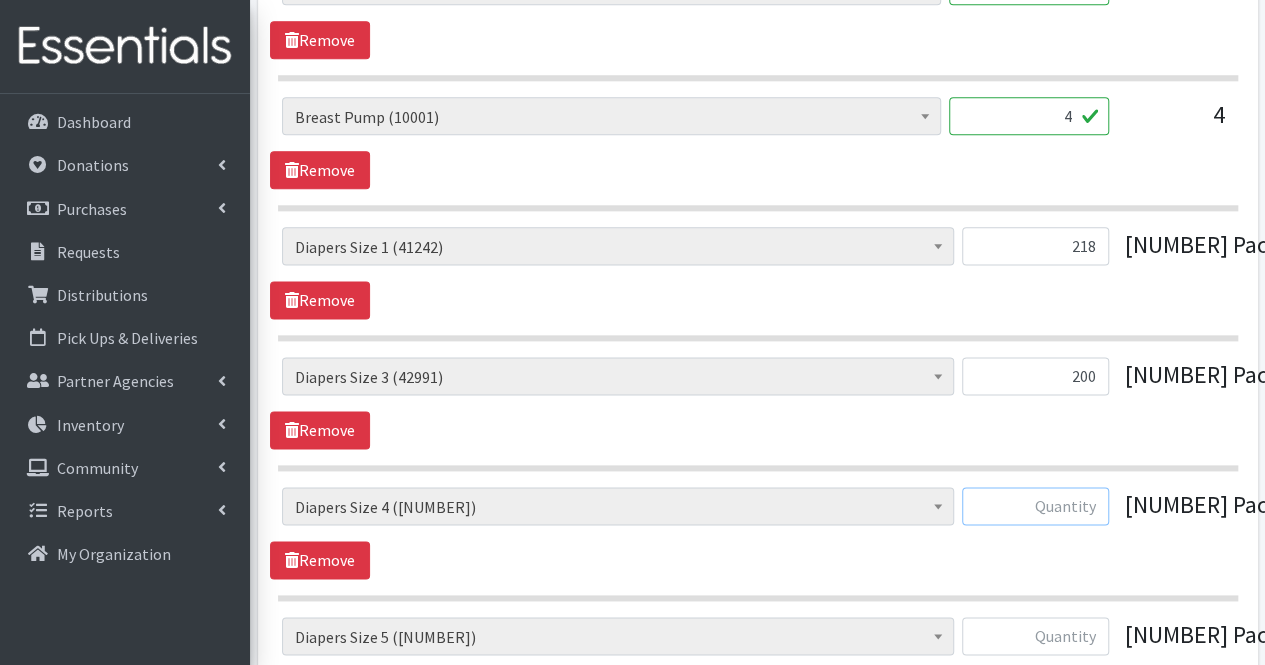 click at bounding box center [1035, 506] 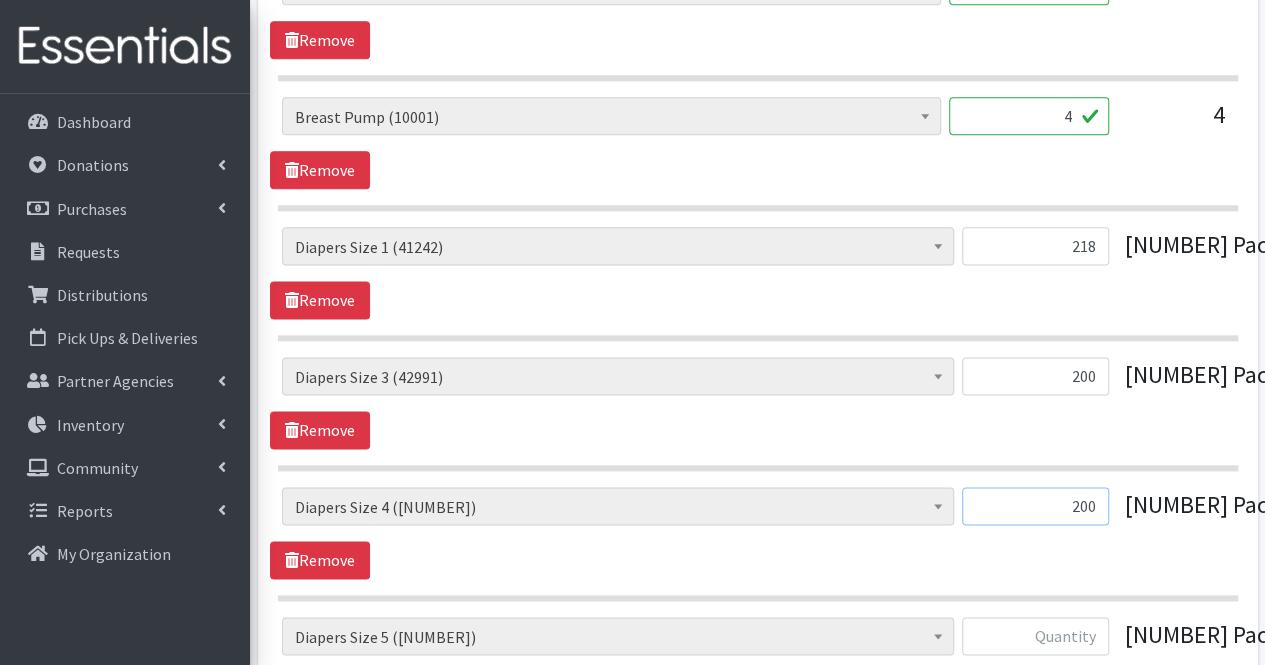 type on "200" 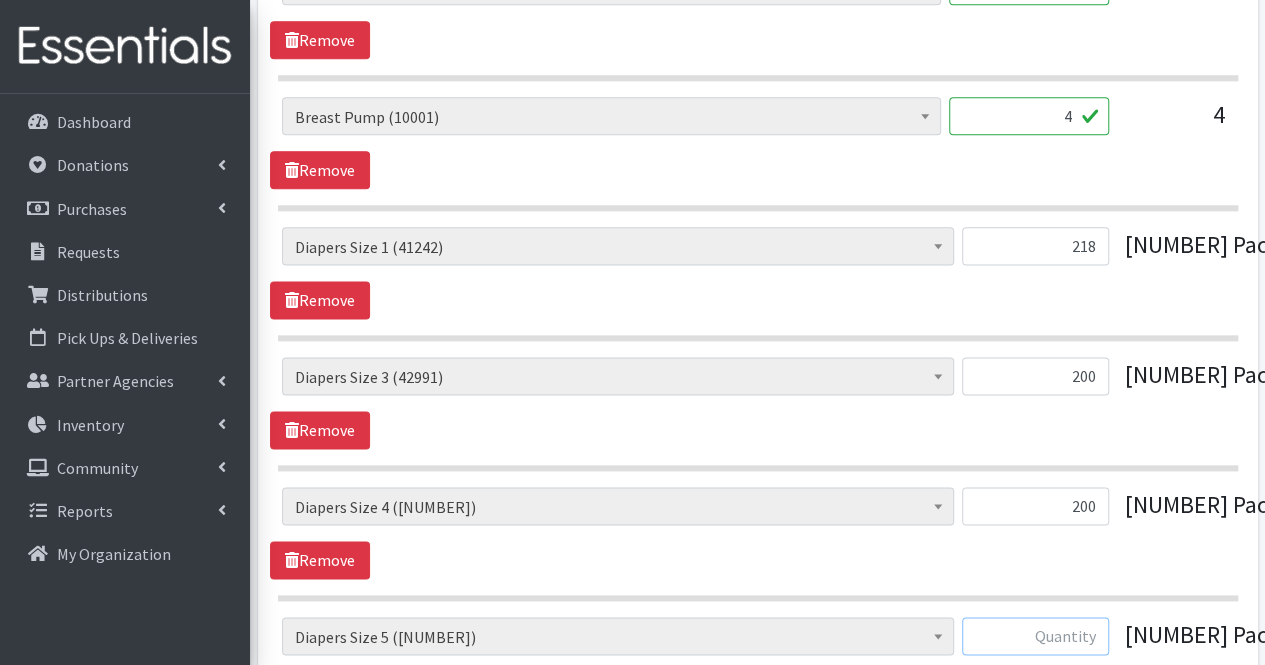 click at bounding box center [1035, 636] 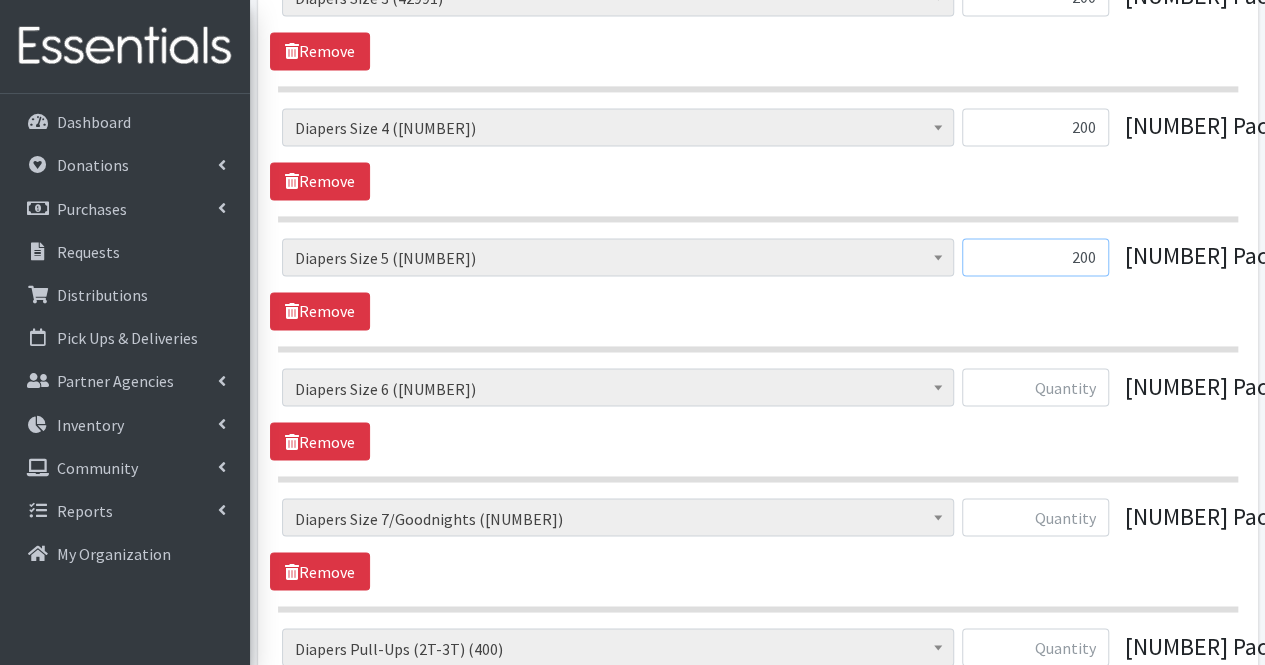 scroll, scrollTop: 1546, scrollLeft: 0, axis: vertical 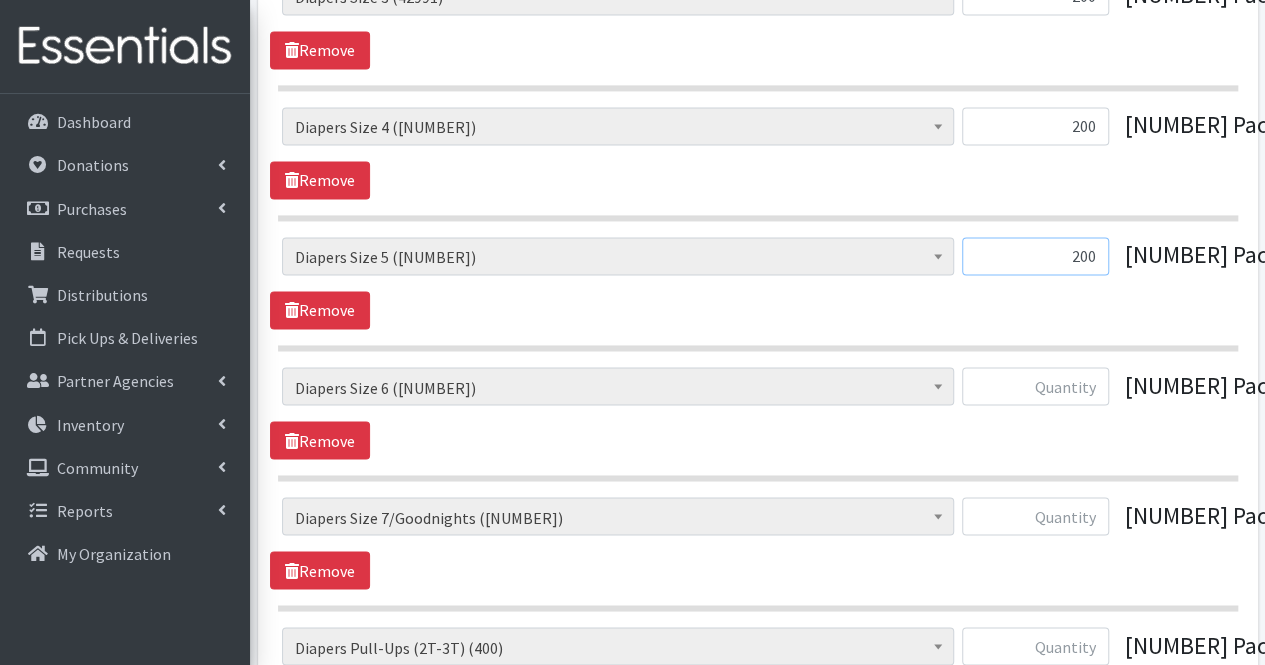 type on "200" 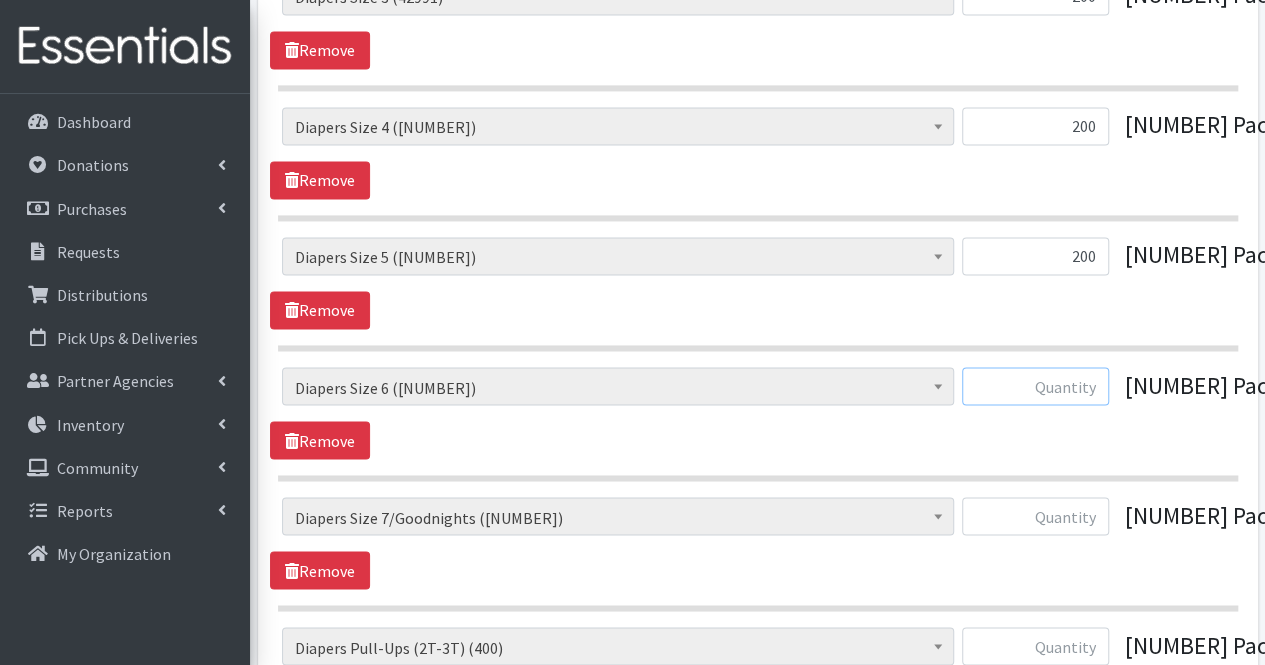 click at bounding box center (1035, 386) 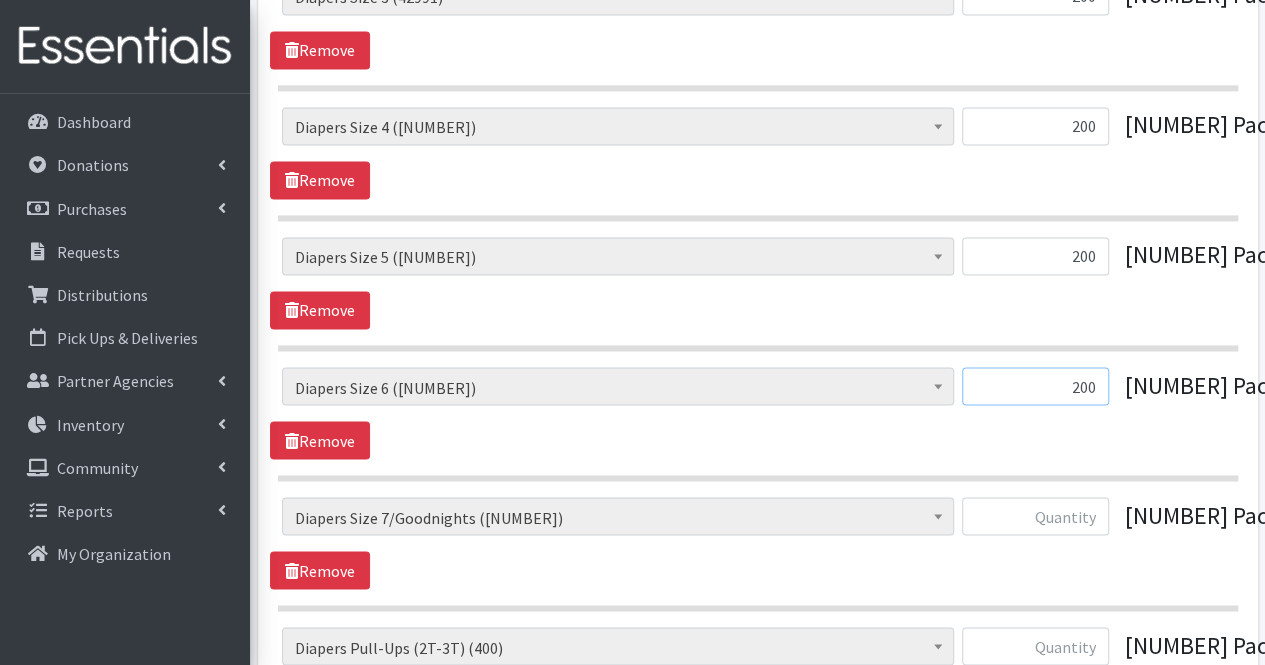 type on "200" 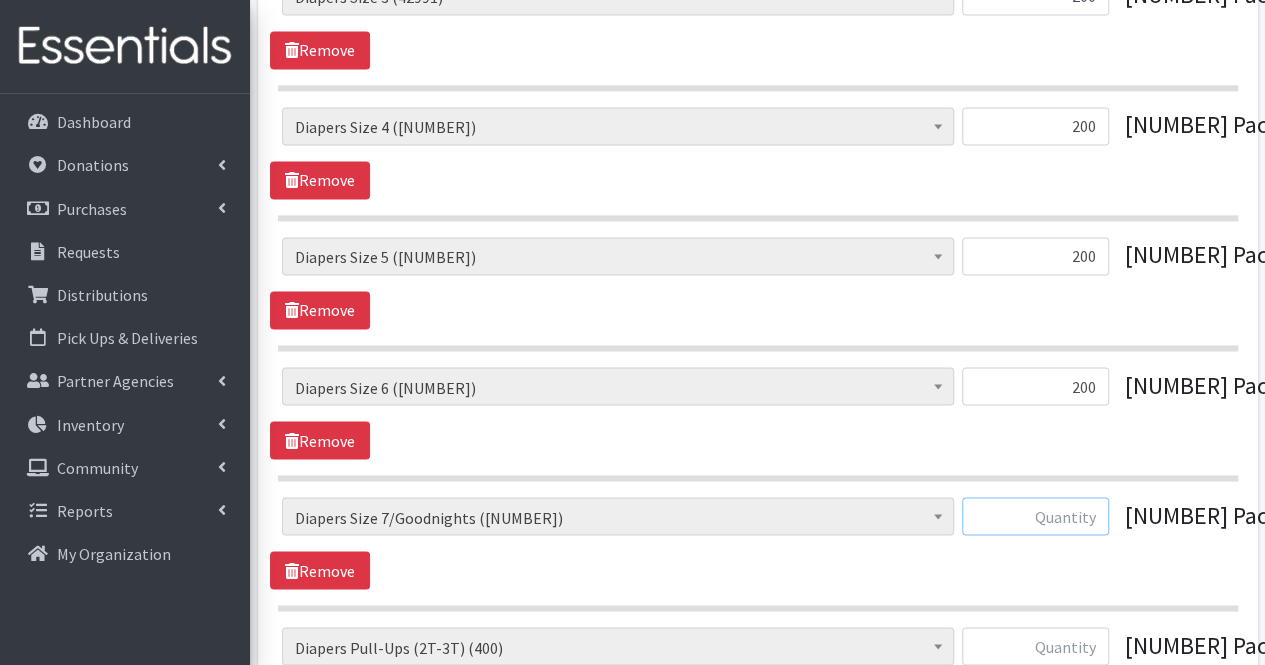 click at bounding box center [1035, 516] 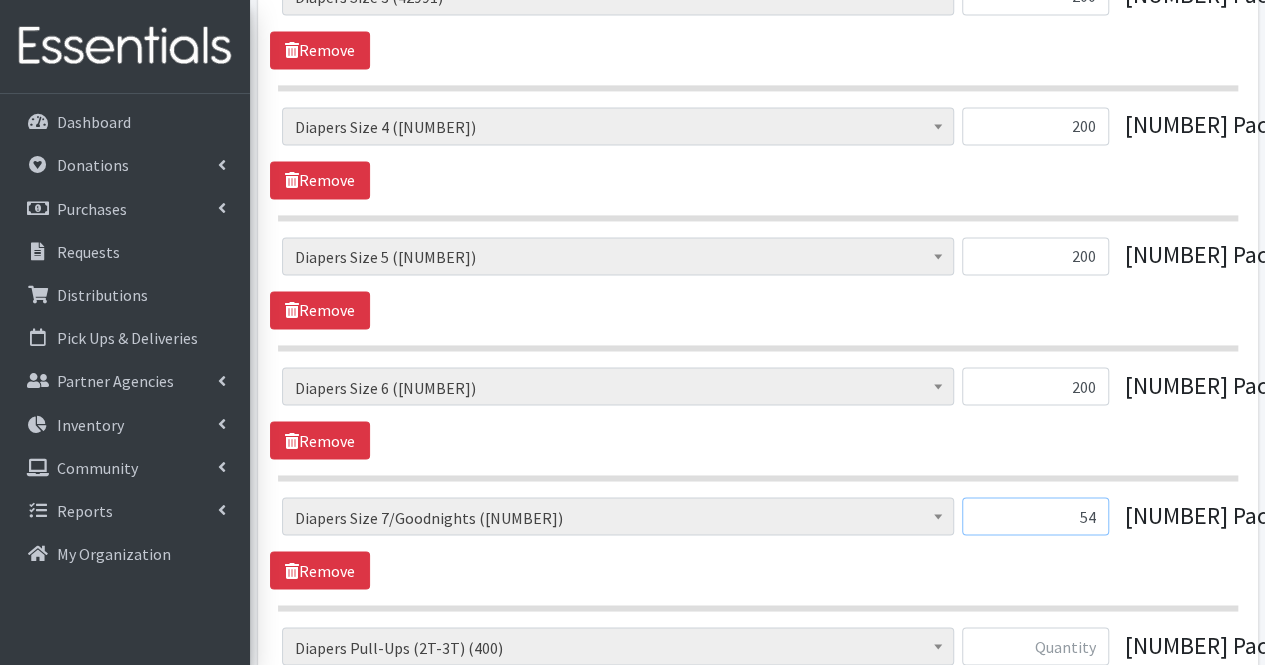 type on "5" 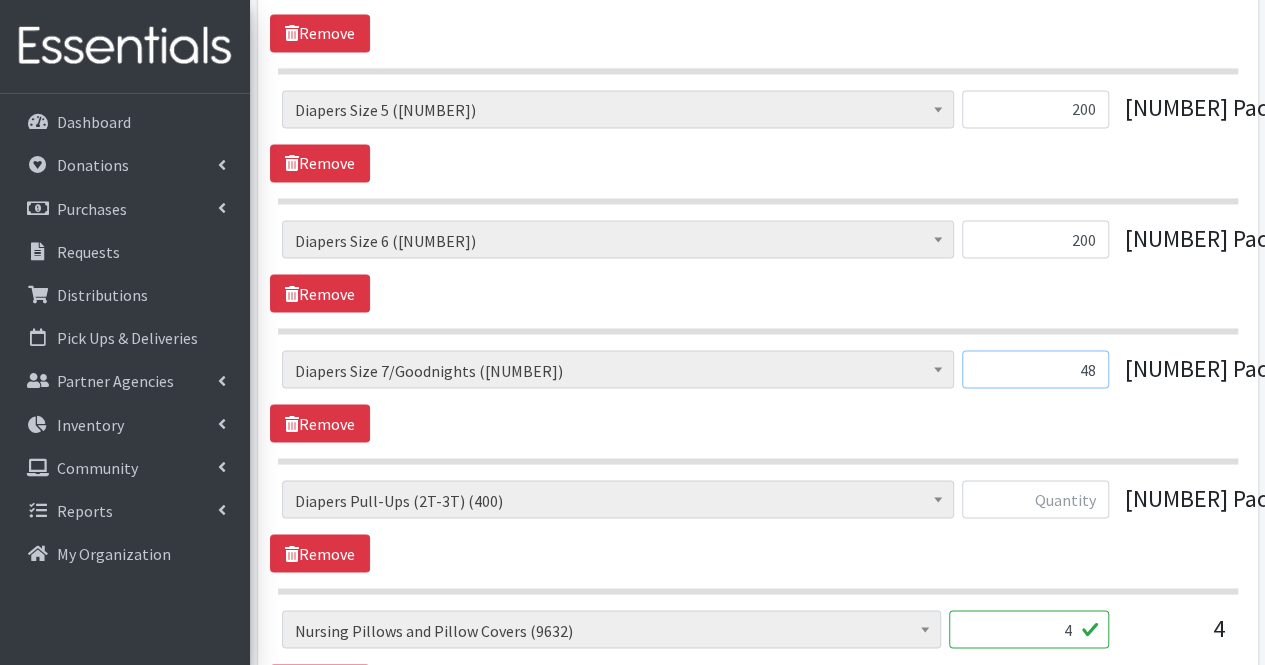 scroll, scrollTop: 1699, scrollLeft: 0, axis: vertical 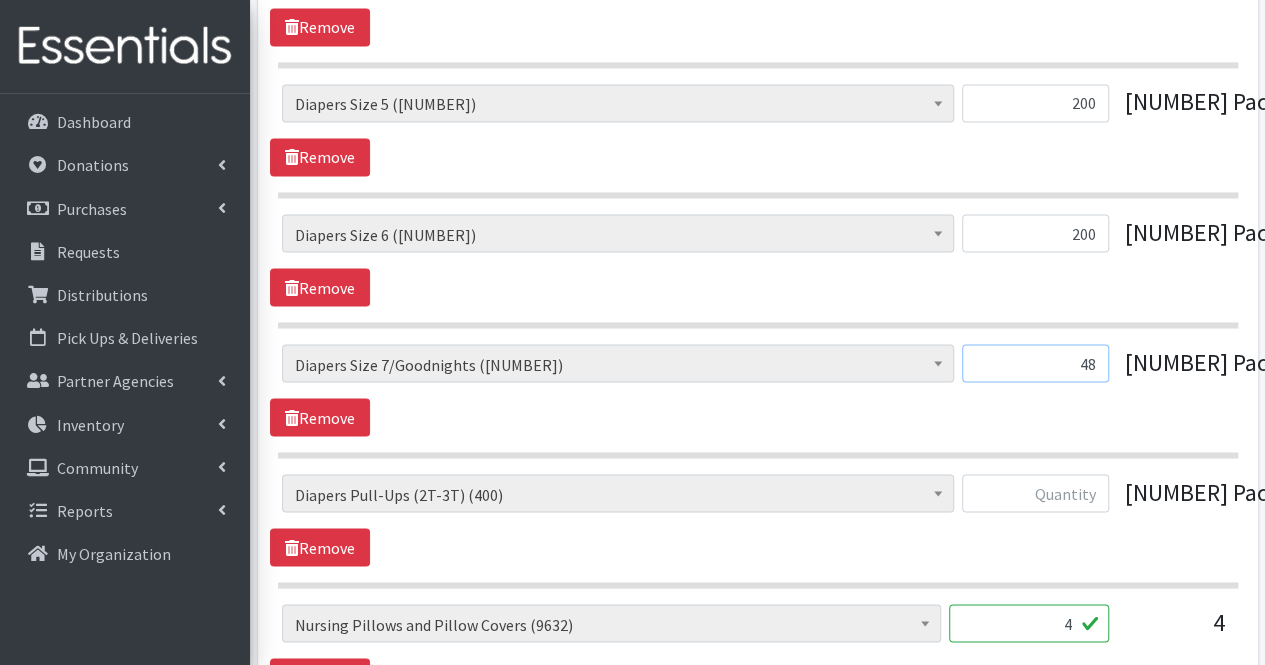 type on "48" 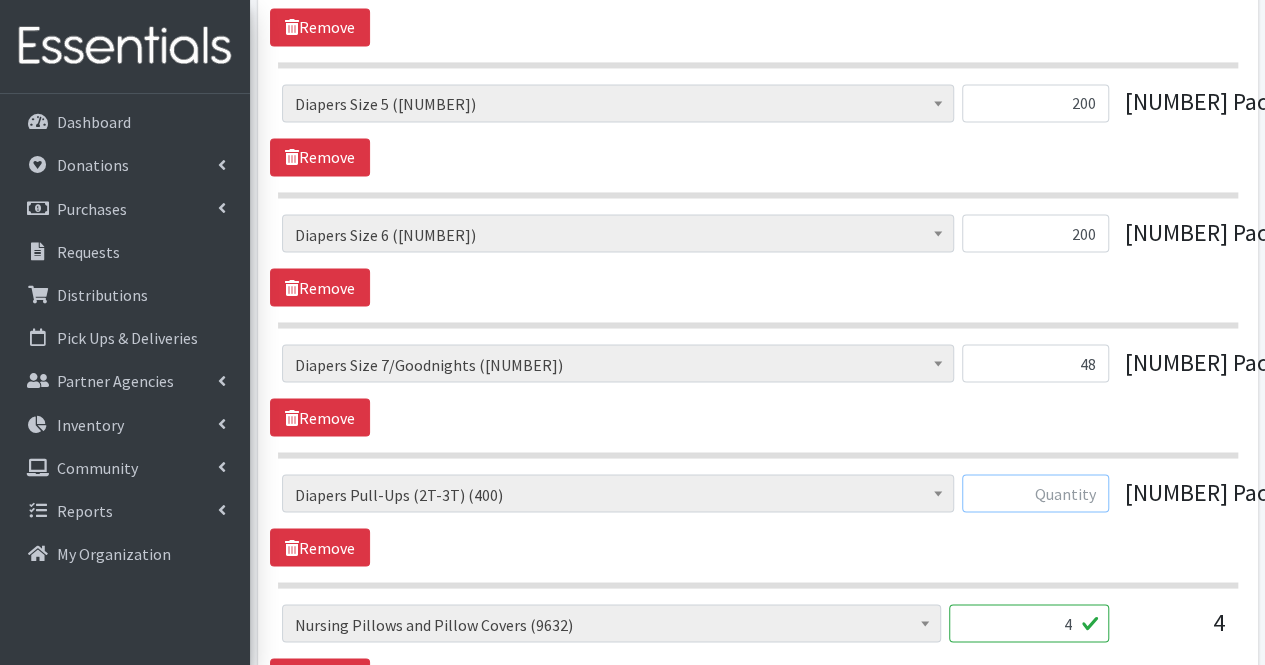 click at bounding box center [1035, 493] 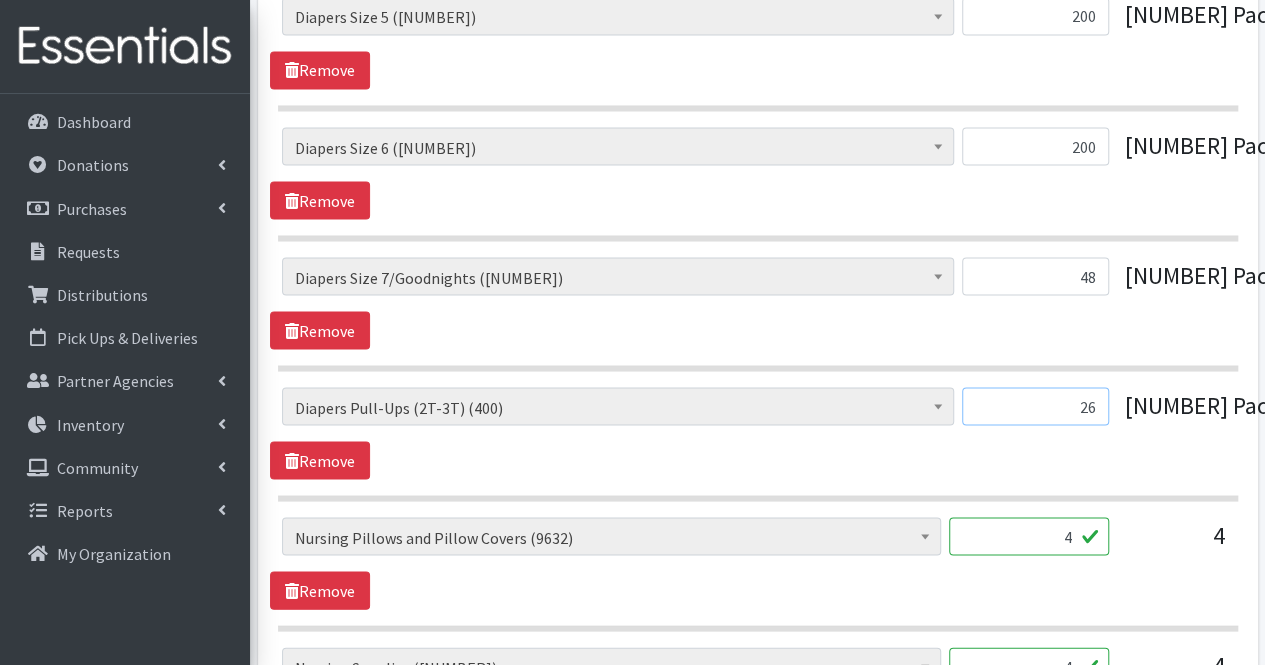 scroll, scrollTop: 1814, scrollLeft: 0, axis: vertical 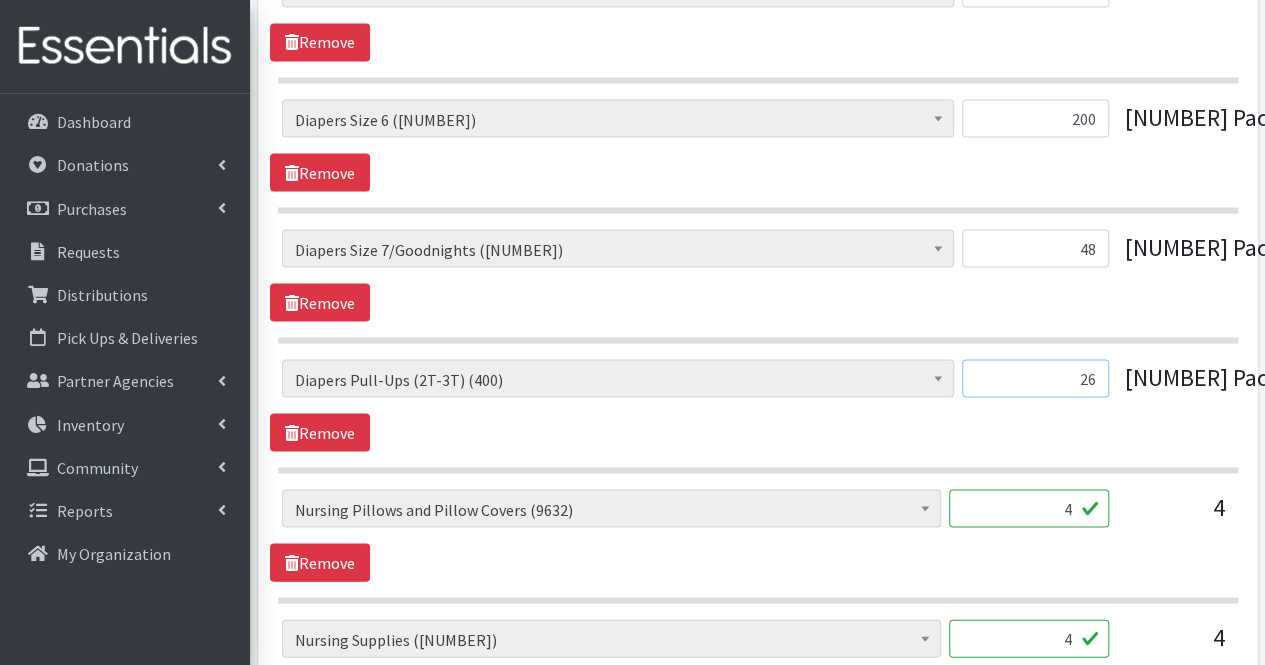 type on "26" 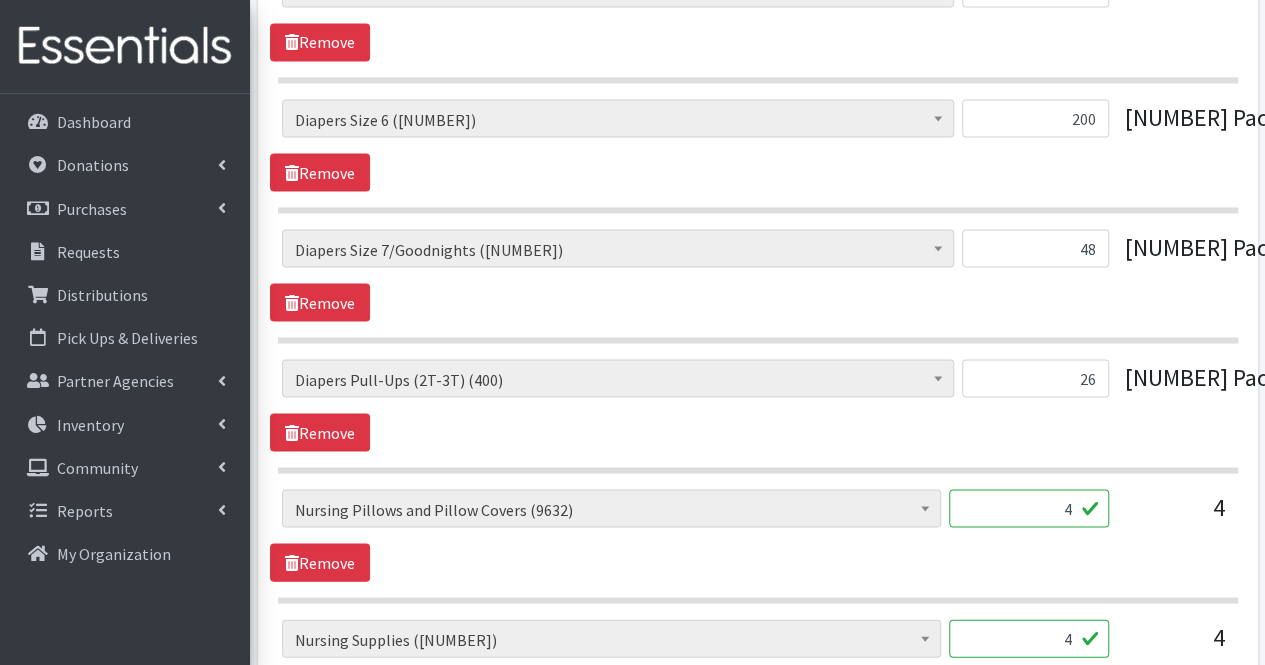 click on "4" at bounding box center [1029, 508] 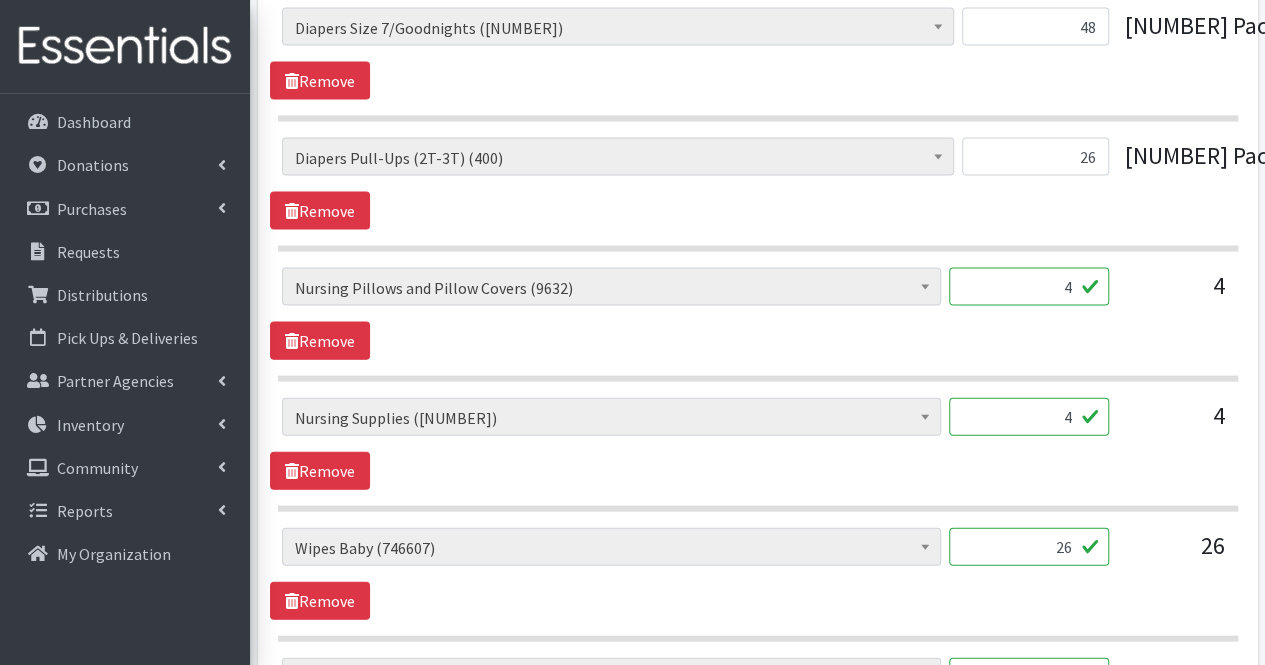 scroll, scrollTop: 2036, scrollLeft: 0, axis: vertical 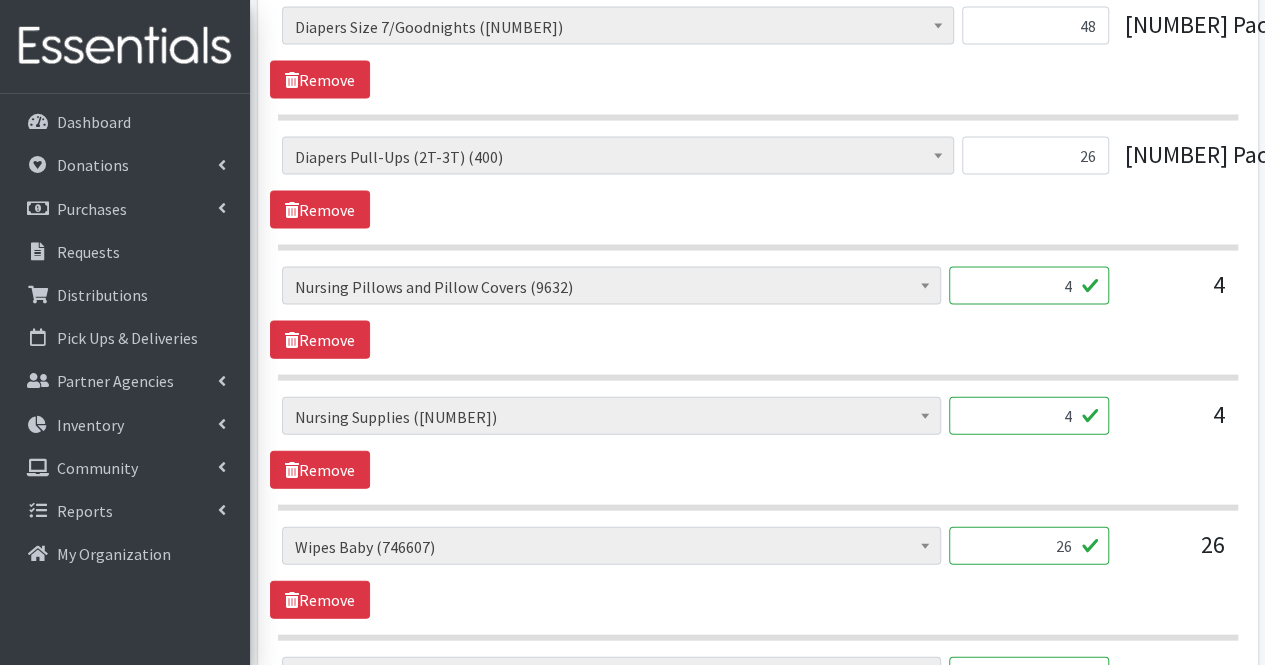 click on "4" at bounding box center [1029, 416] 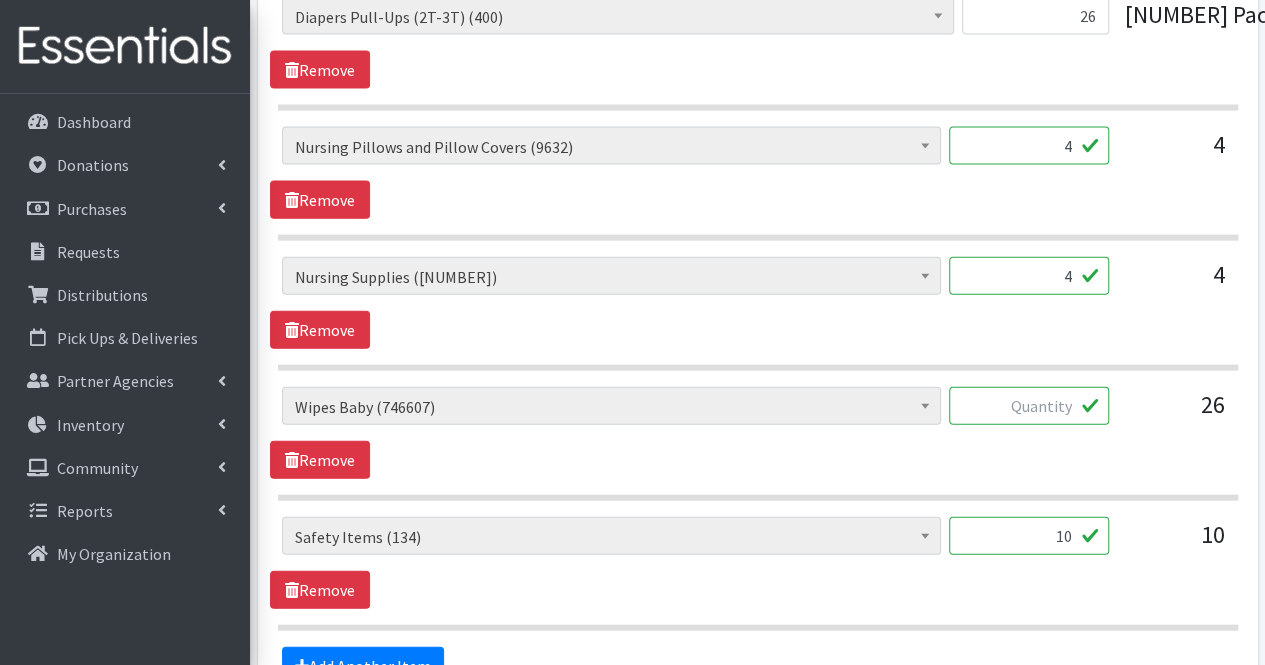 scroll, scrollTop: 2178, scrollLeft: 0, axis: vertical 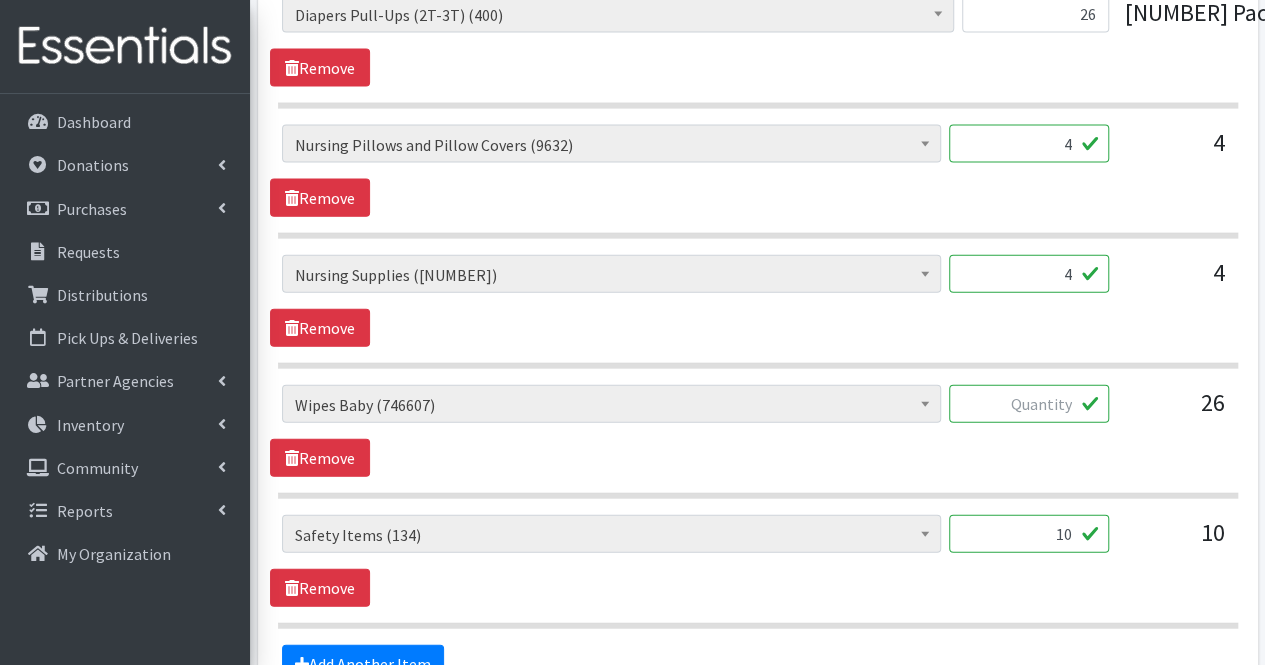 type on "4" 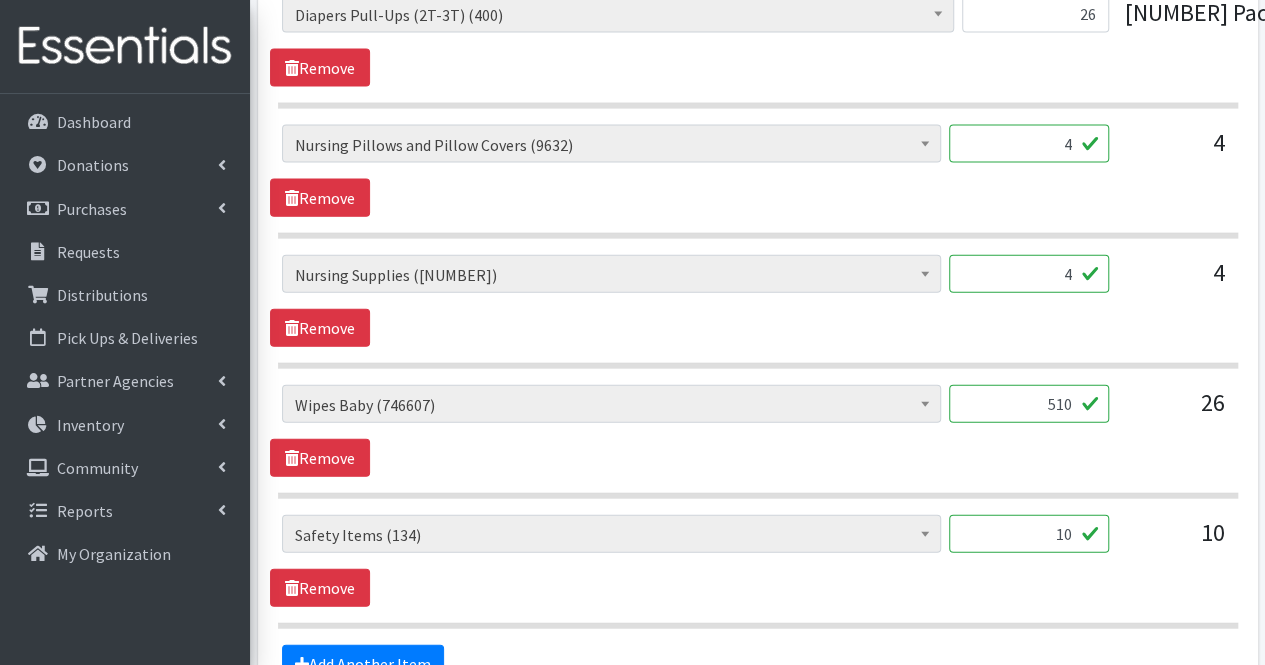 type on "510" 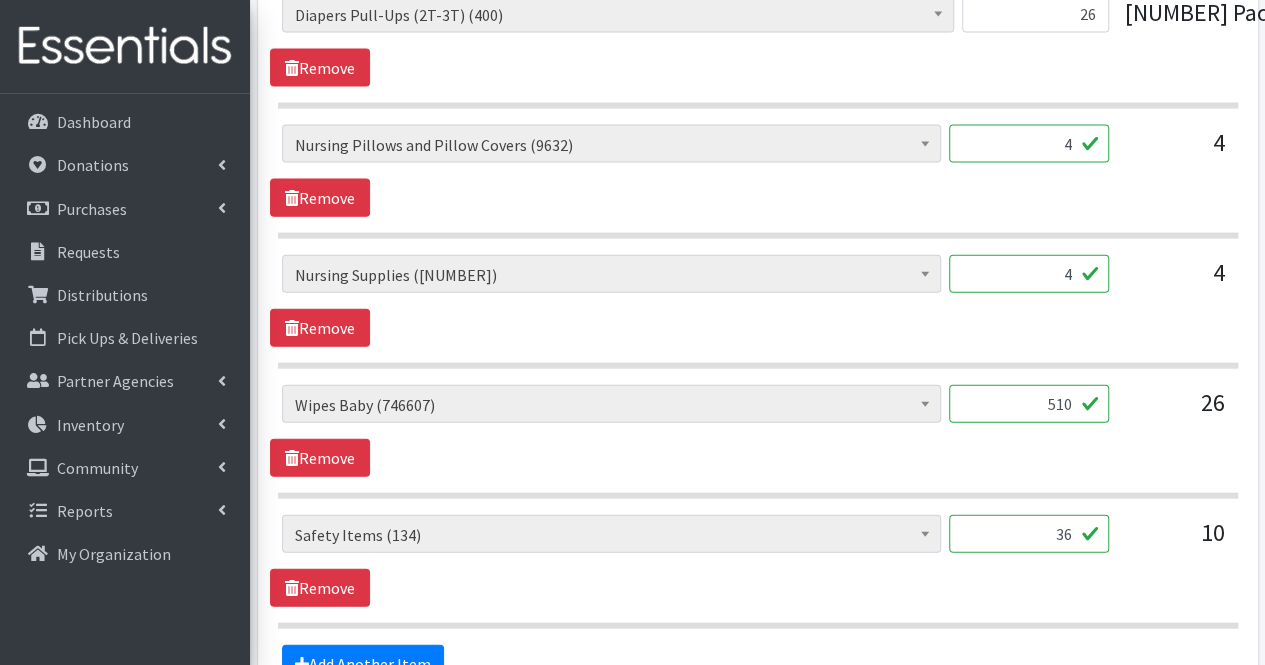 scroll, scrollTop: 2384, scrollLeft: 0, axis: vertical 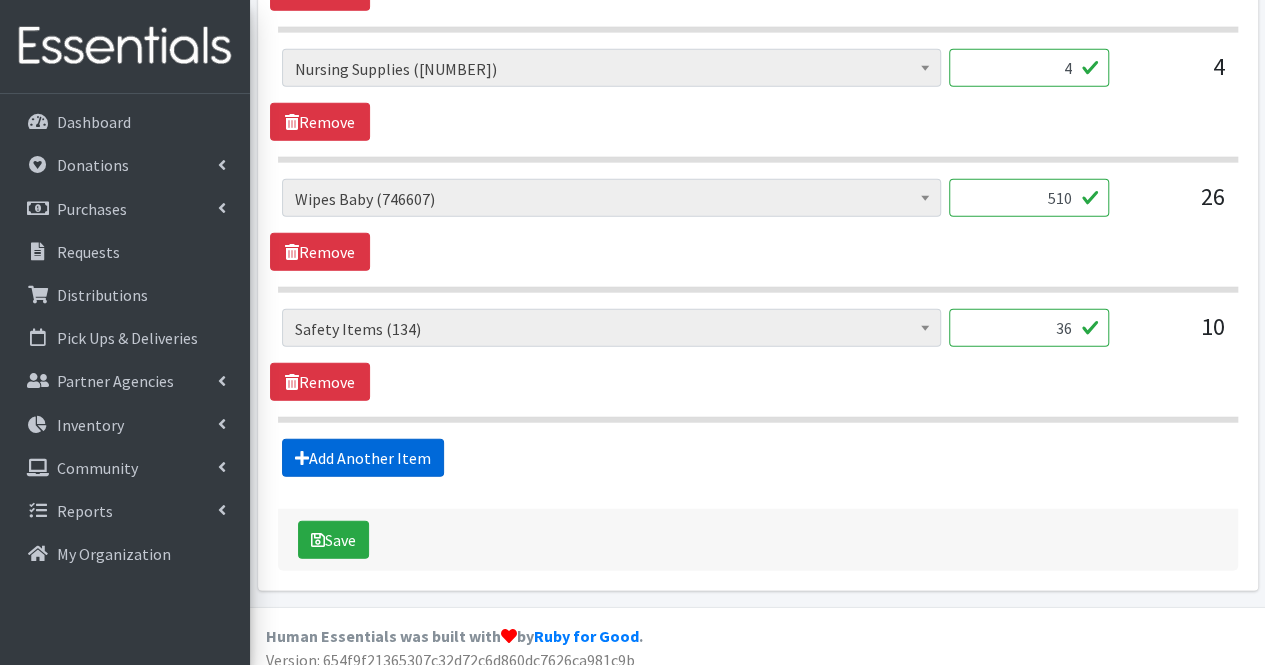 type on "36" 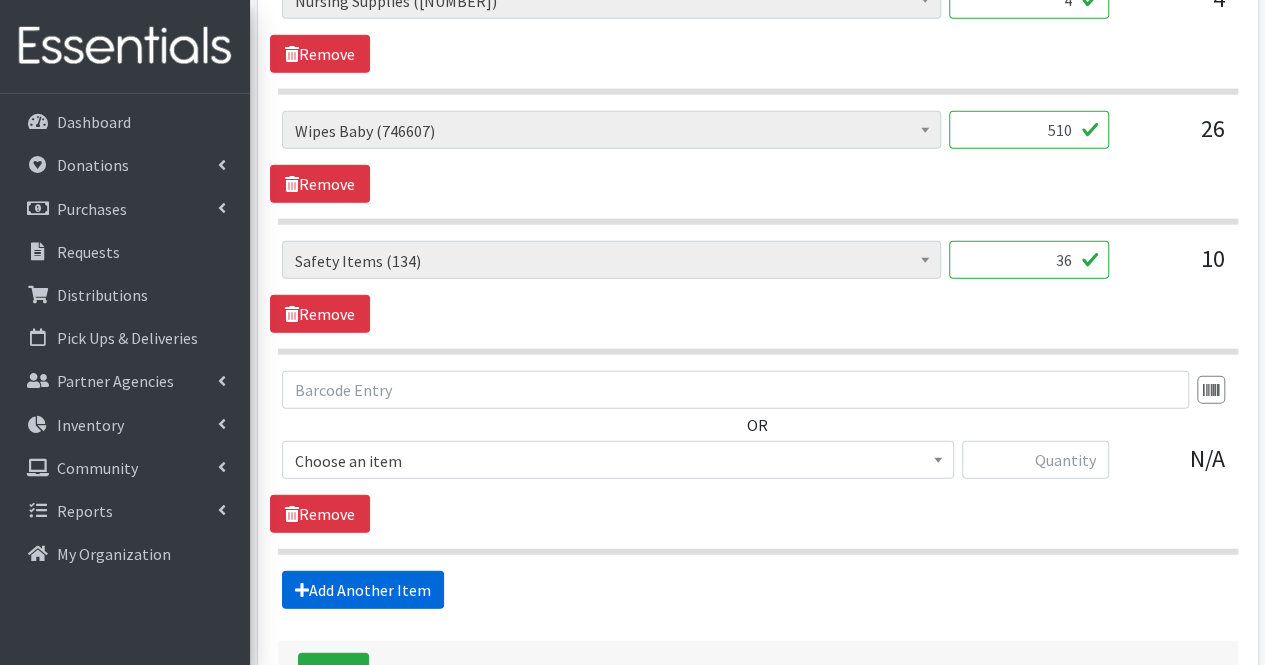 scroll, scrollTop: 2583, scrollLeft: 0, axis: vertical 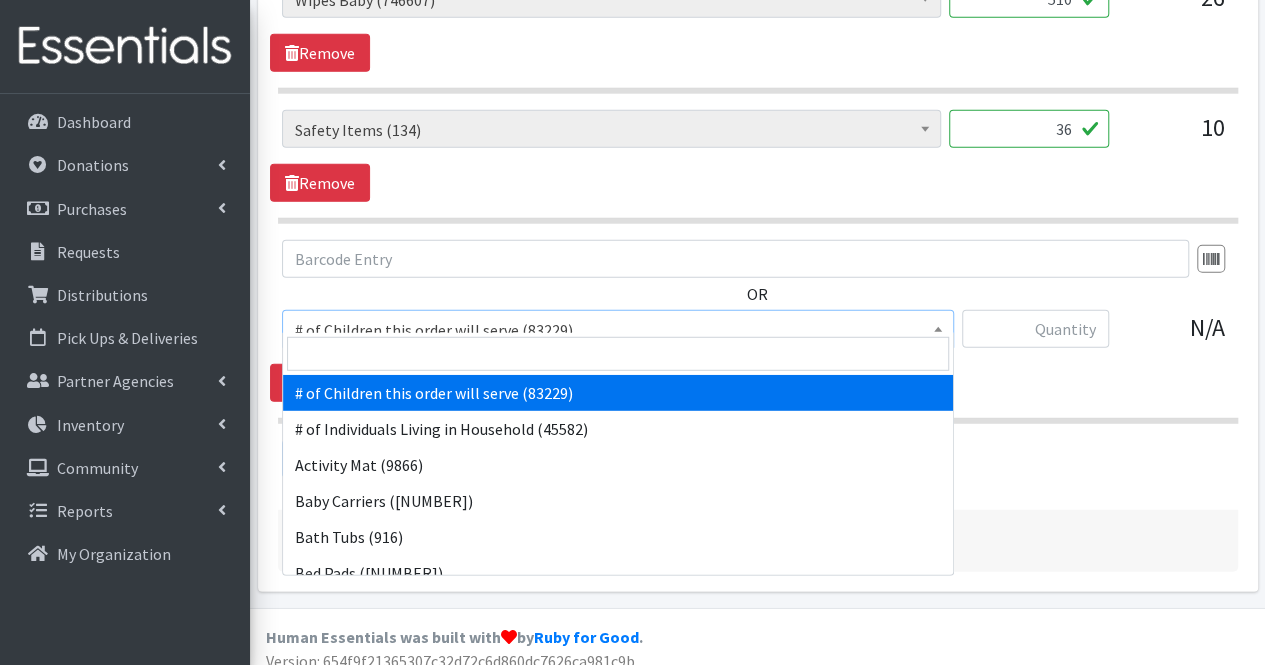 click on "# of Children this order will serve (83229)" at bounding box center (618, 330) 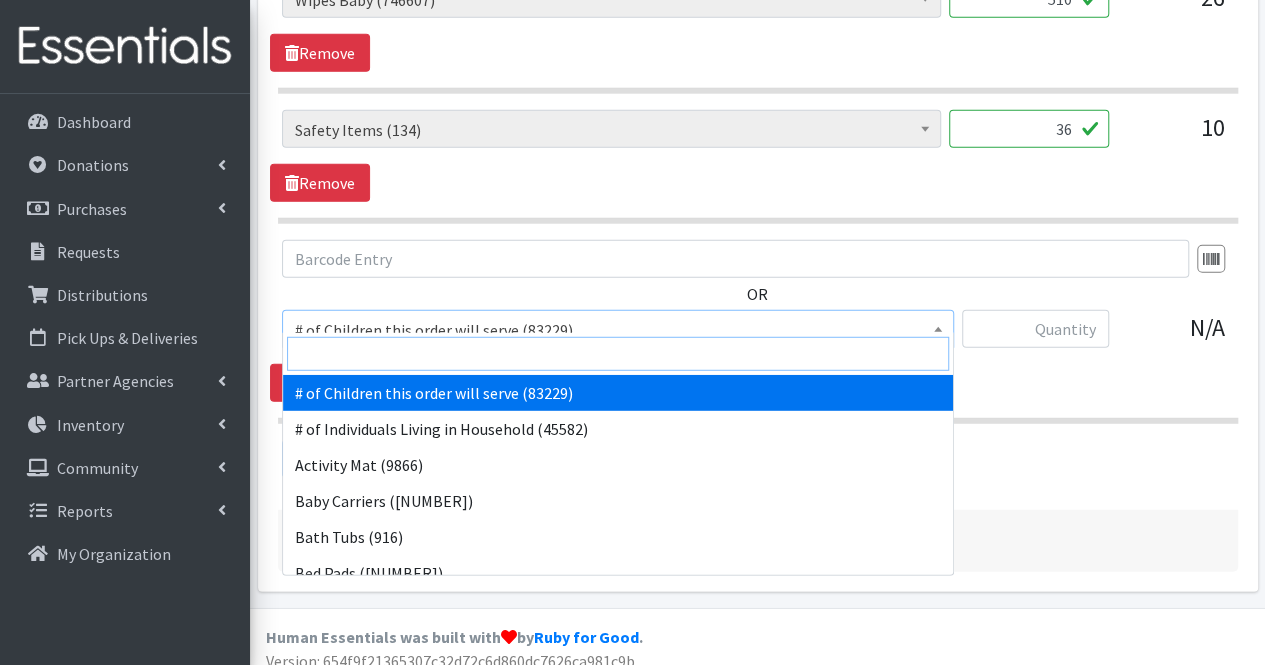 click at bounding box center (618, 354) 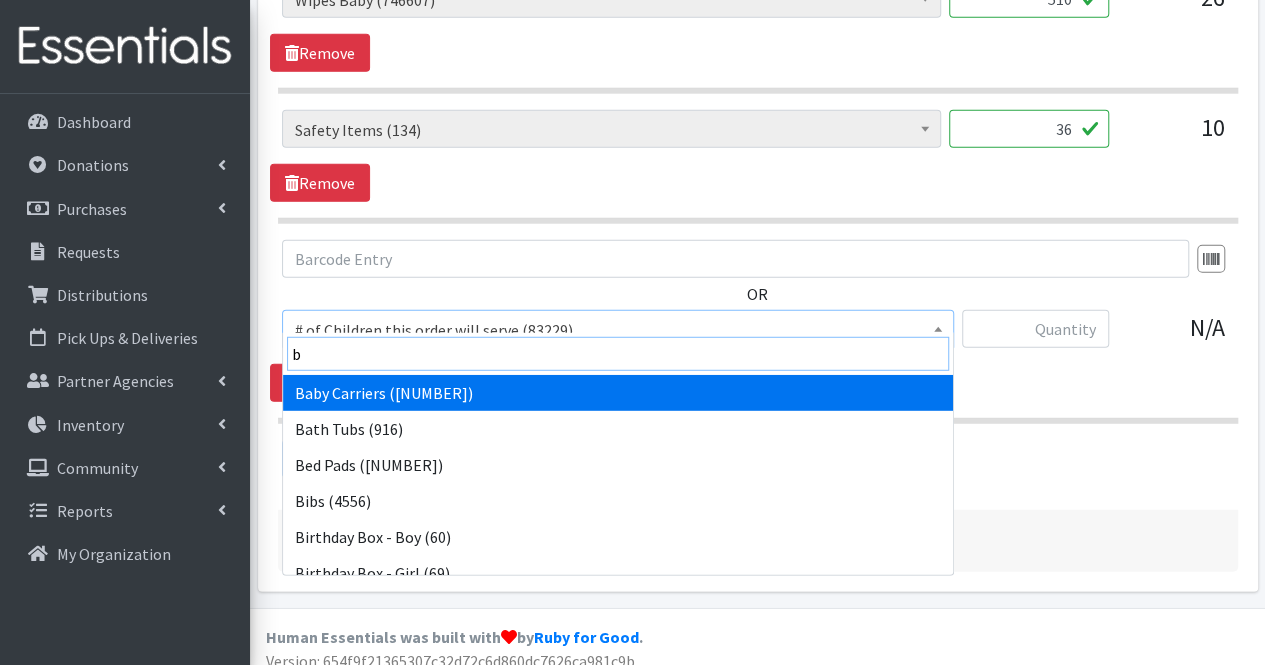 type on "bl" 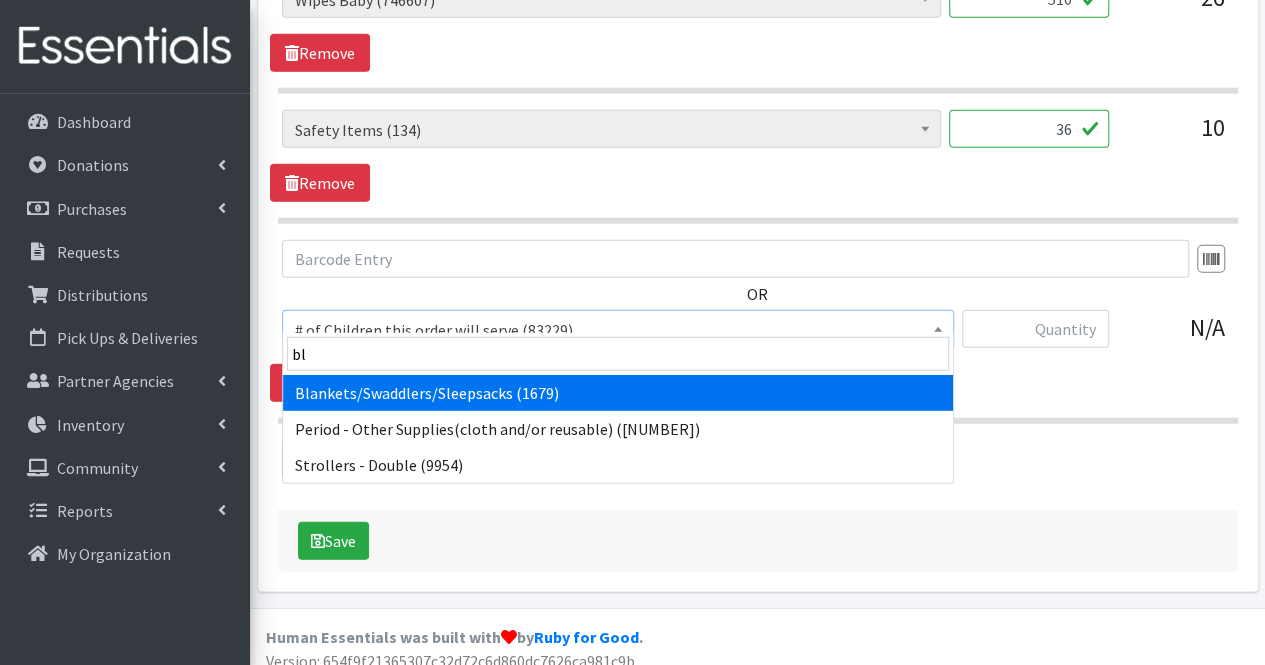 select on "1933" 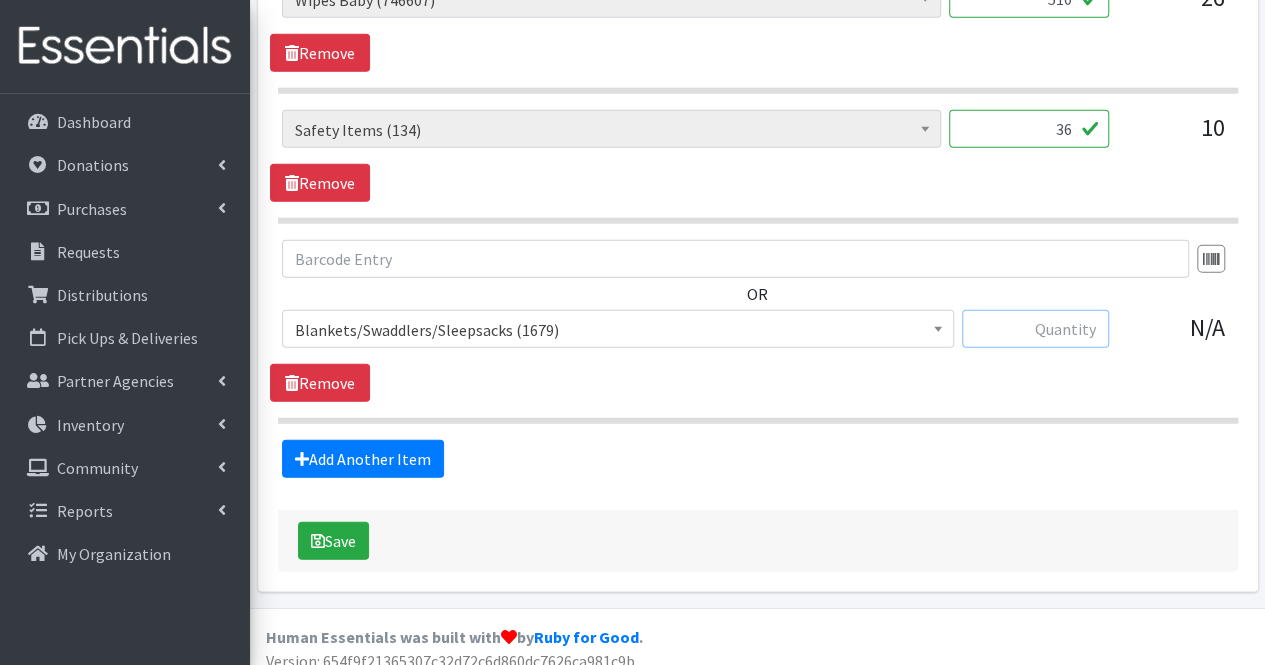 click at bounding box center (1035, 329) 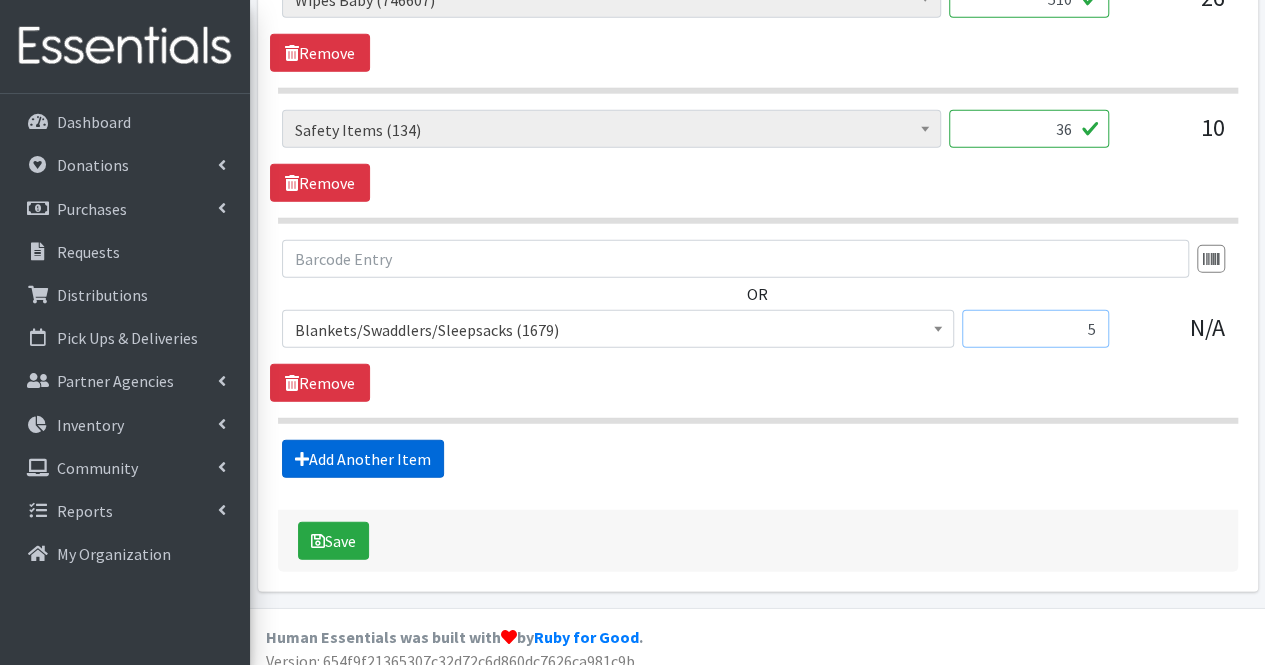 type on "5" 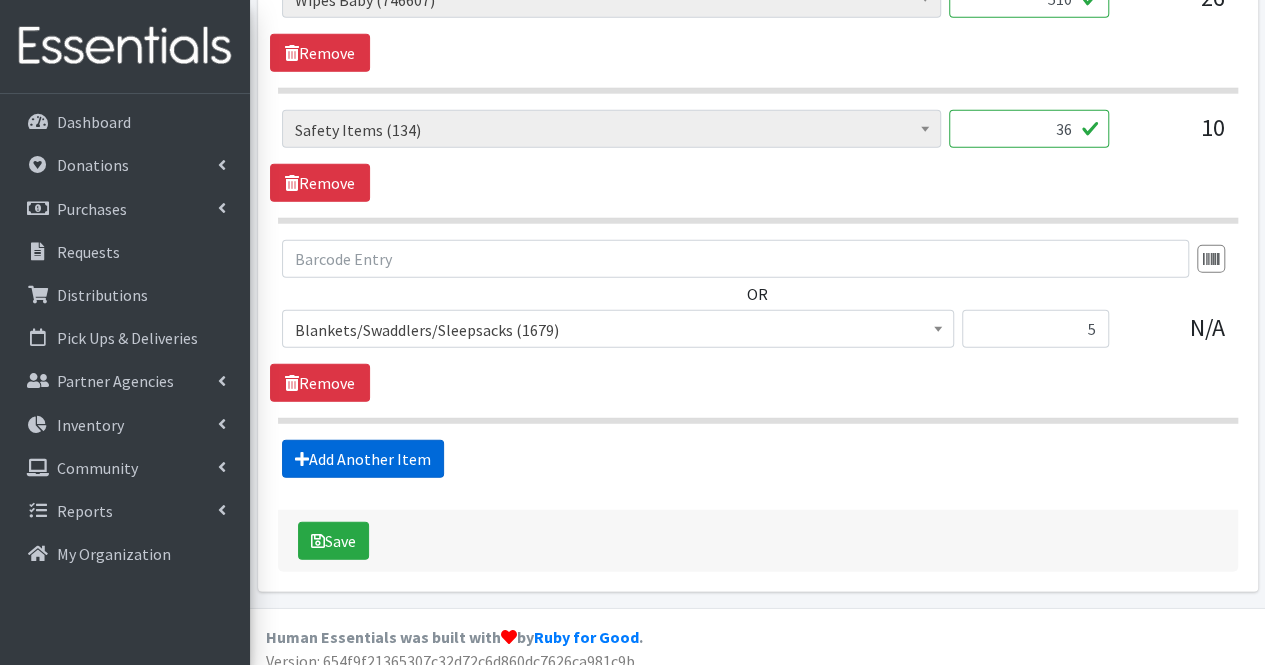 click on "Add Another Item" at bounding box center (363, 459) 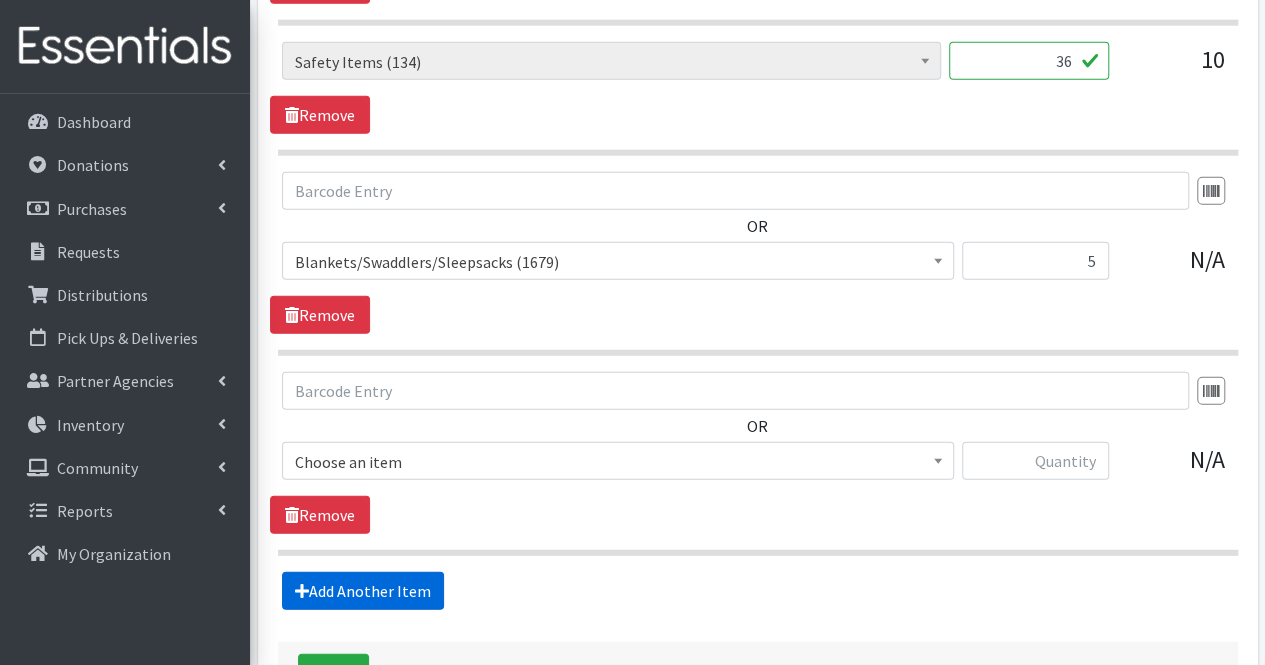 scroll, scrollTop: 2782, scrollLeft: 0, axis: vertical 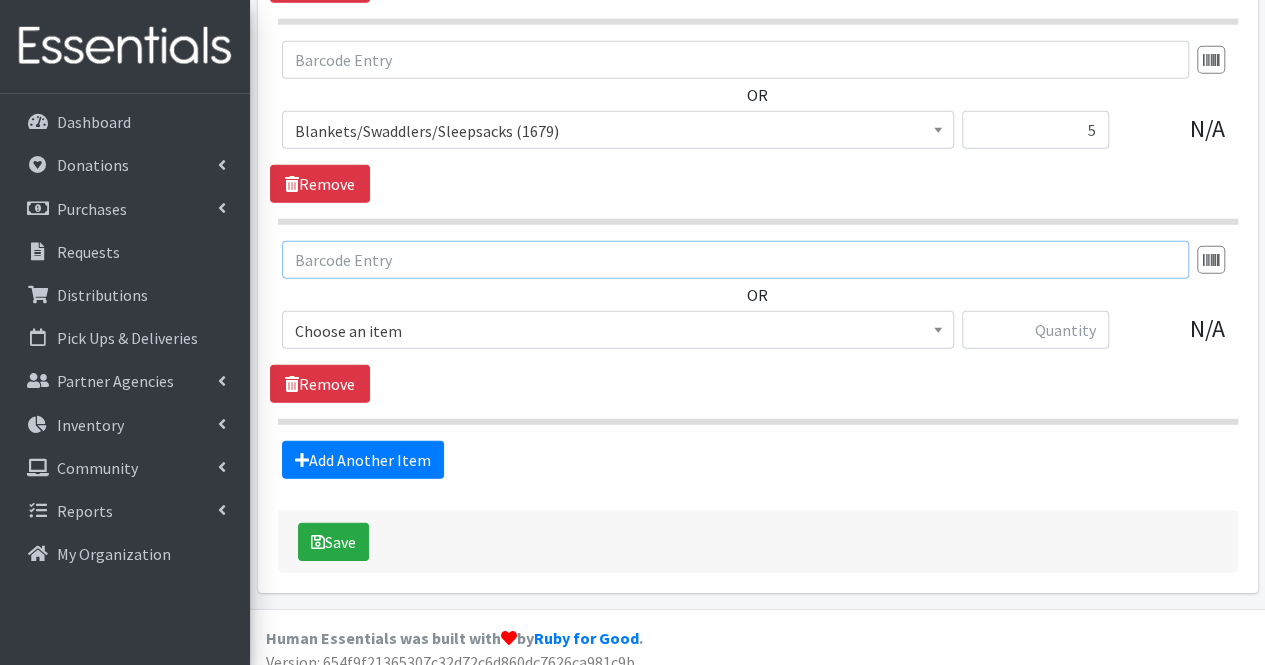 click at bounding box center [735, 260] 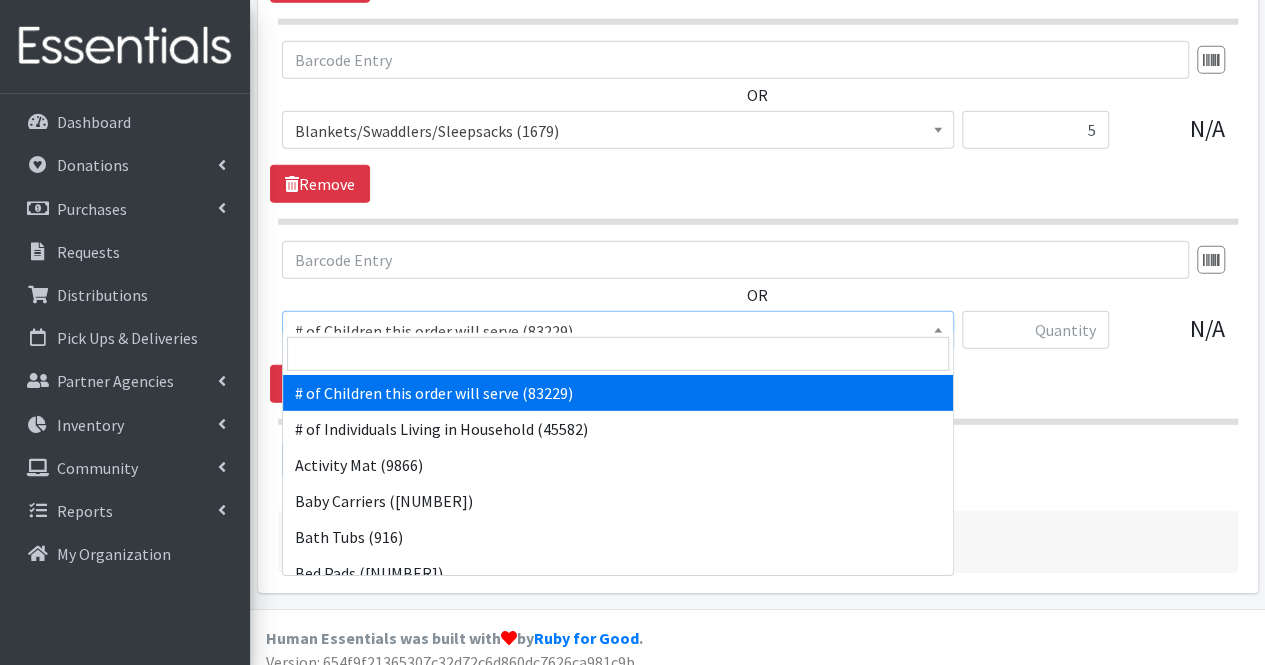 click on "# of Children this order will serve (83229)" at bounding box center [618, 331] 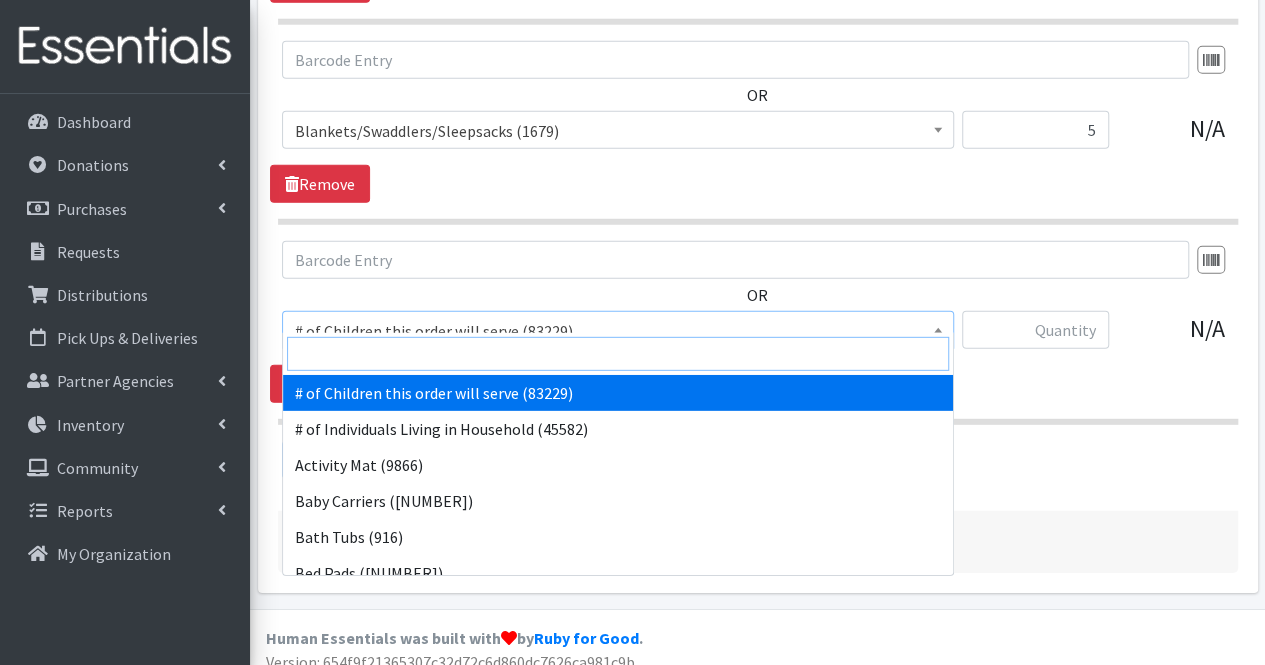 click at bounding box center (618, 354) 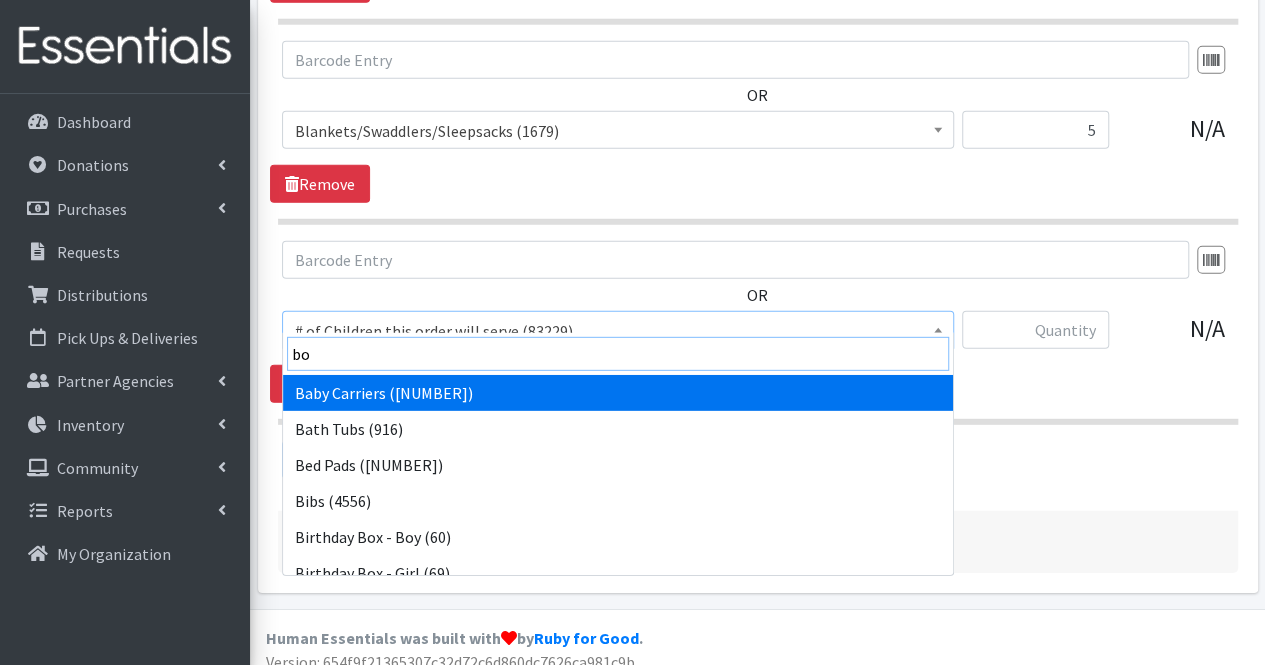 type on "boo" 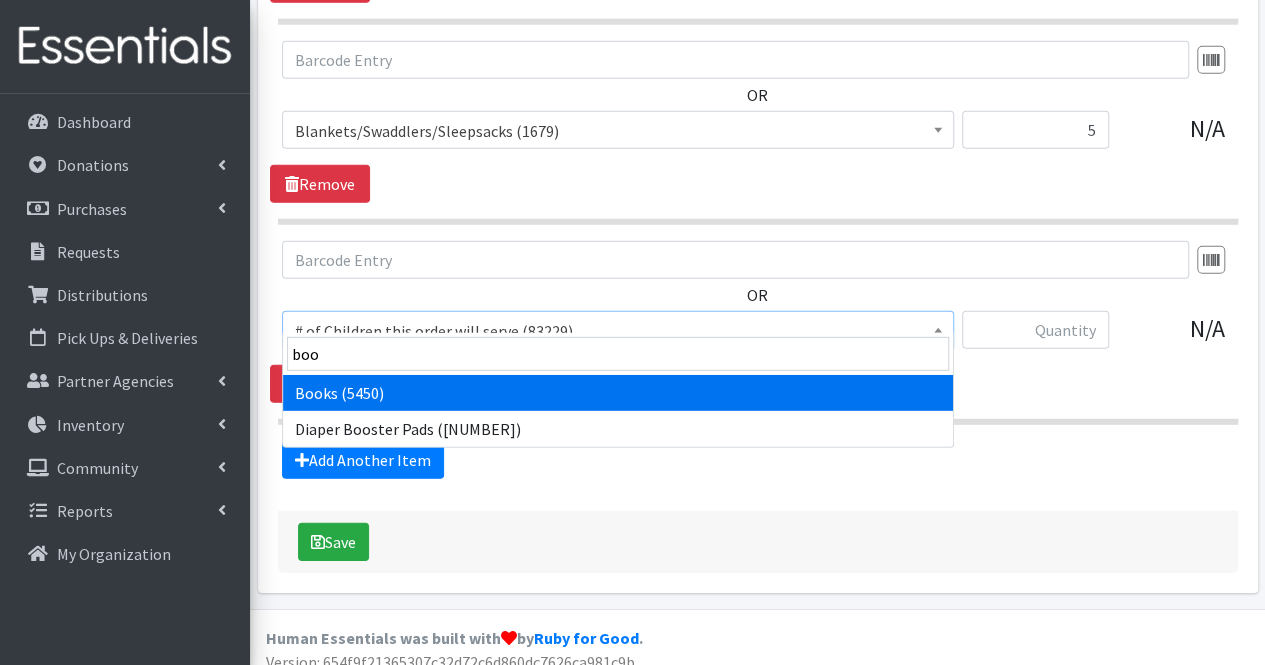 select on "1947" 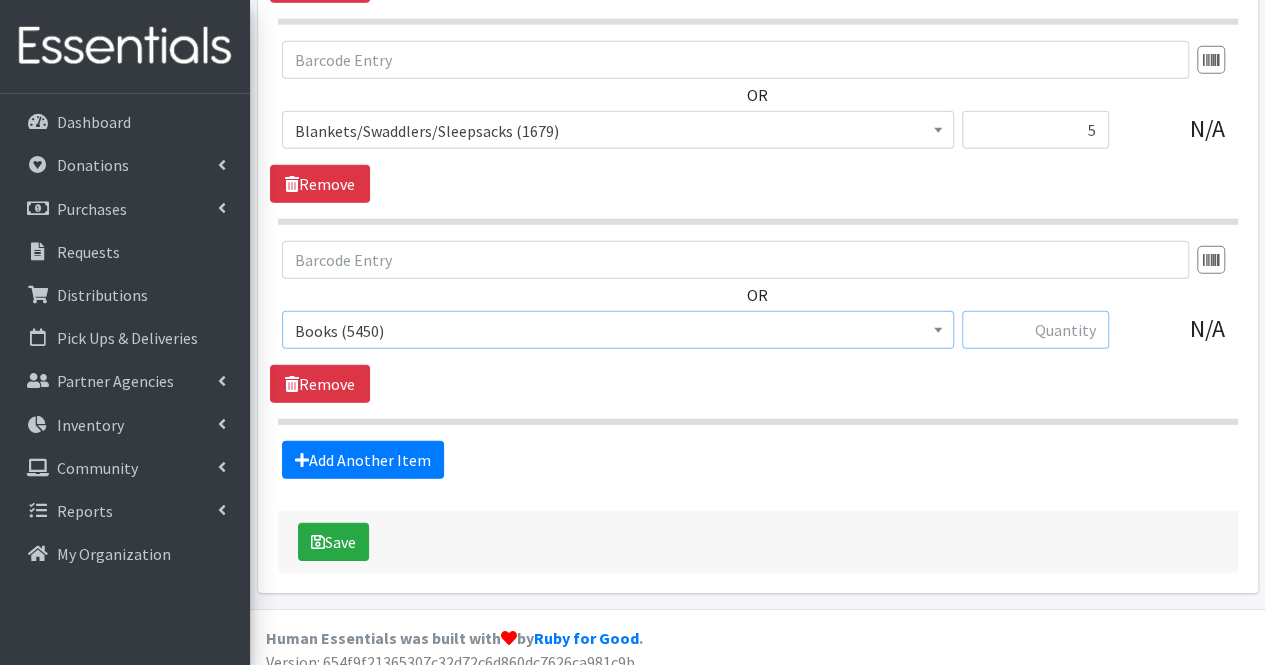 click at bounding box center [1035, 330] 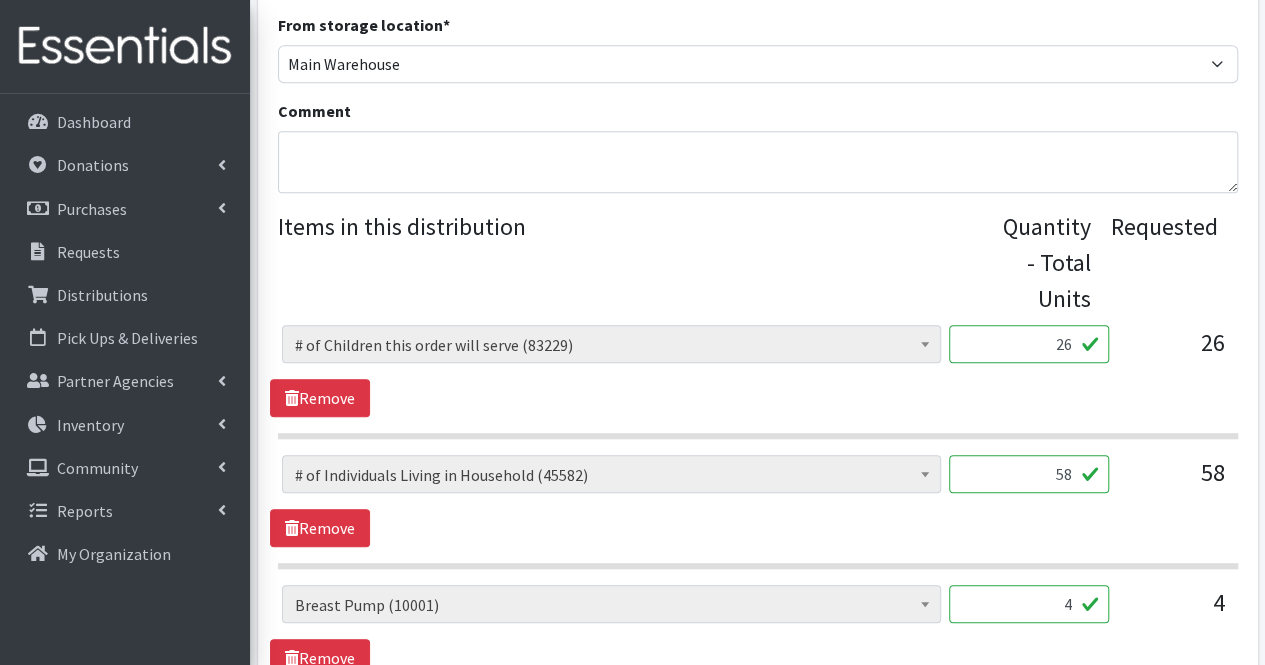 scroll, scrollTop: 676, scrollLeft: 0, axis: vertical 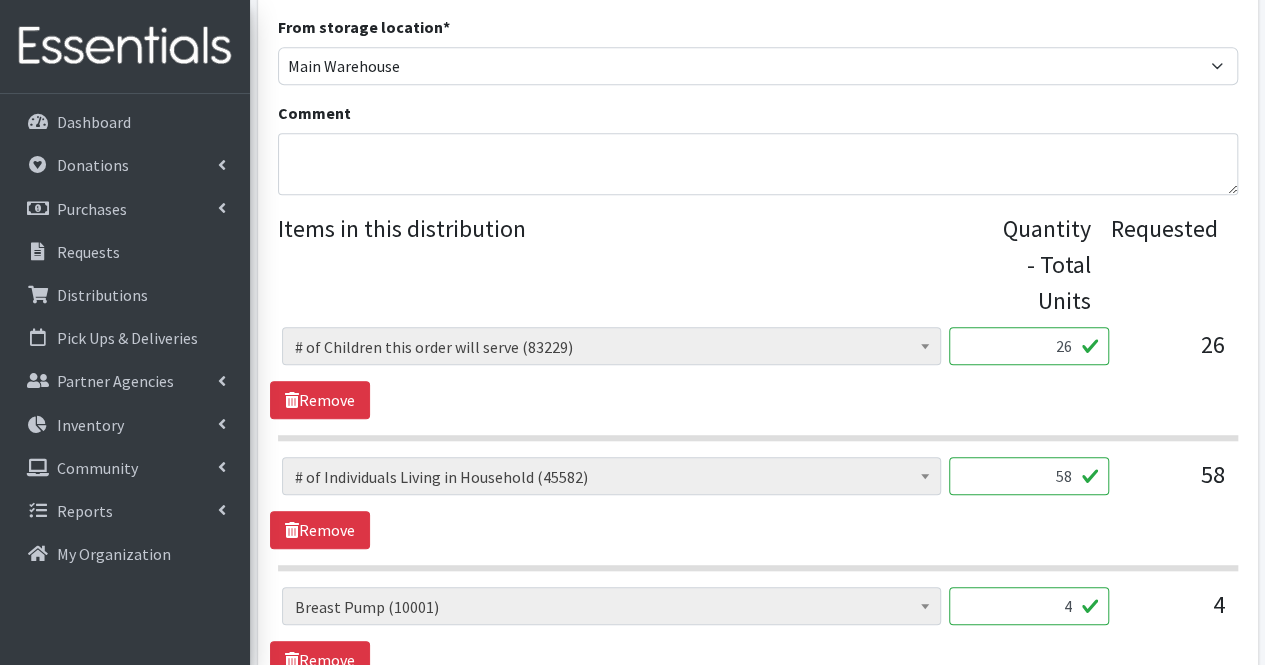 type on "10" 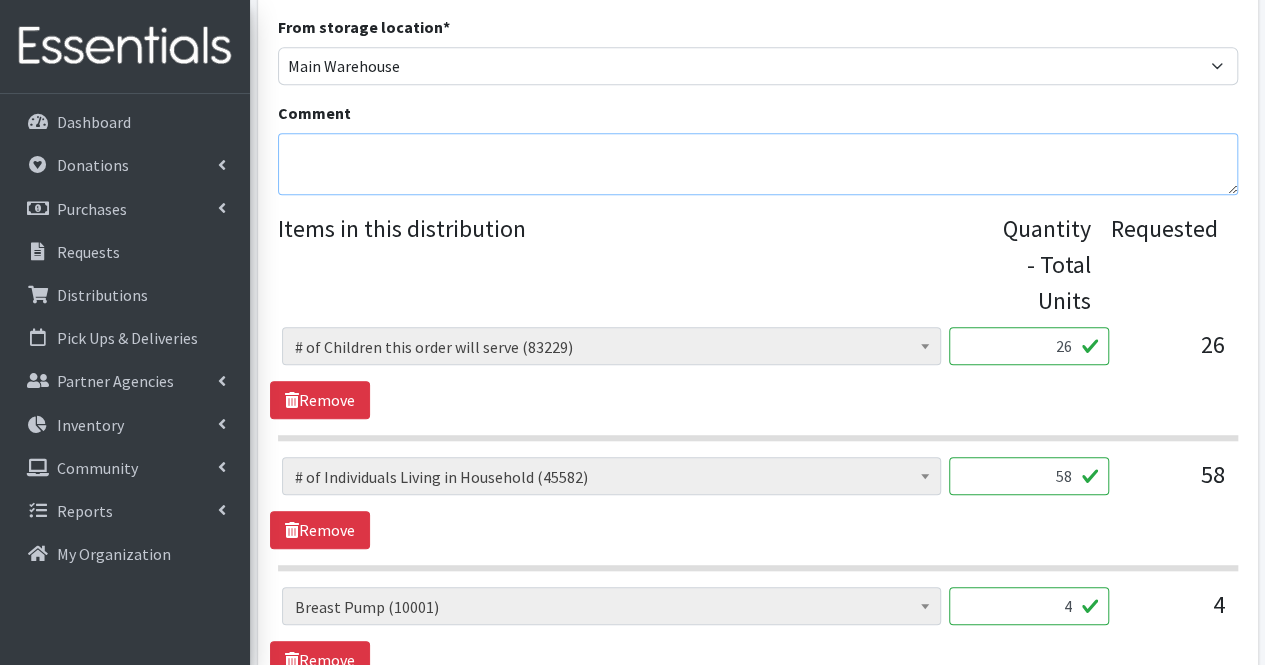 click on "Comment" at bounding box center [758, 164] 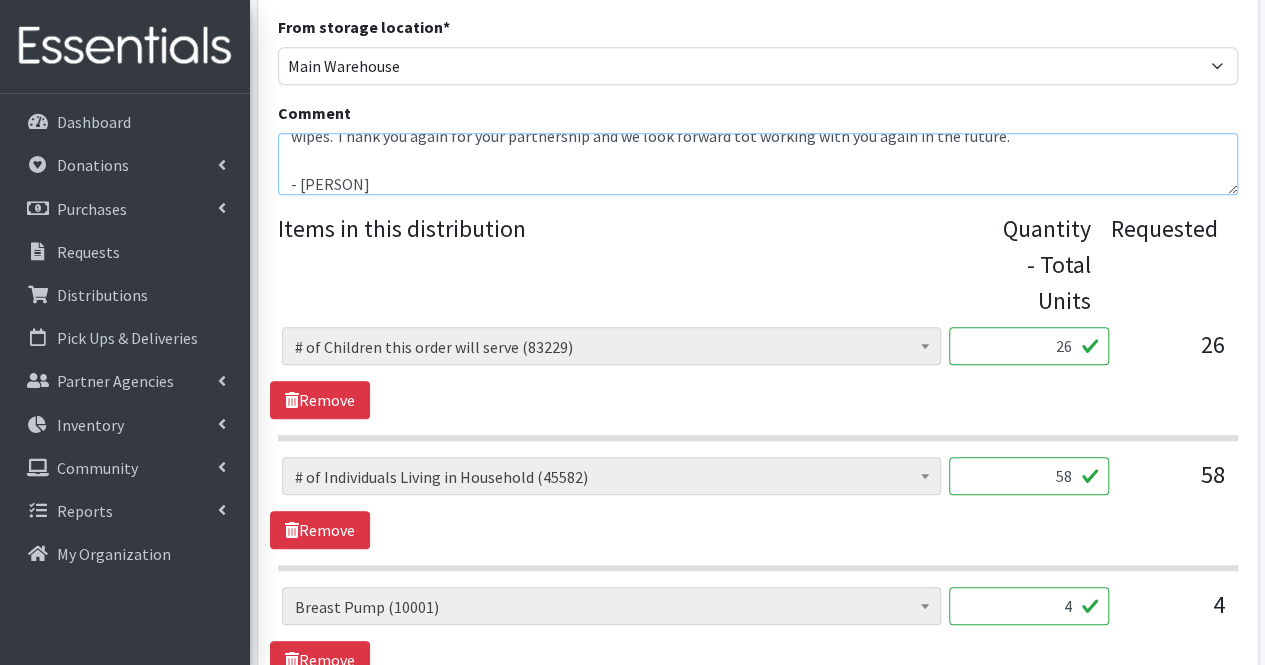 scroll, scrollTop: 72, scrollLeft: 0, axis: vertical 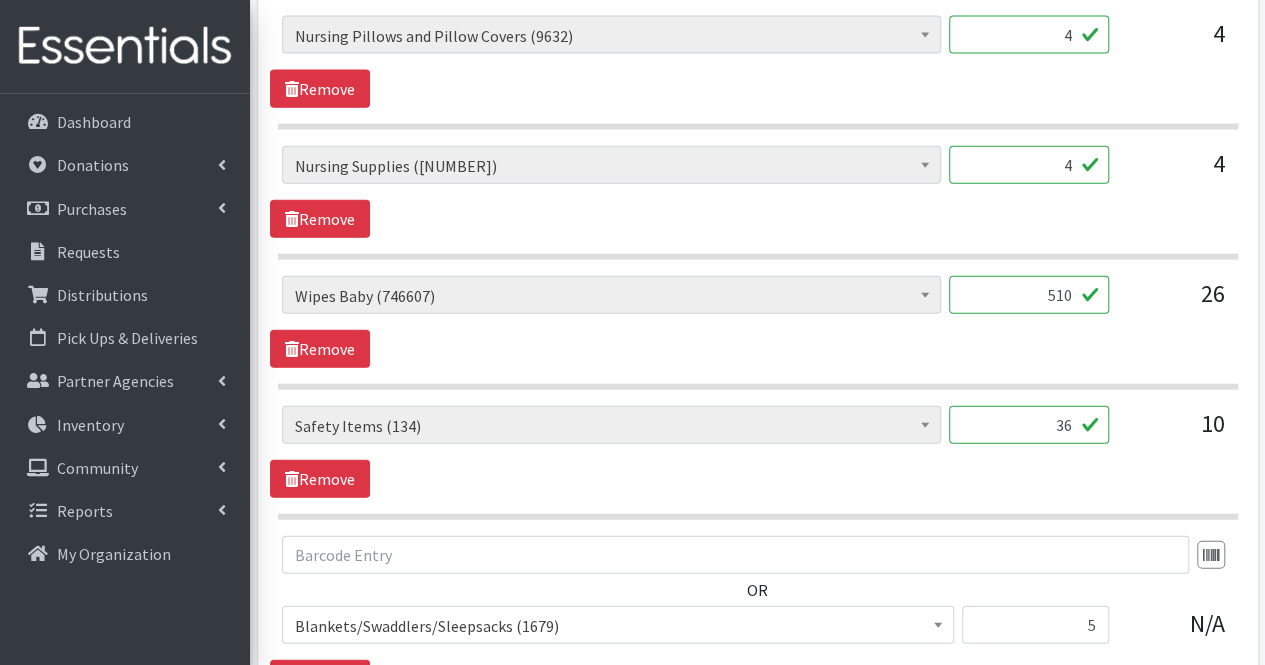 type on "Moms,
Thank you for your partnership. Due to quantities available, your order could not be fulfilled exactly as placed. There are currently no wipes. Thank you again for your partnership and we look forward tot working with you again in the future.
-Nicole" 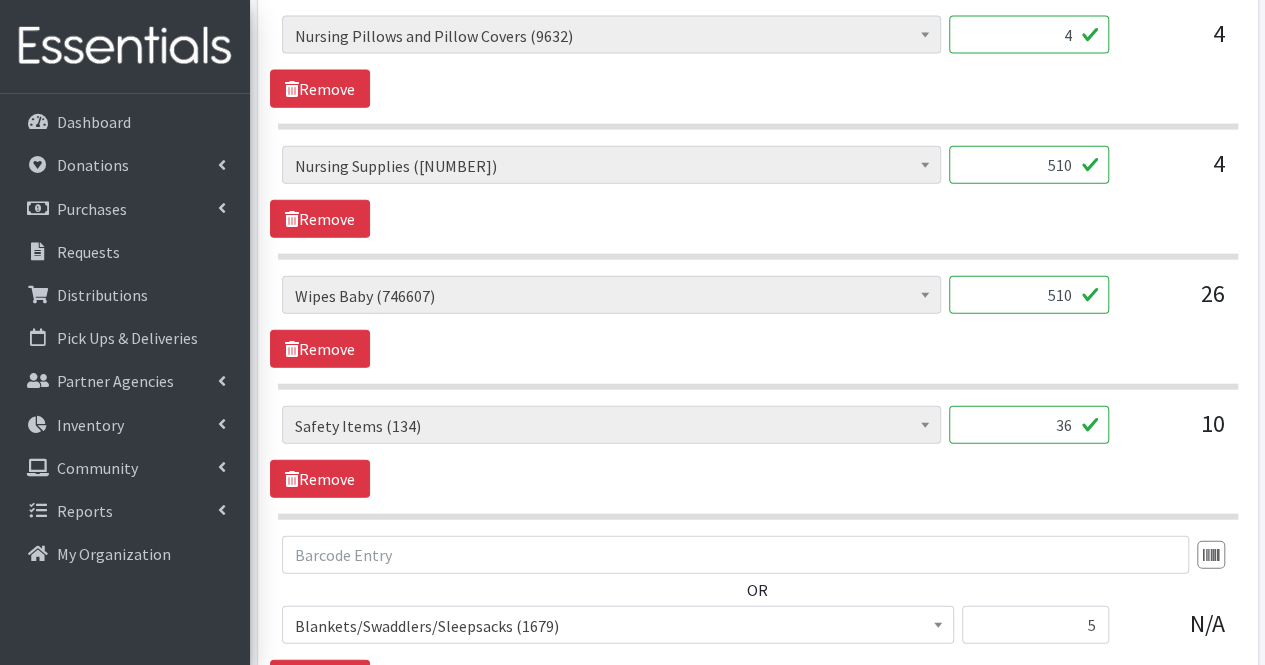 type on "510" 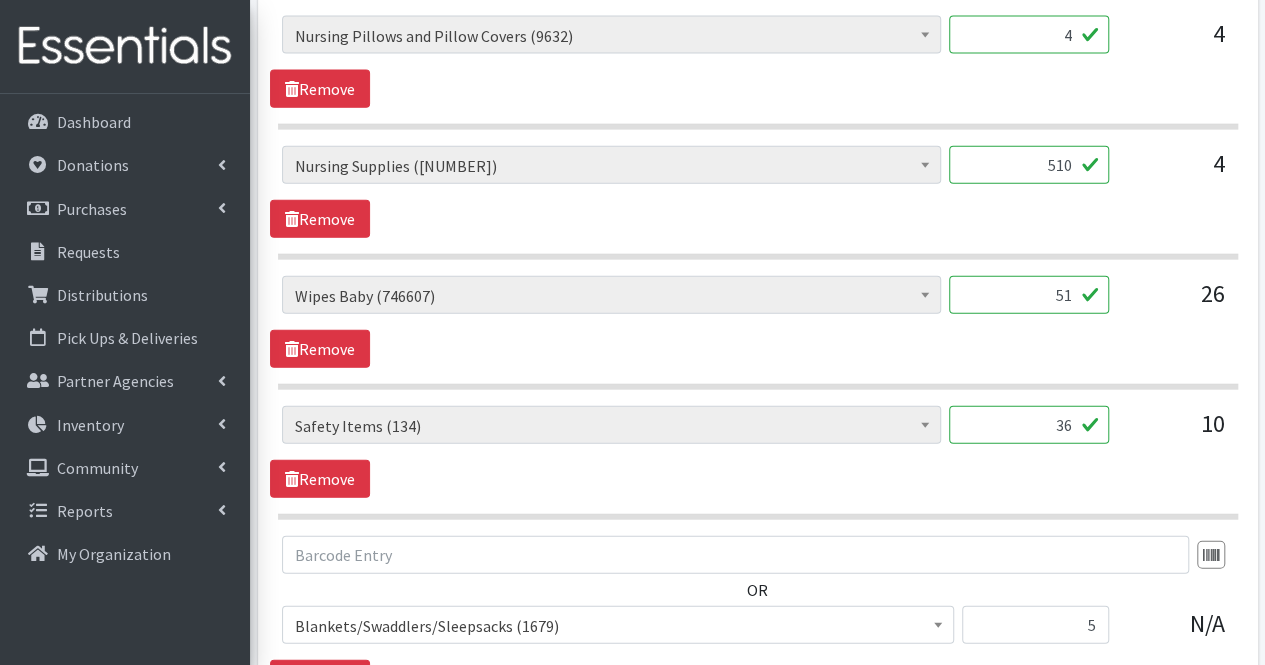 type on "5" 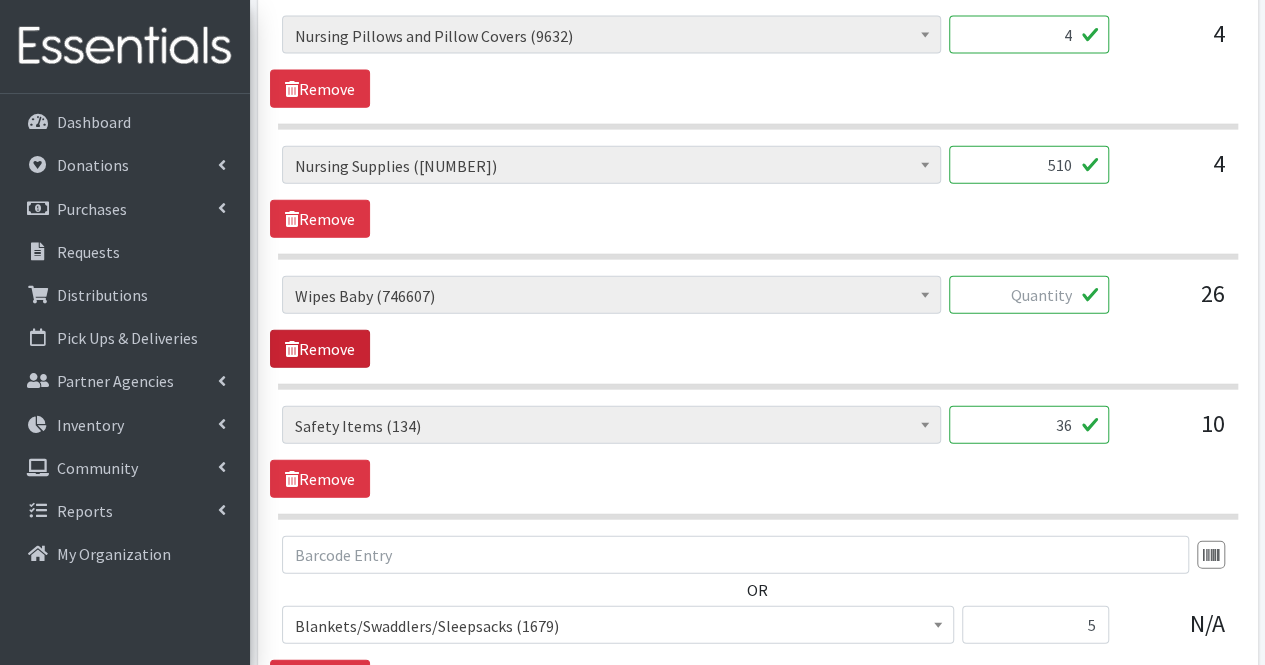 type 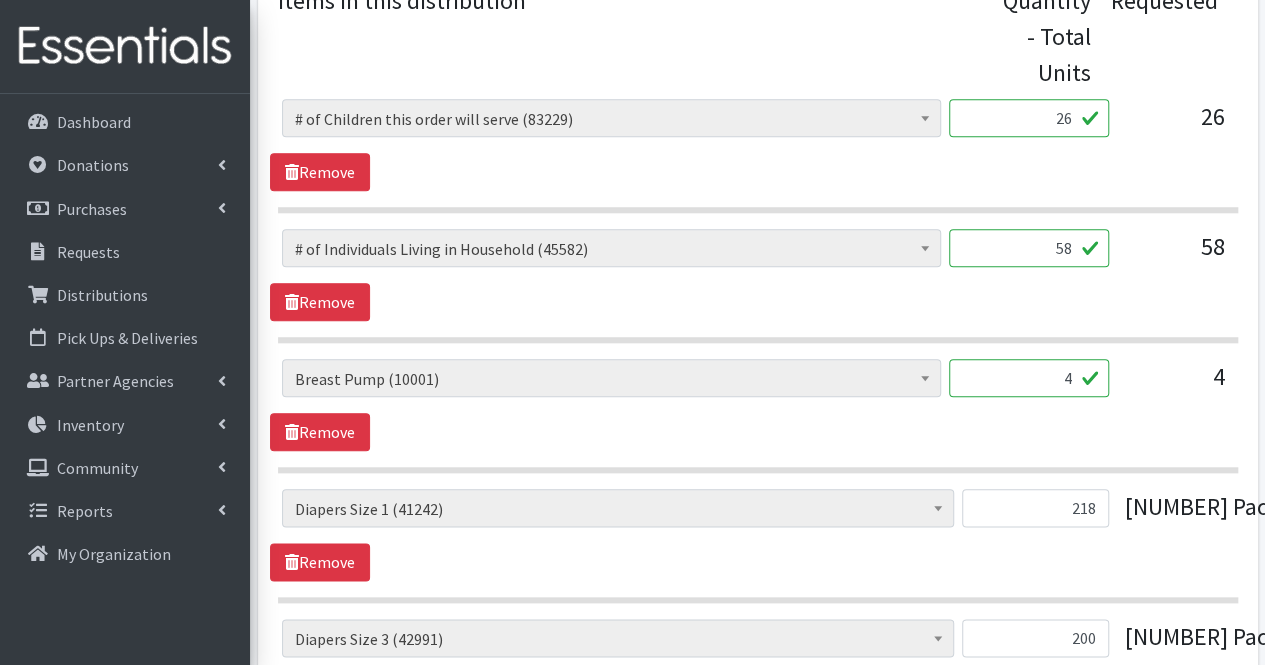 scroll, scrollTop: 903, scrollLeft: 0, axis: vertical 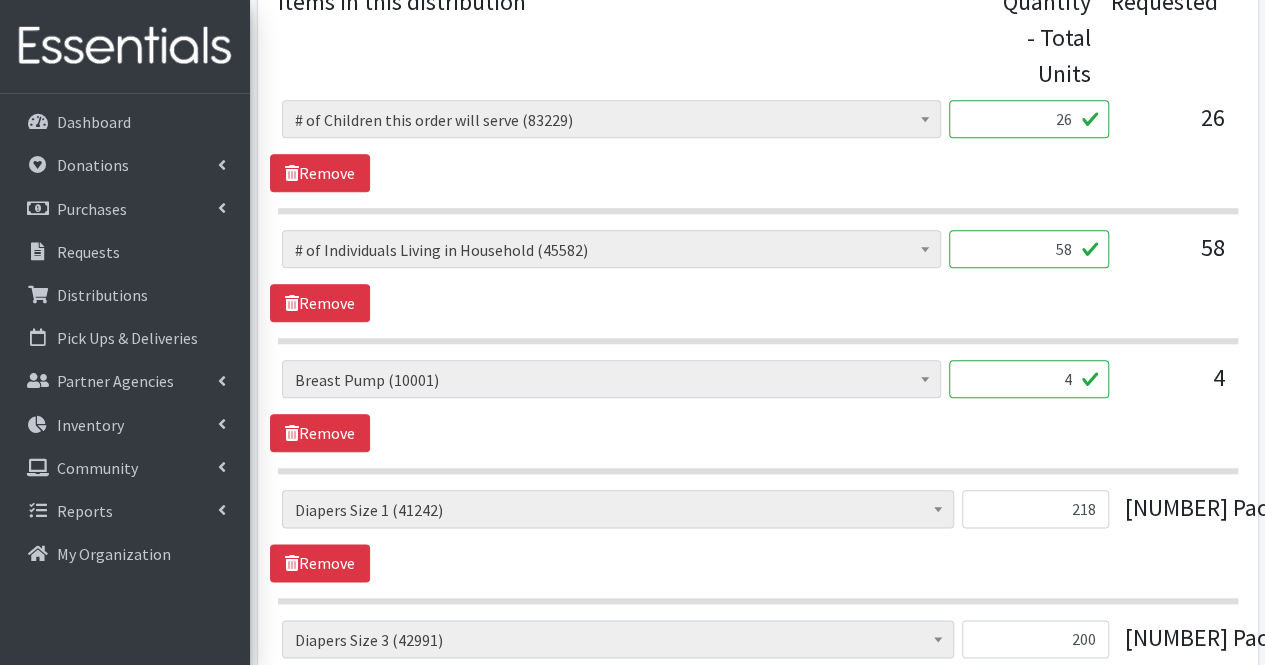 click on "4" at bounding box center (1029, 379) 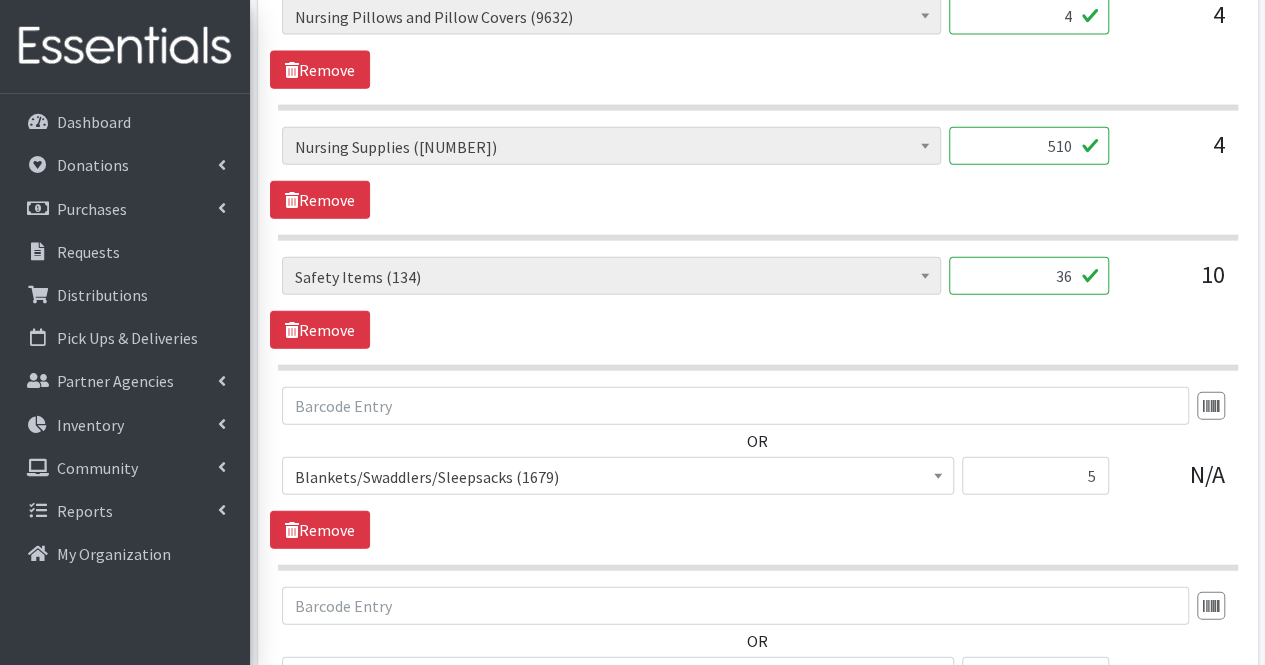 scroll, scrollTop: 2653, scrollLeft: 0, axis: vertical 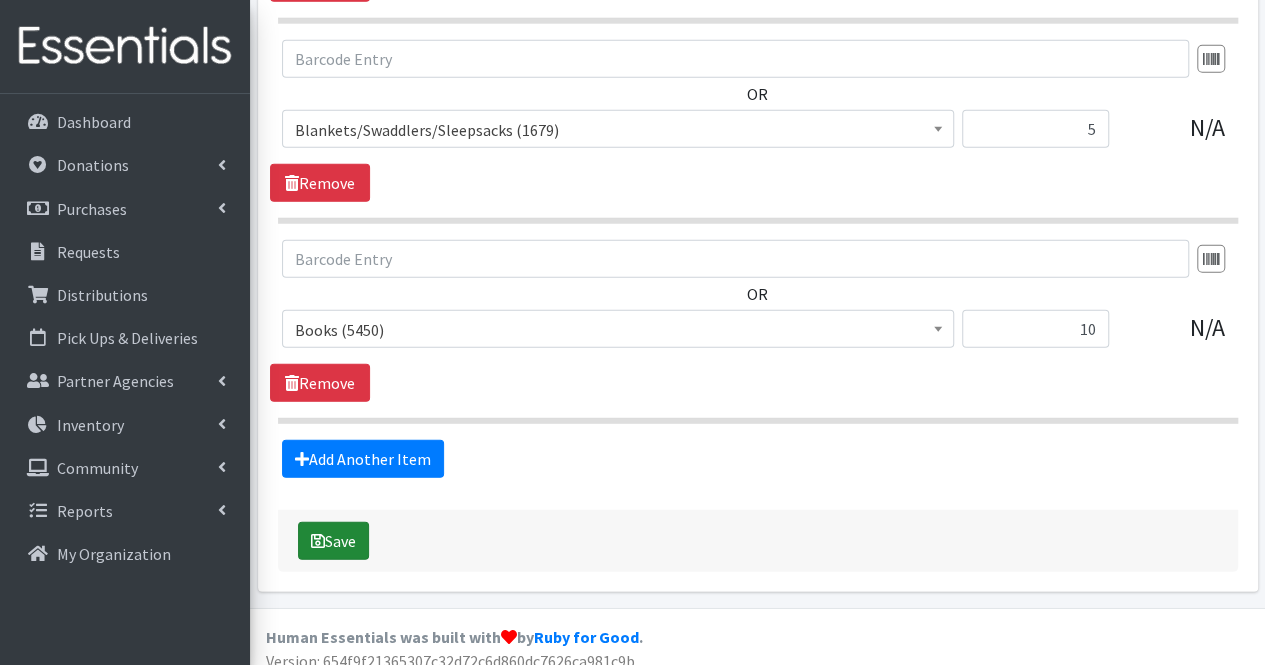 type on "2" 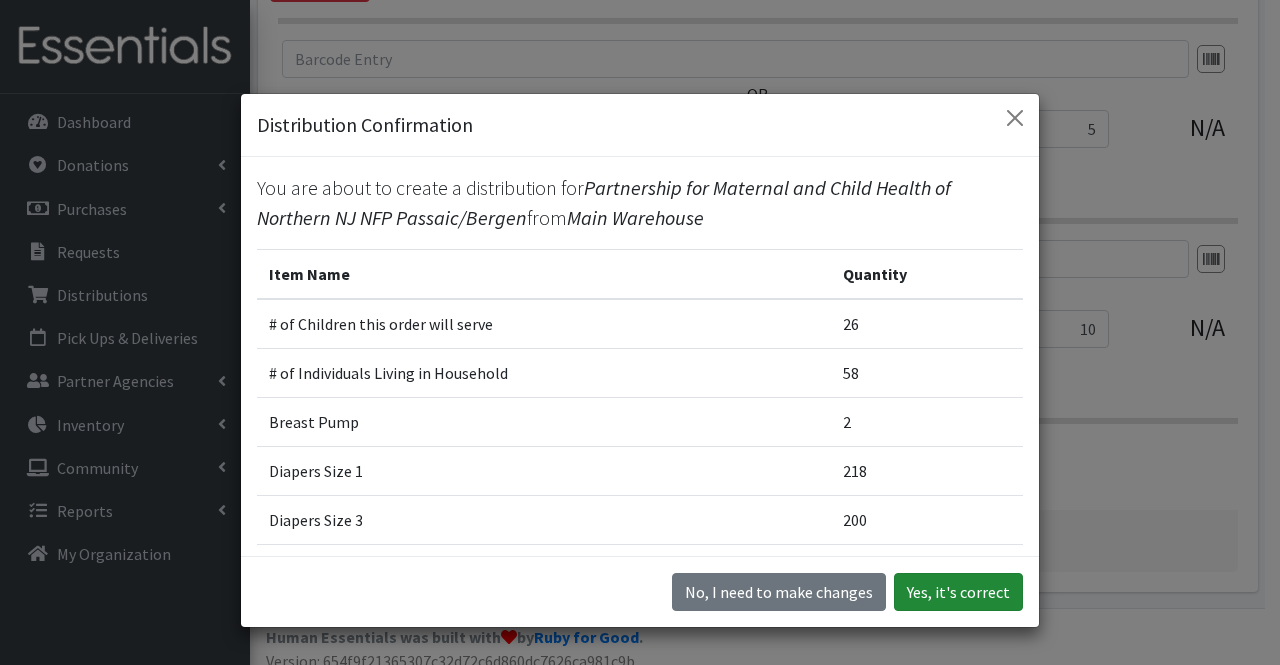 click on "Yes, it's correct" at bounding box center (958, 592) 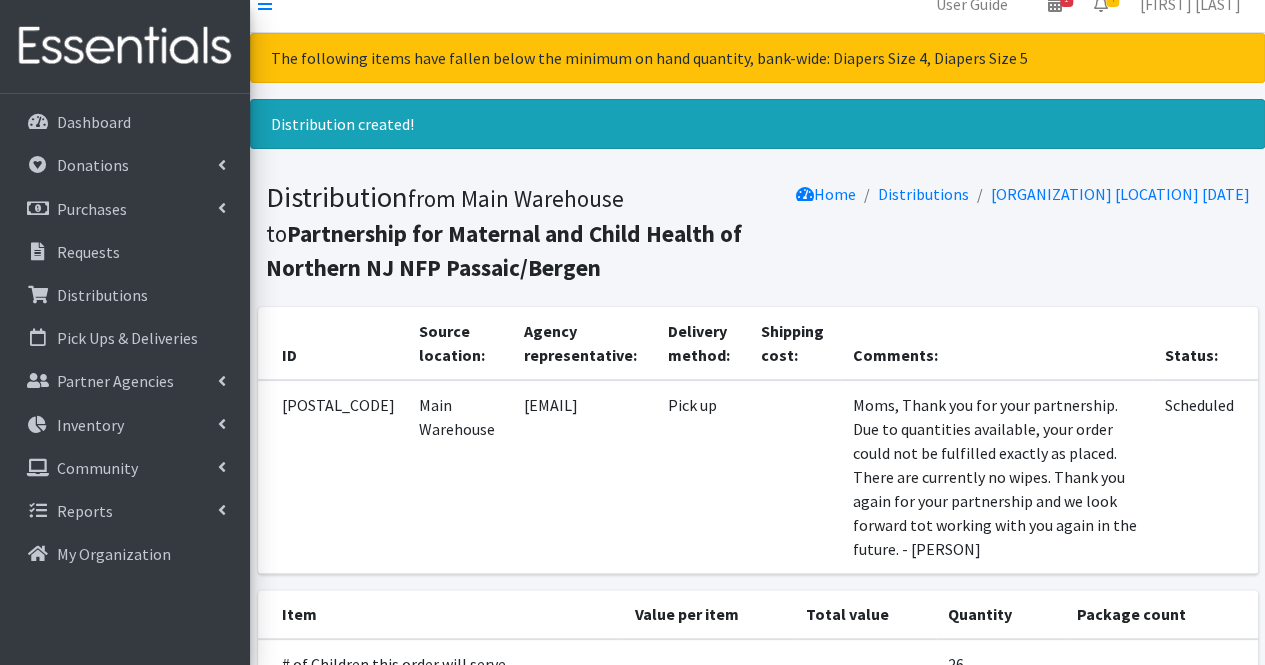 scroll, scrollTop: 0, scrollLeft: 0, axis: both 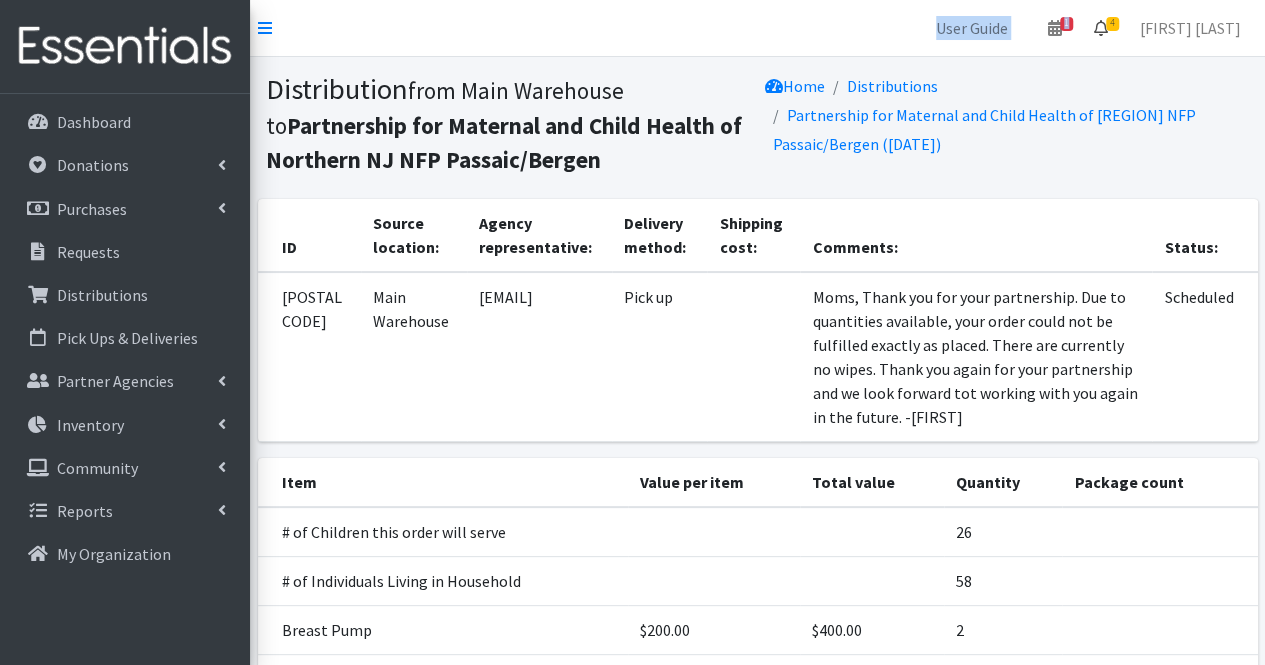 drag, startPoint x: 794, startPoint y: 46, endPoint x: 1120, endPoint y: 31, distance: 326.3449 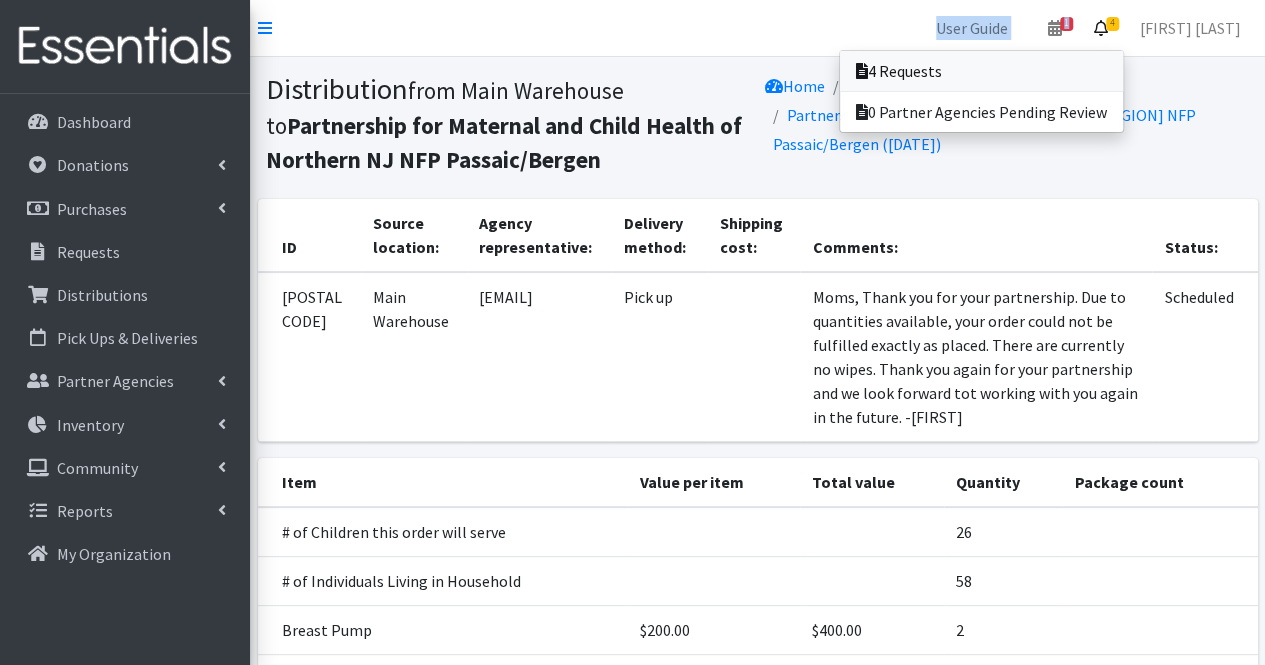 click on "4
Requests" at bounding box center (981, 71) 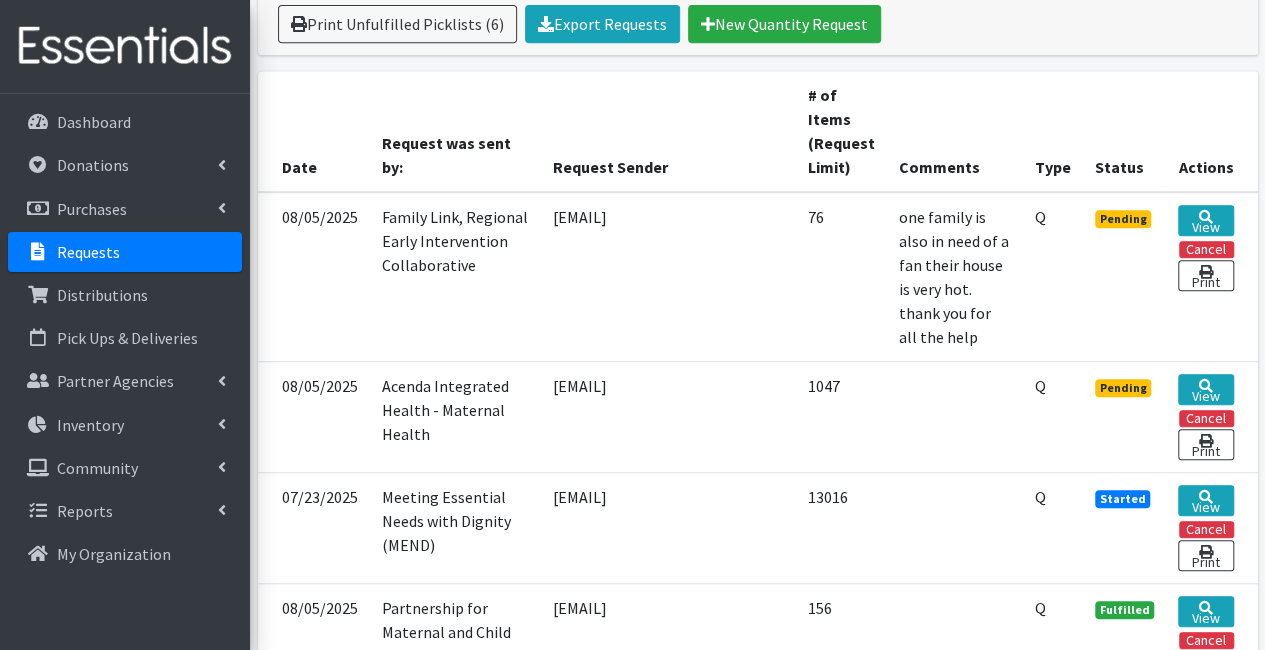 scroll, scrollTop: 0, scrollLeft: 170, axis: horizontal 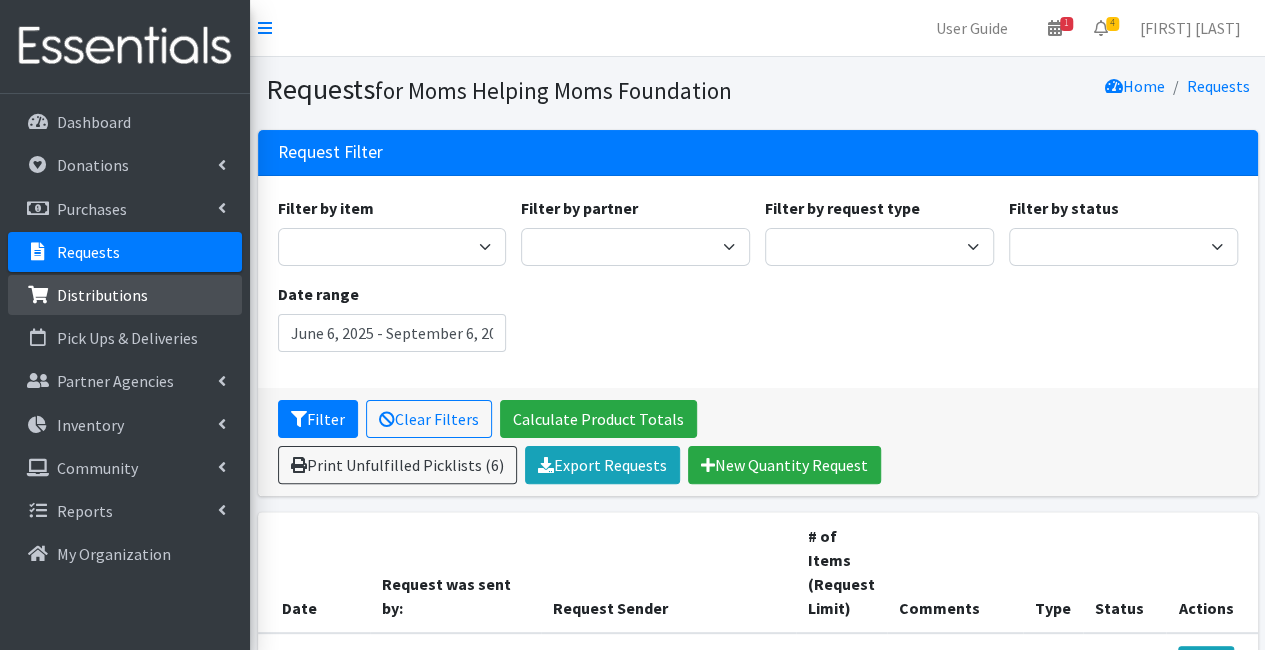 click on "Distributions" at bounding box center (125, 295) 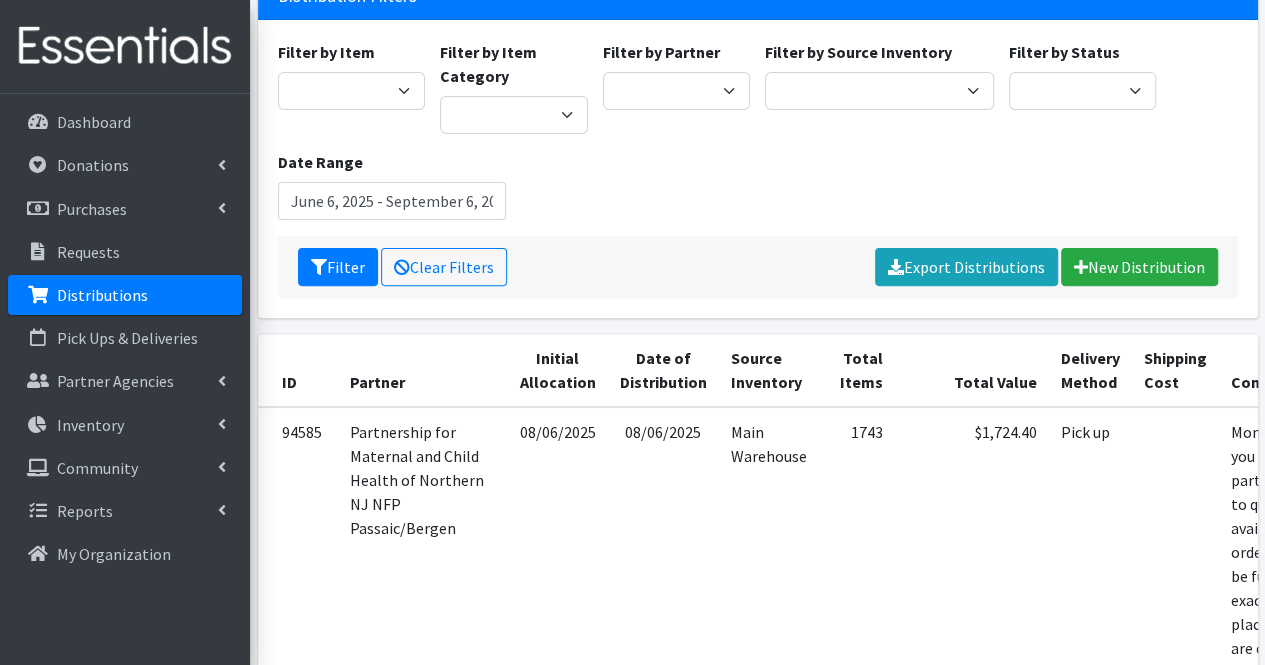 scroll, scrollTop: 410, scrollLeft: 0, axis: vertical 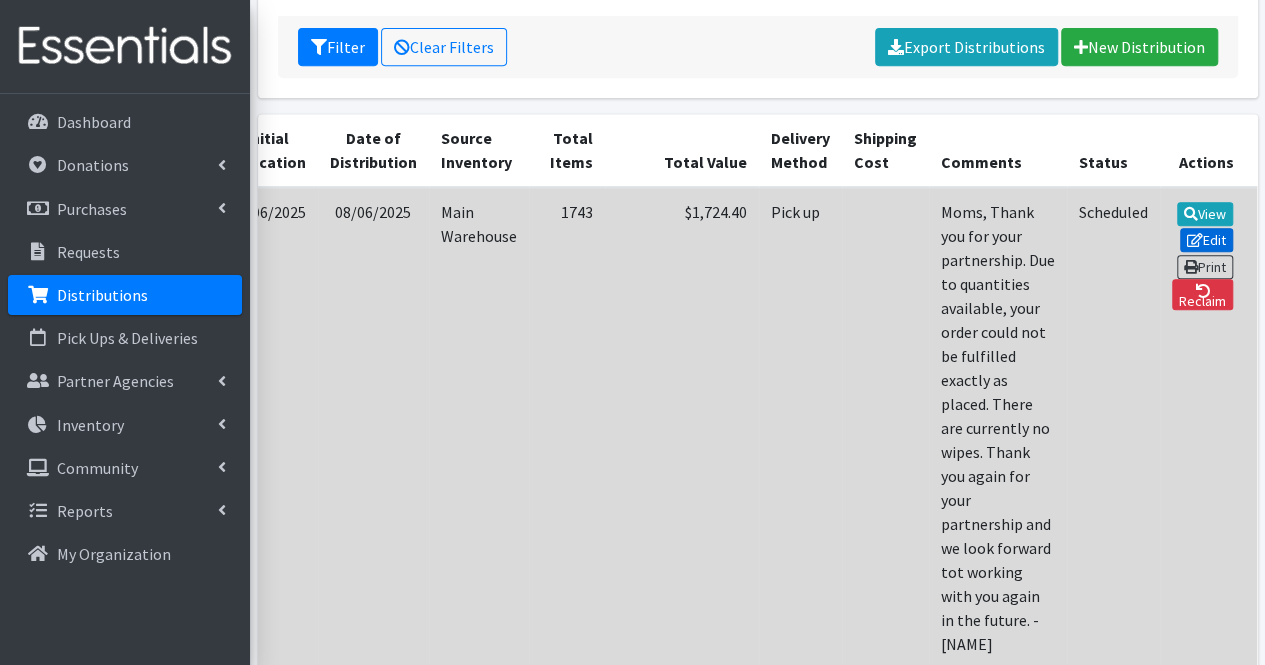 click on "Edit" at bounding box center [1207, 240] 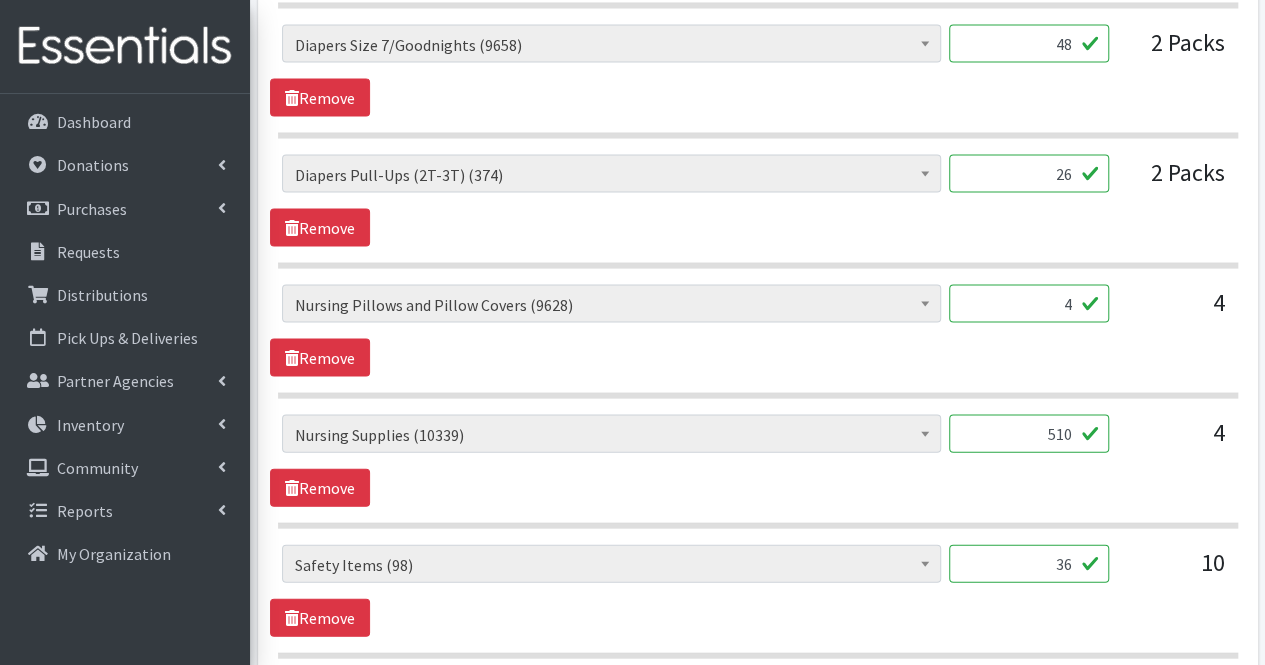 scroll, scrollTop: 2061, scrollLeft: 0, axis: vertical 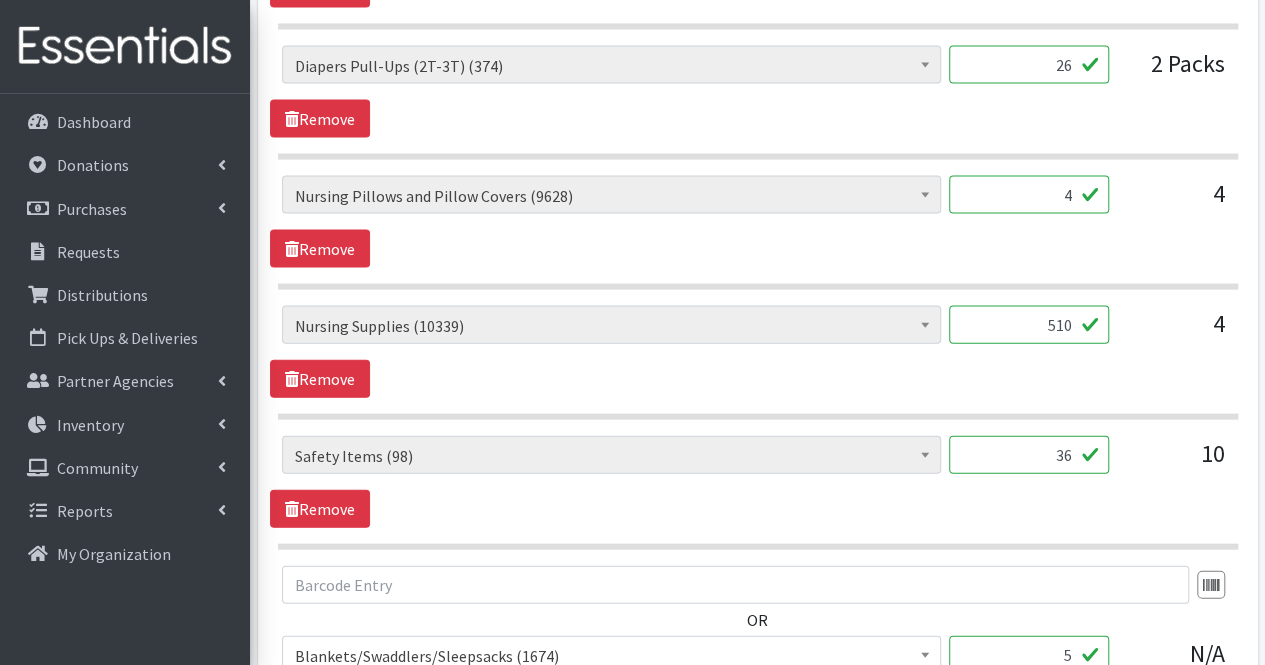 click on "510" at bounding box center (1029, 325) 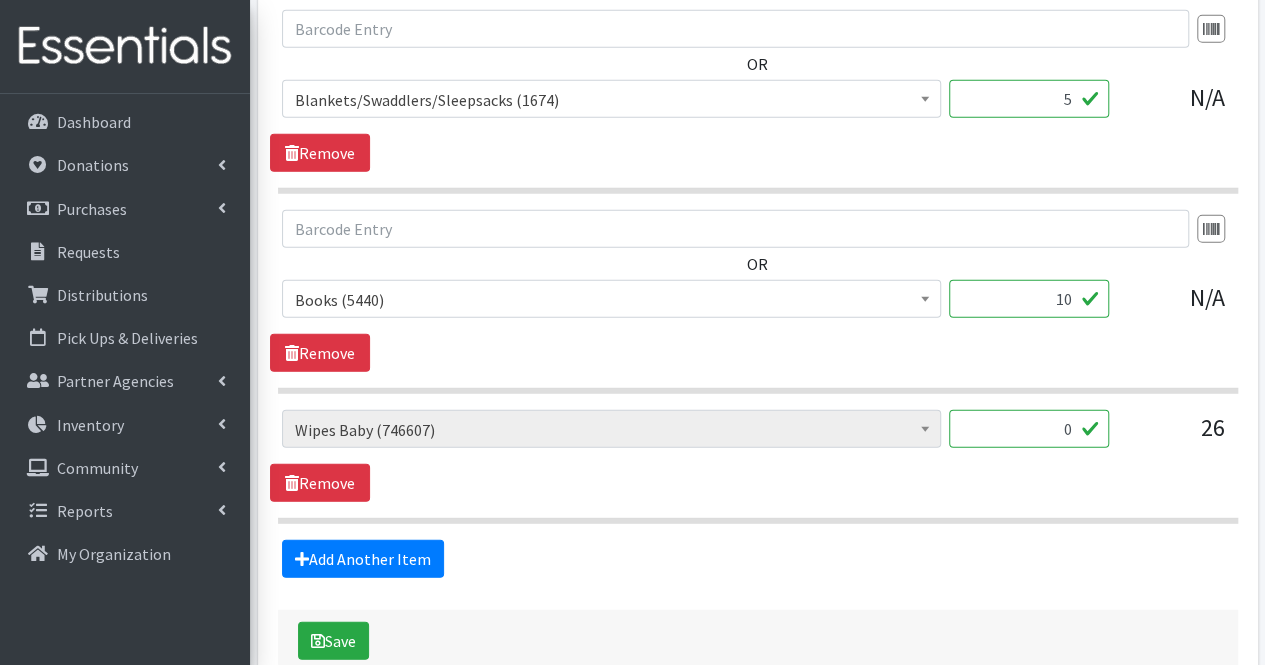 scroll, scrollTop: 2716, scrollLeft: 0, axis: vertical 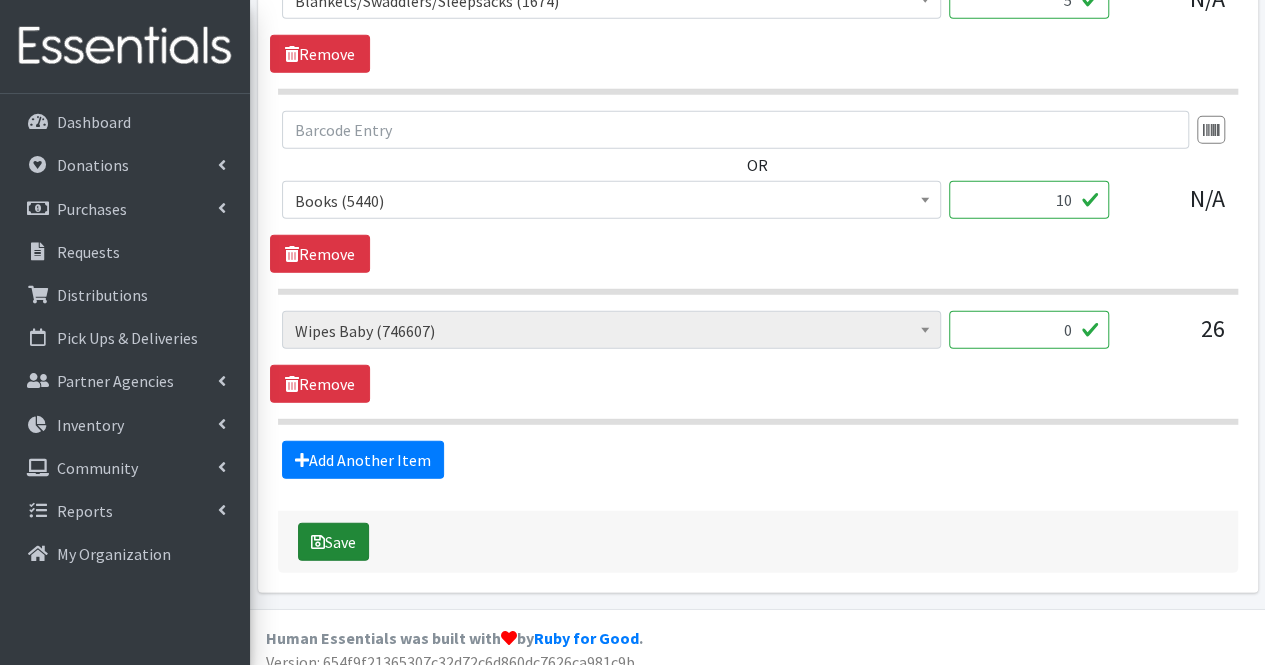 type on "560" 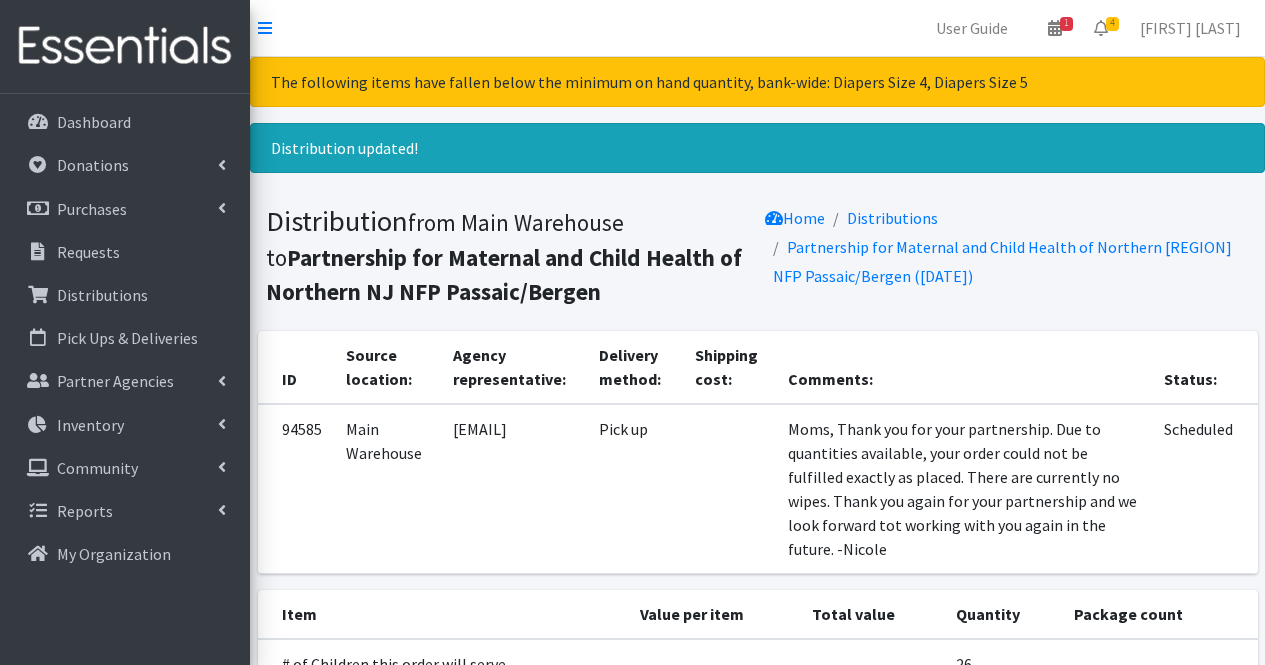 scroll, scrollTop: 0, scrollLeft: 0, axis: both 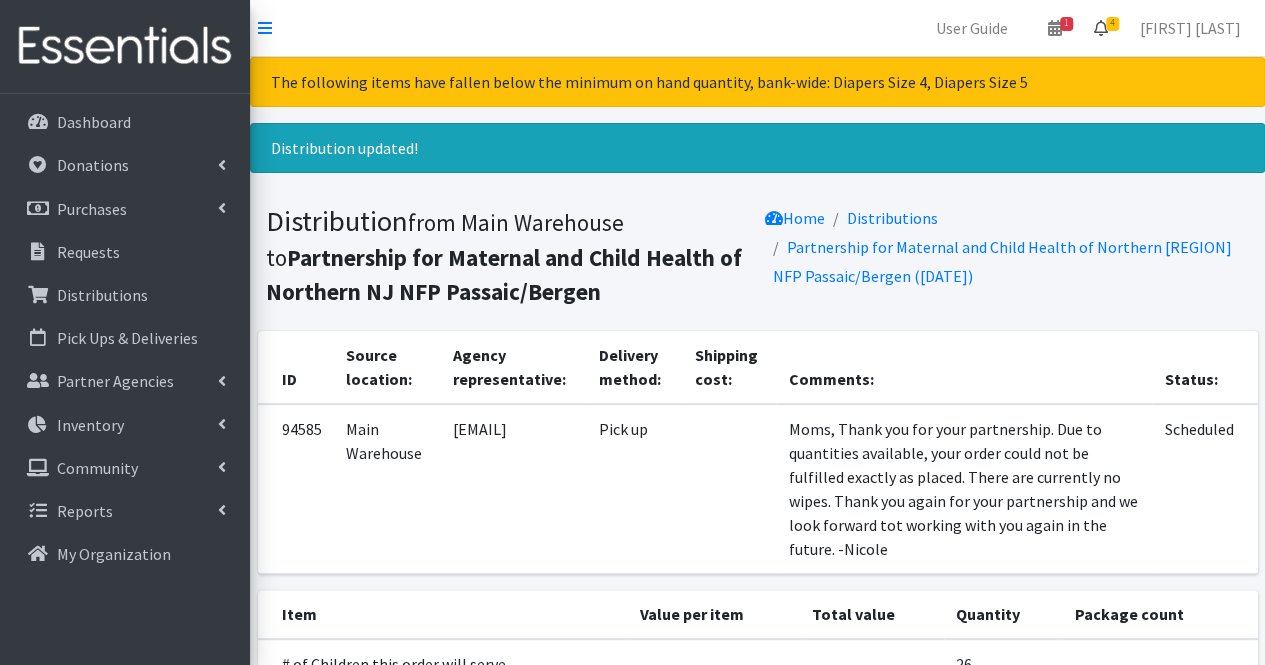 click at bounding box center [1101, 28] 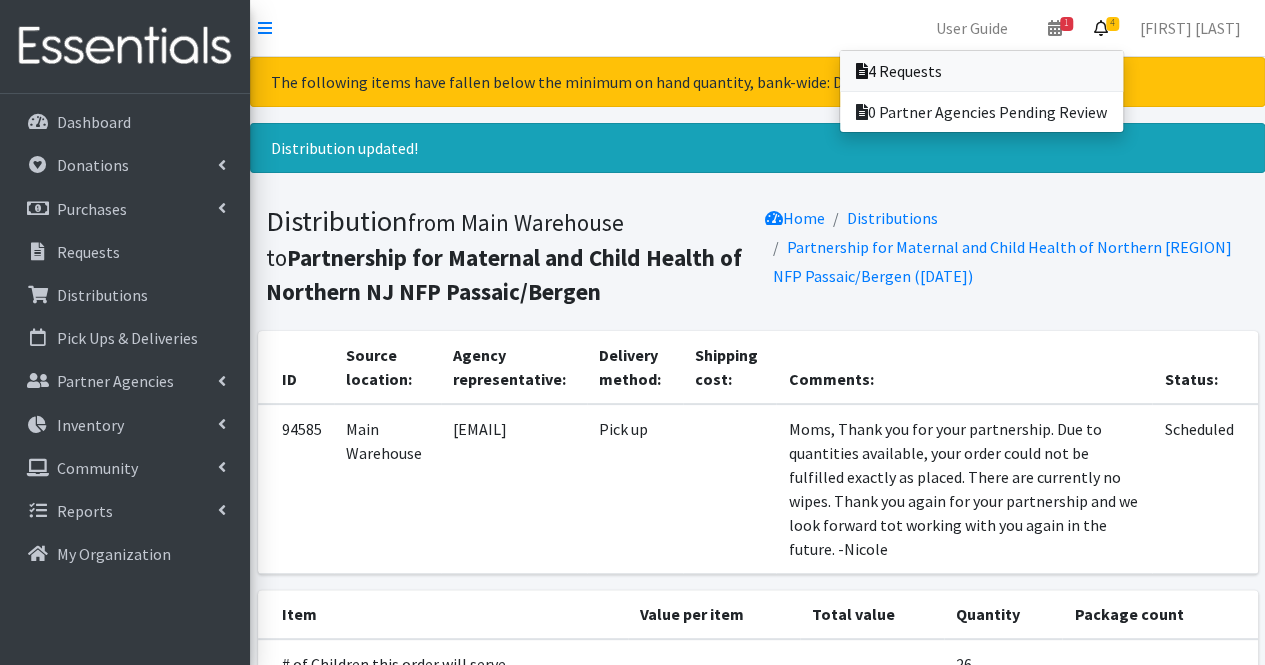 click on "4
Requests" at bounding box center [981, 71] 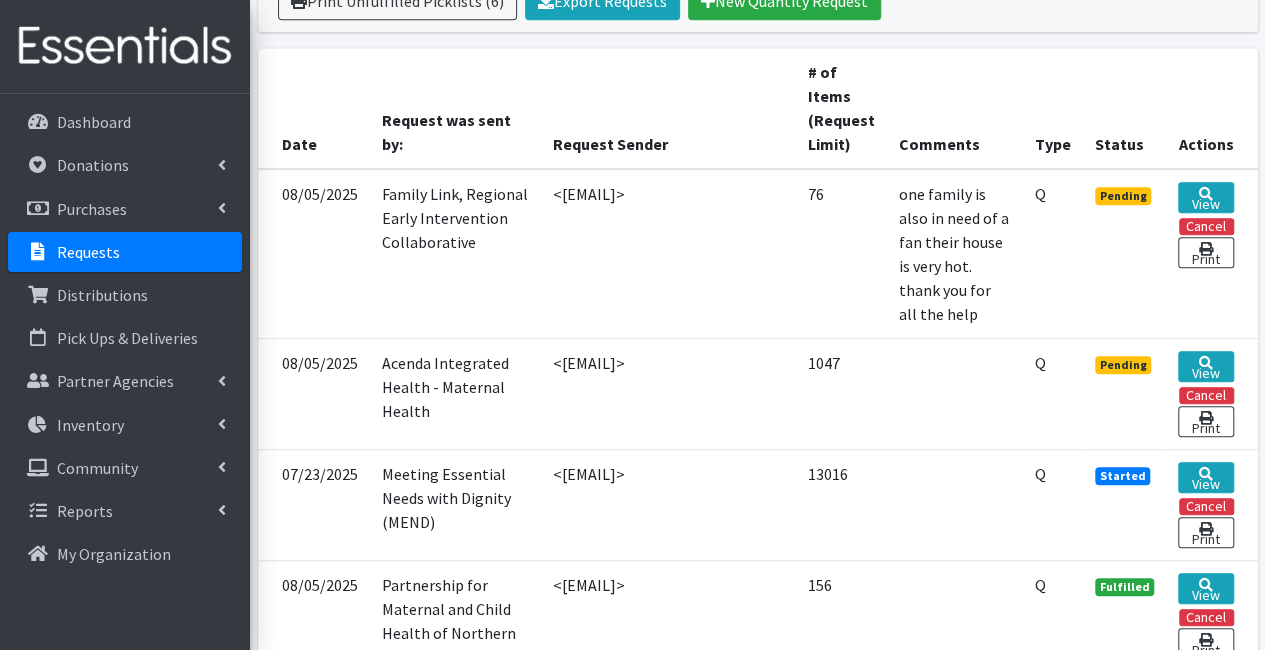 scroll, scrollTop: 464, scrollLeft: 170, axis: both 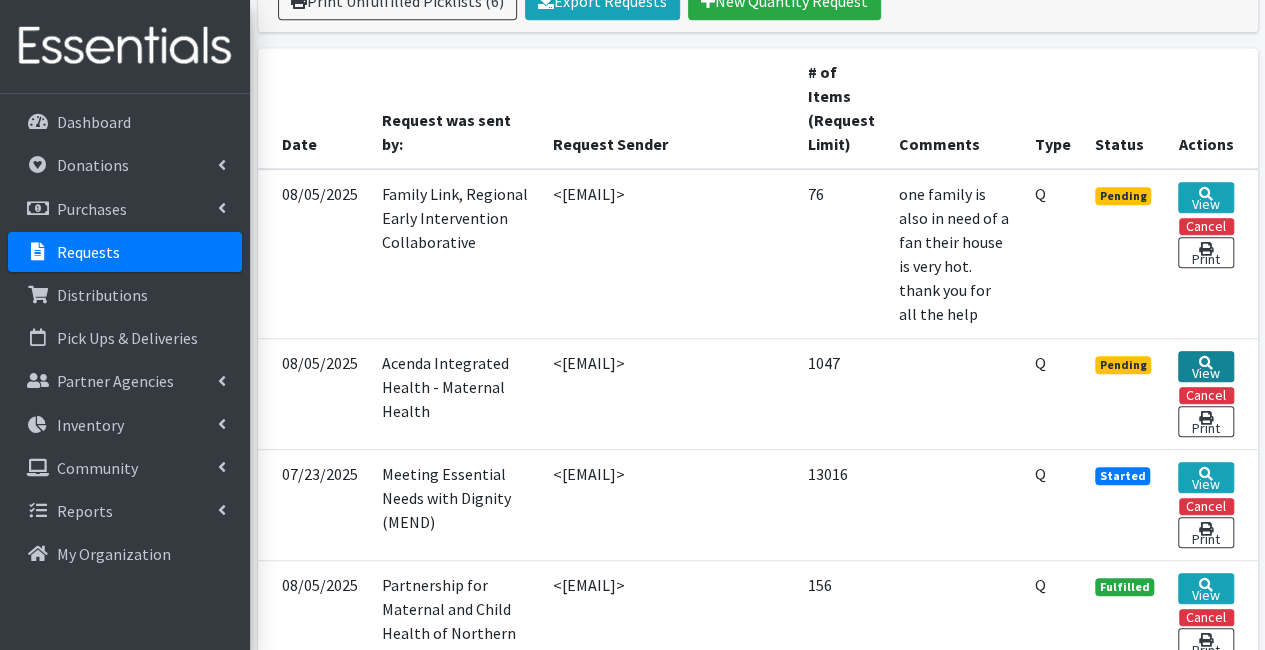 click on "View" at bounding box center [1205, 366] 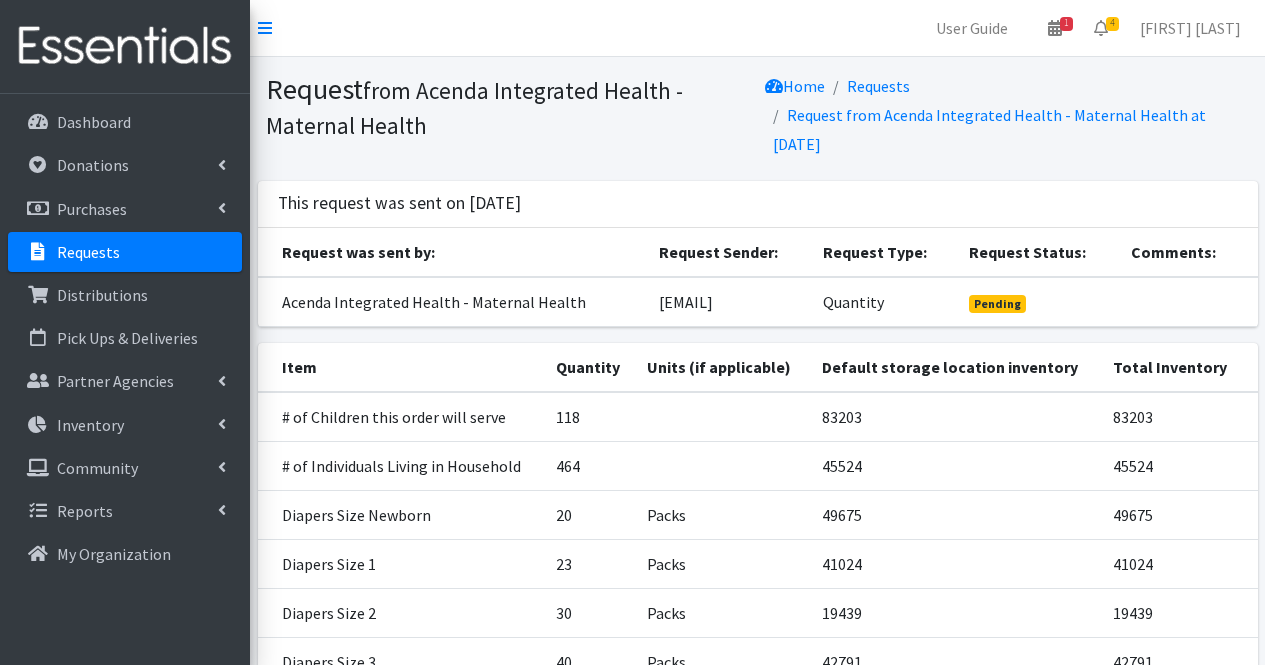 scroll, scrollTop: 706, scrollLeft: 0, axis: vertical 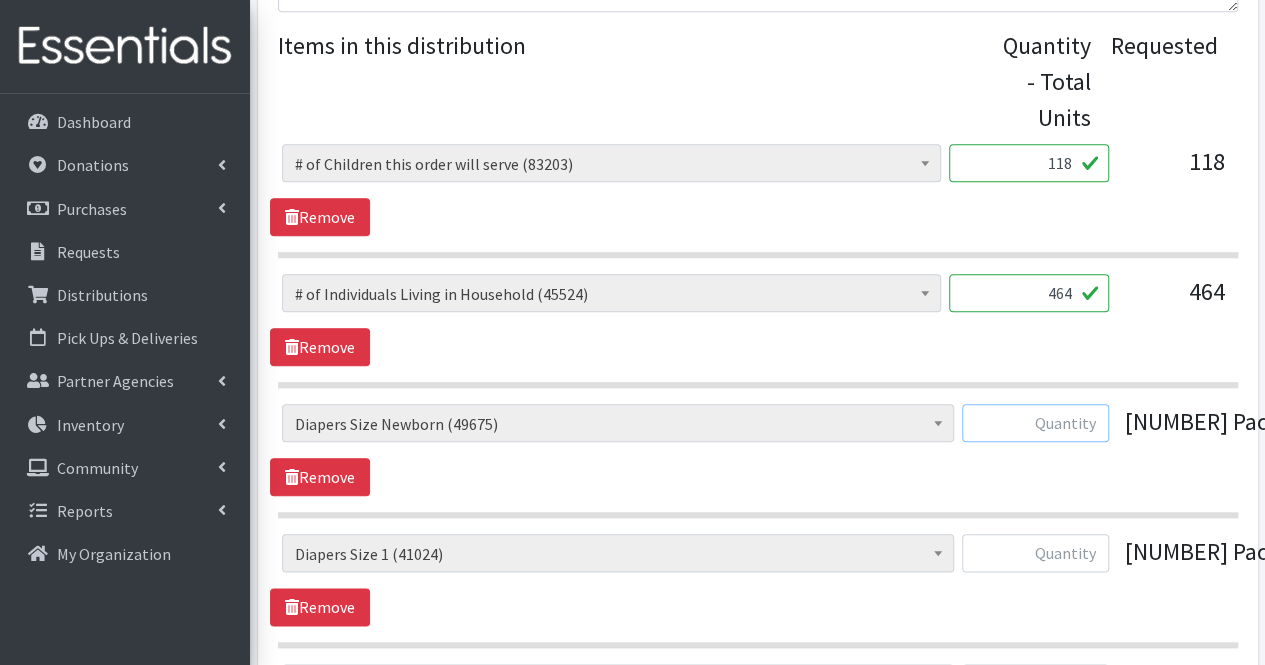 click at bounding box center (1035, 423) 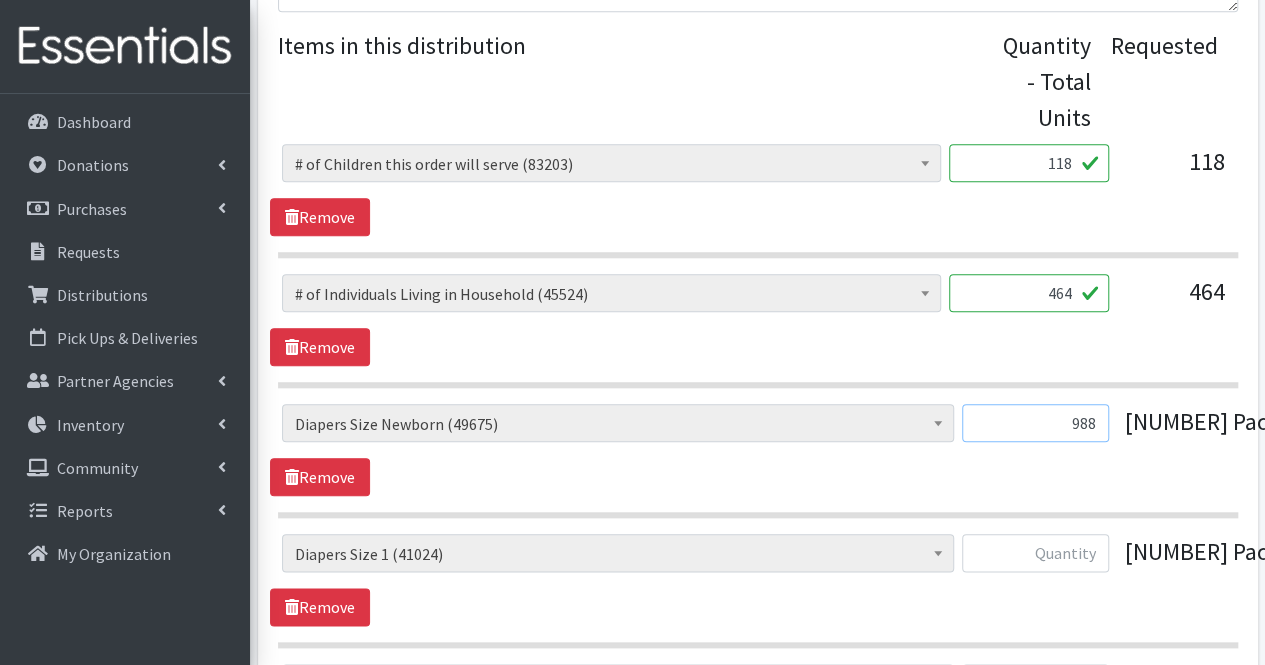 type on "988" 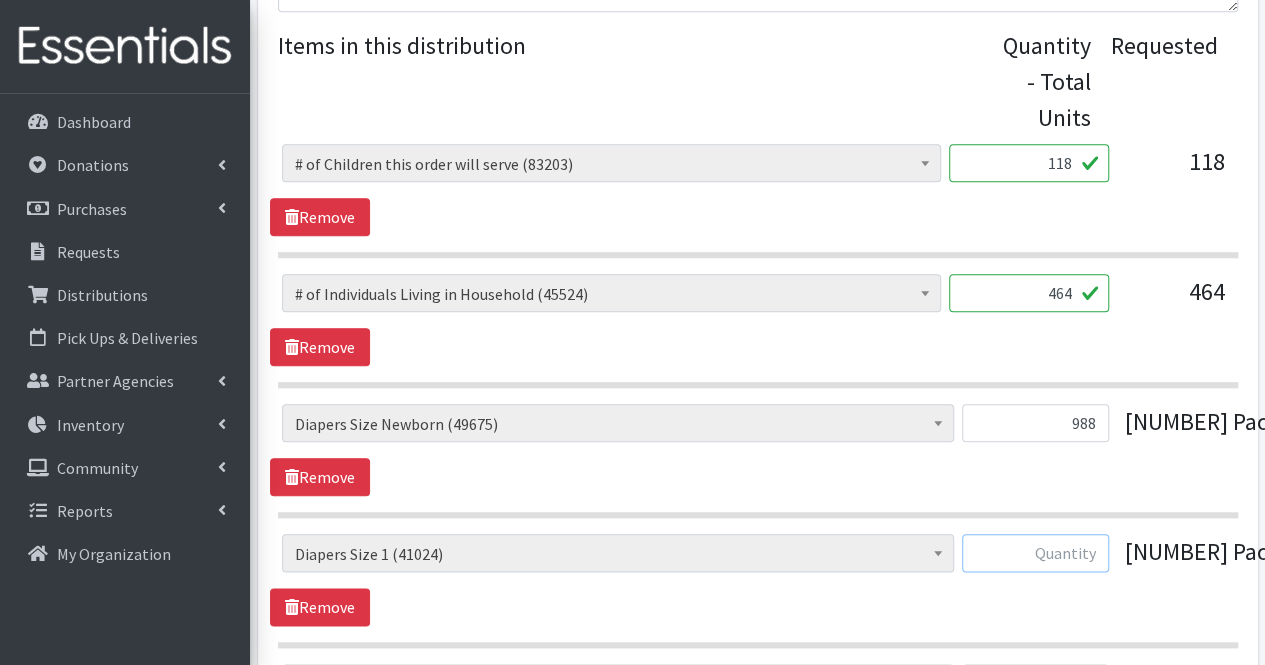 click at bounding box center [1035, 553] 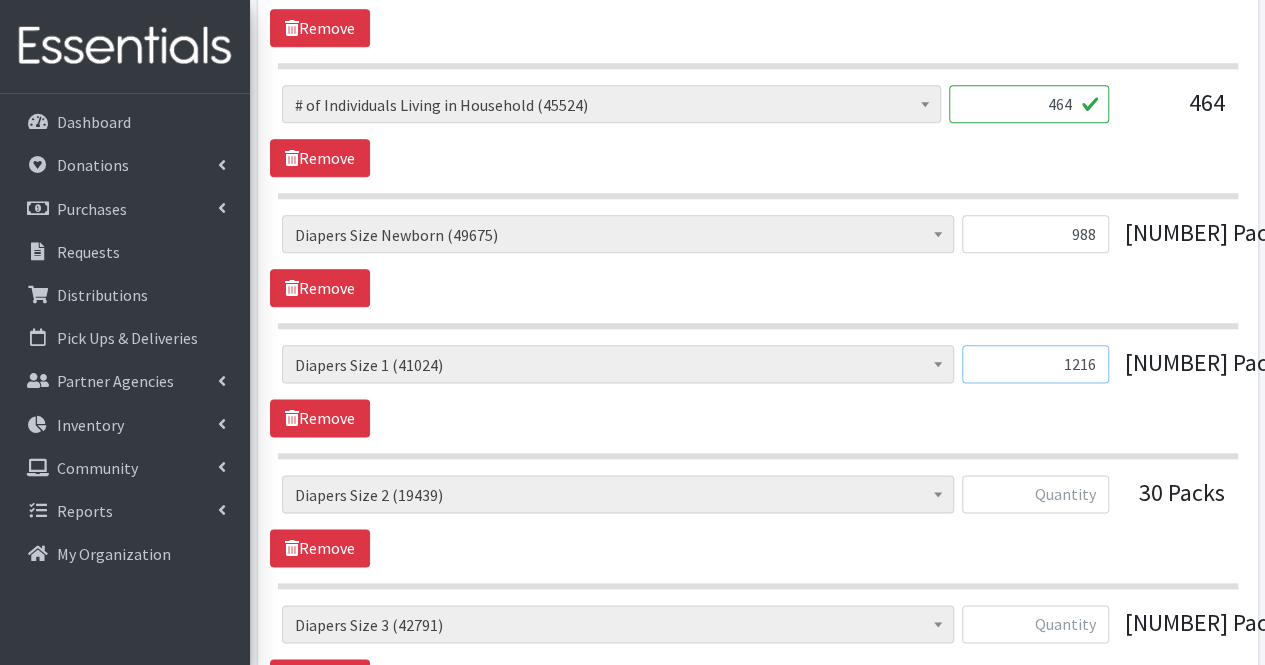 scroll, scrollTop: 1049, scrollLeft: 0, axis: vertical 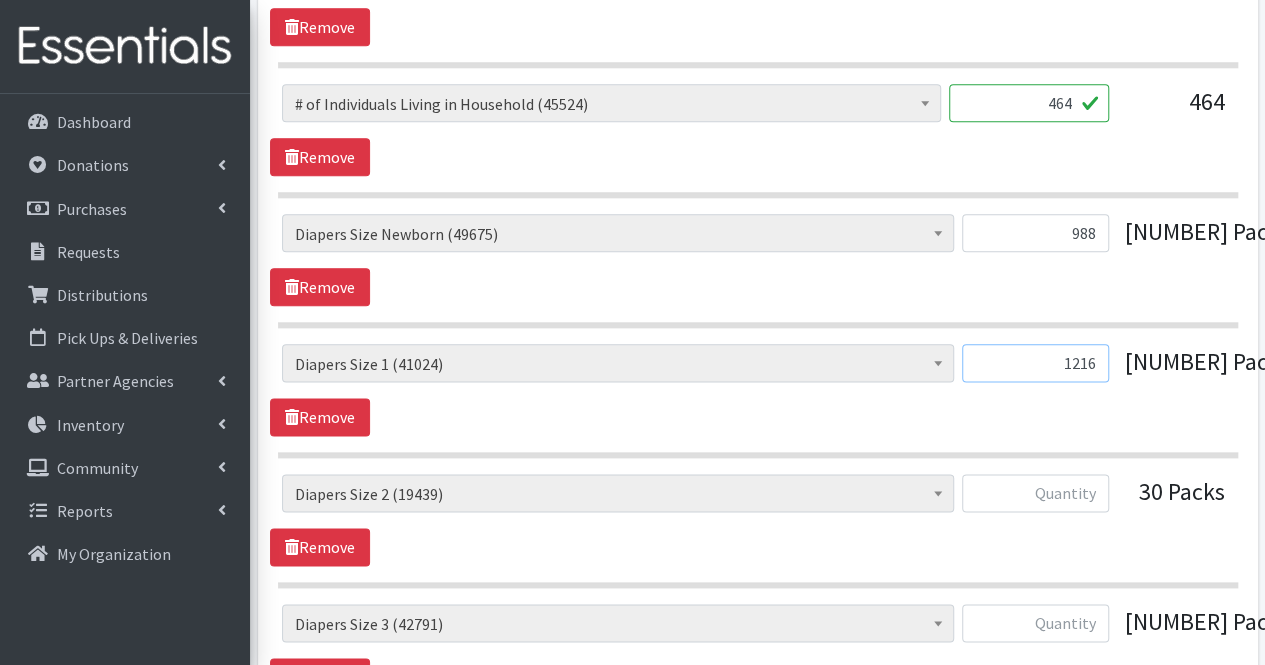 type on "1216" 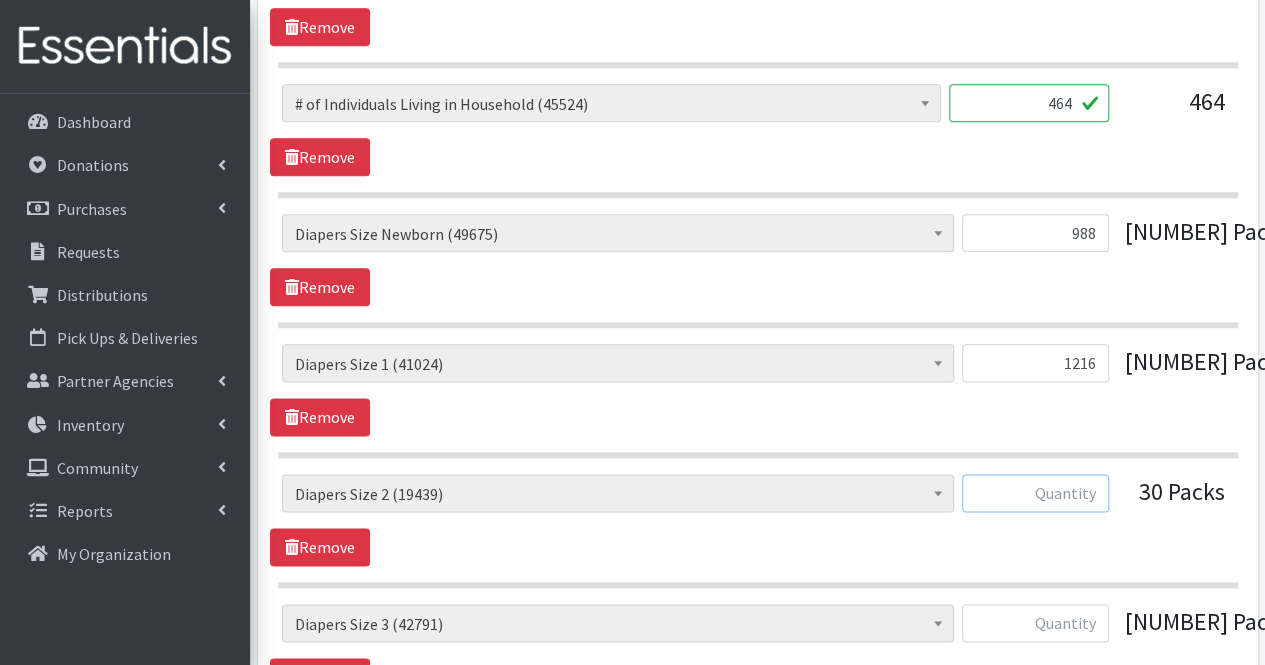 click at bounding box center (1035, 493) 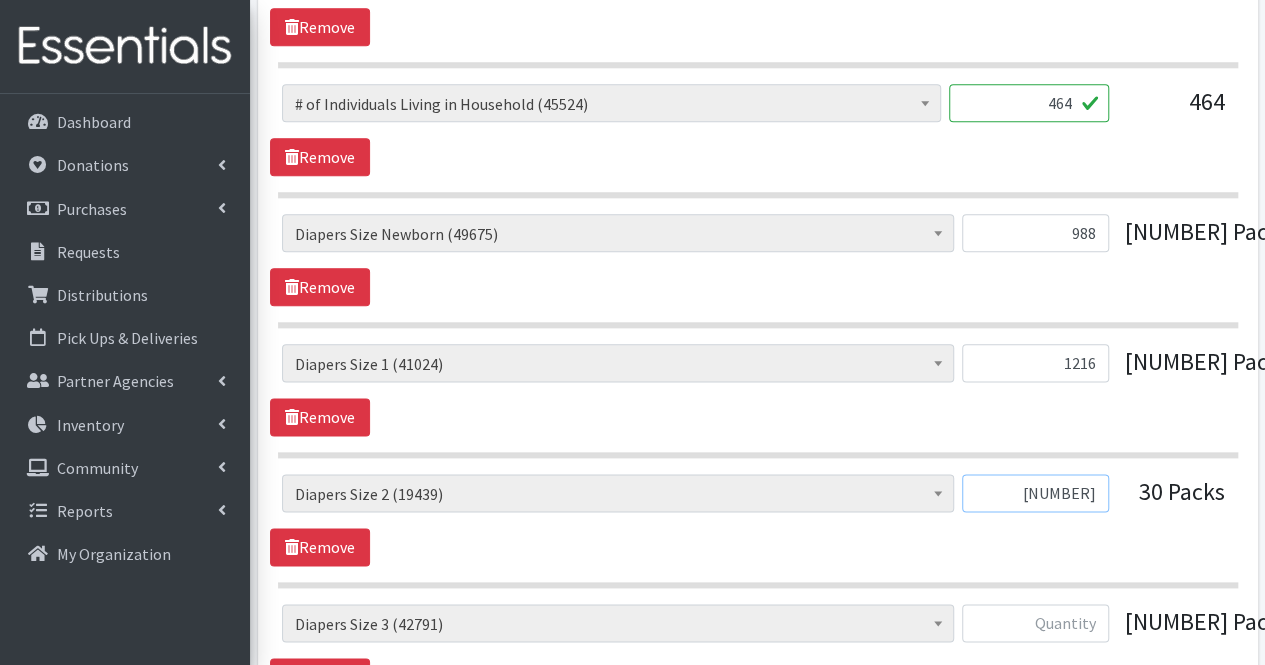 type on "[NUMBER]" 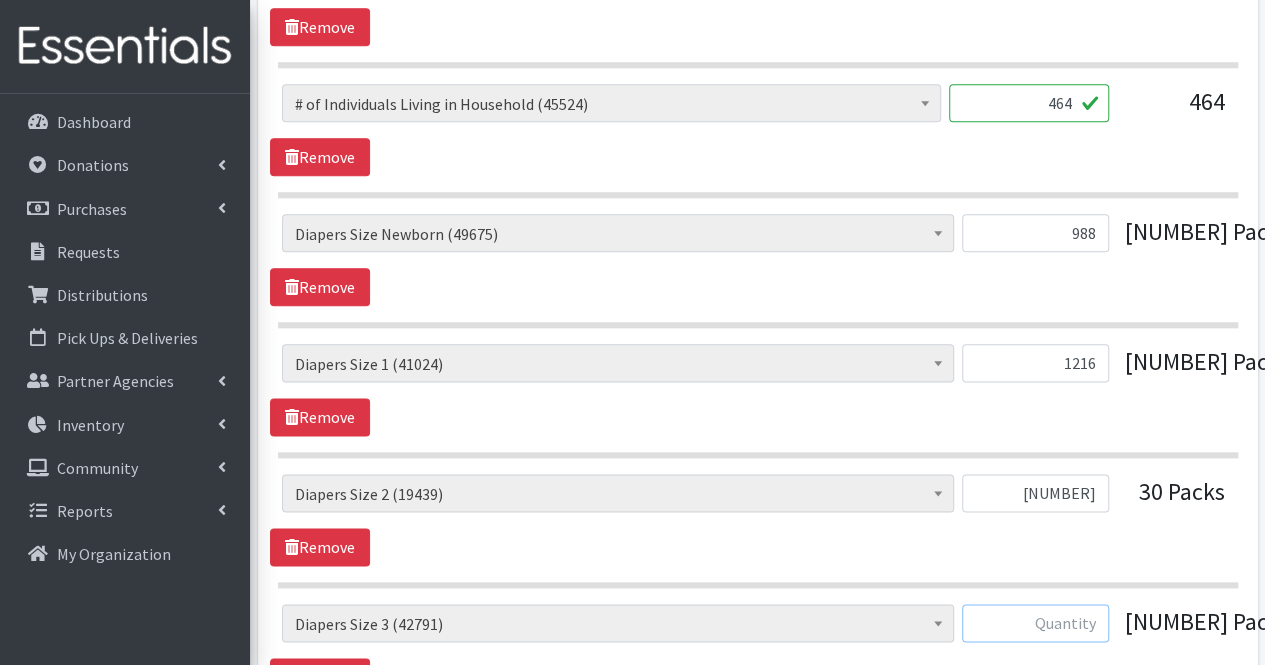 click at bounding box center (1035, 623) 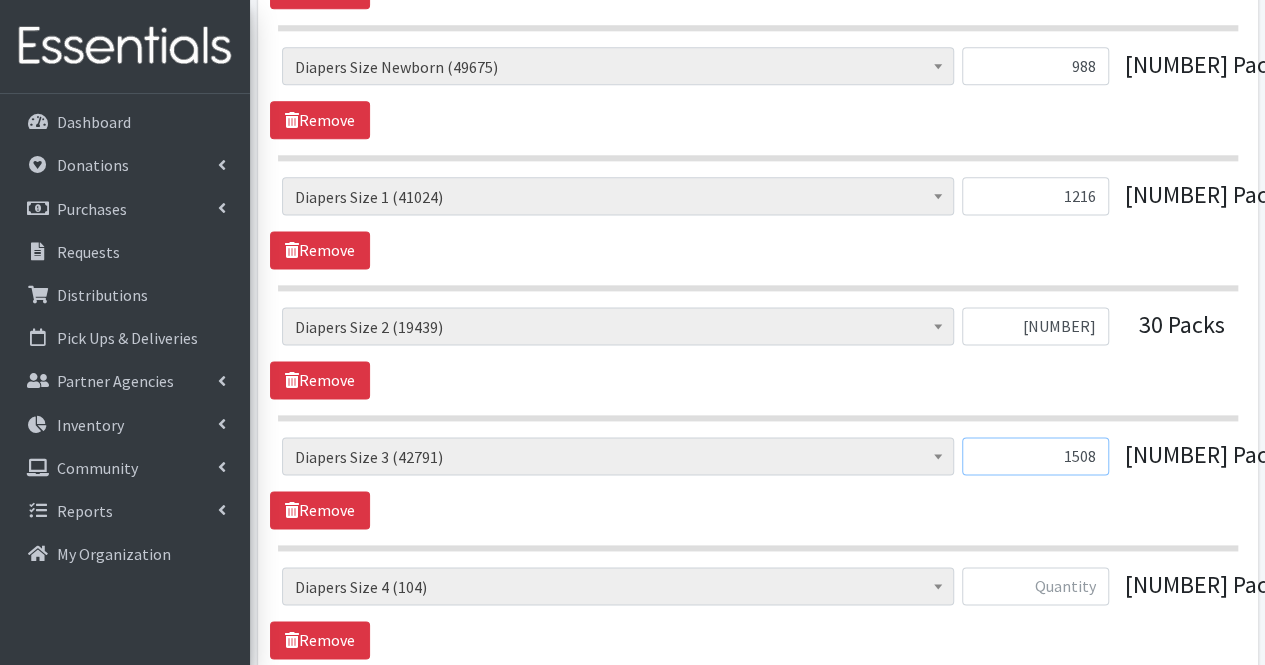 scroll, scrollTop: 1220, scrollLeft: 0, axis: vertical 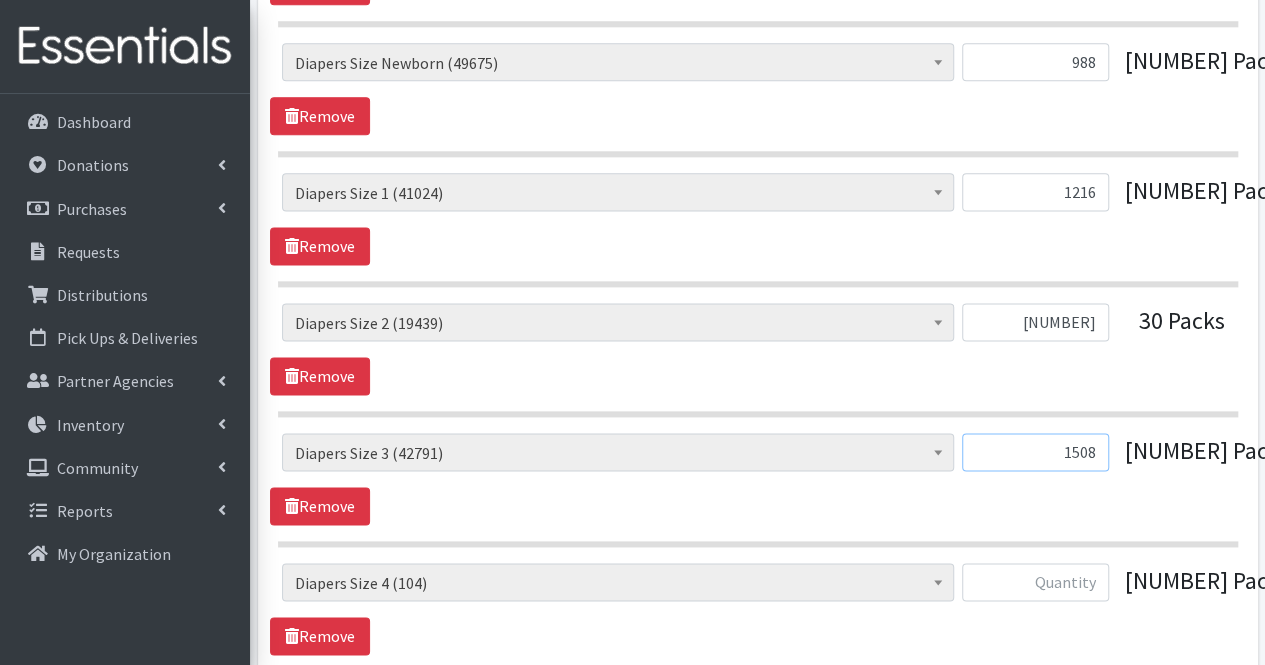 type on "1508" 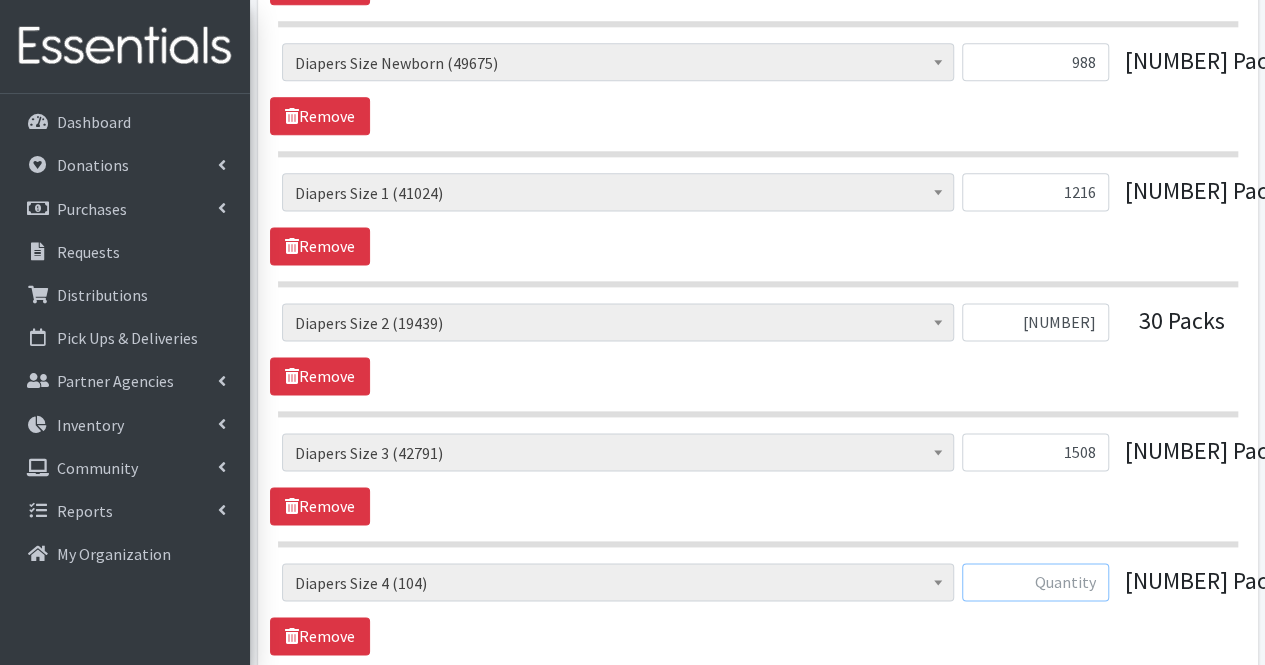 click at bounding box center [1035, 582] 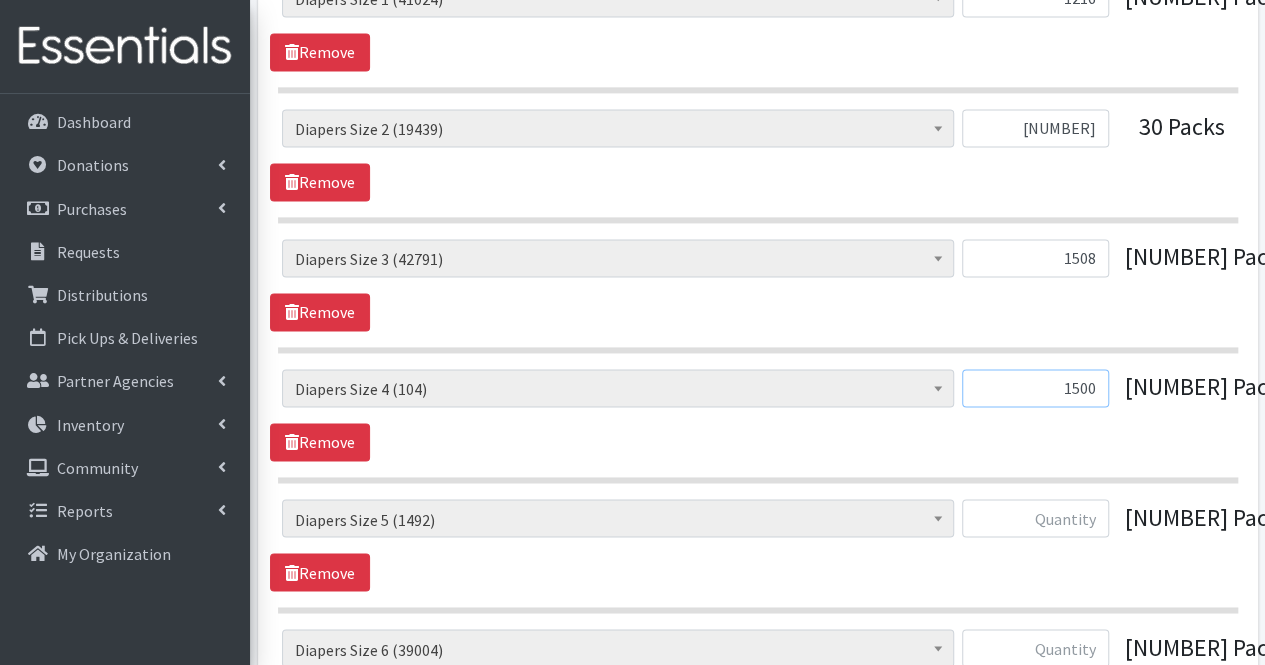 scroll, scrollTop: 1415, scrollLeft: 0, axis: vertical 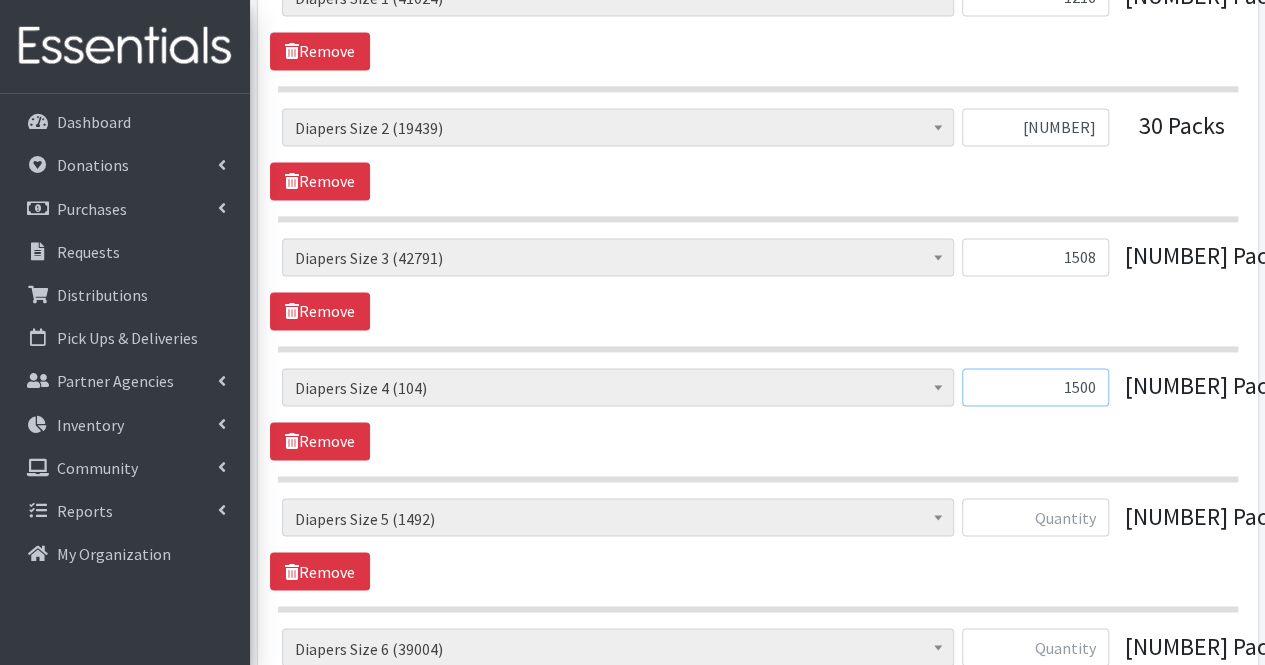 type on "1500" 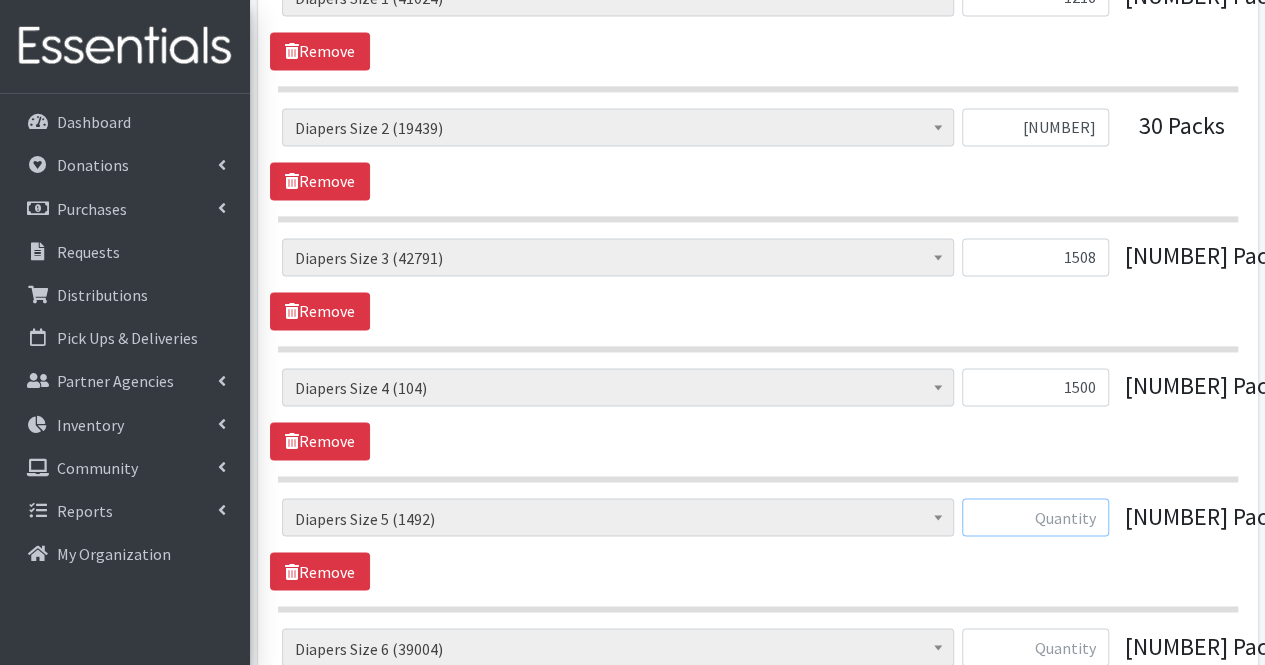 click at bounding box center (1035, 517) 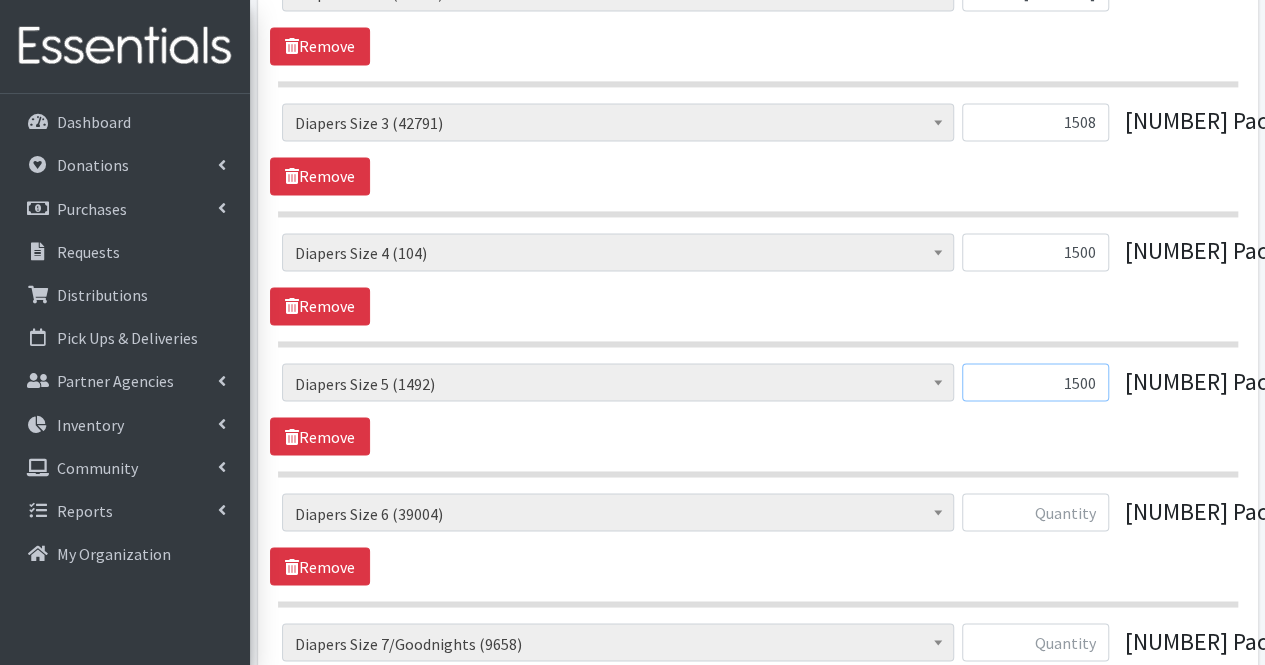 scroll, scrollTop: 1555, scrollLeft: 0, axis: vertical 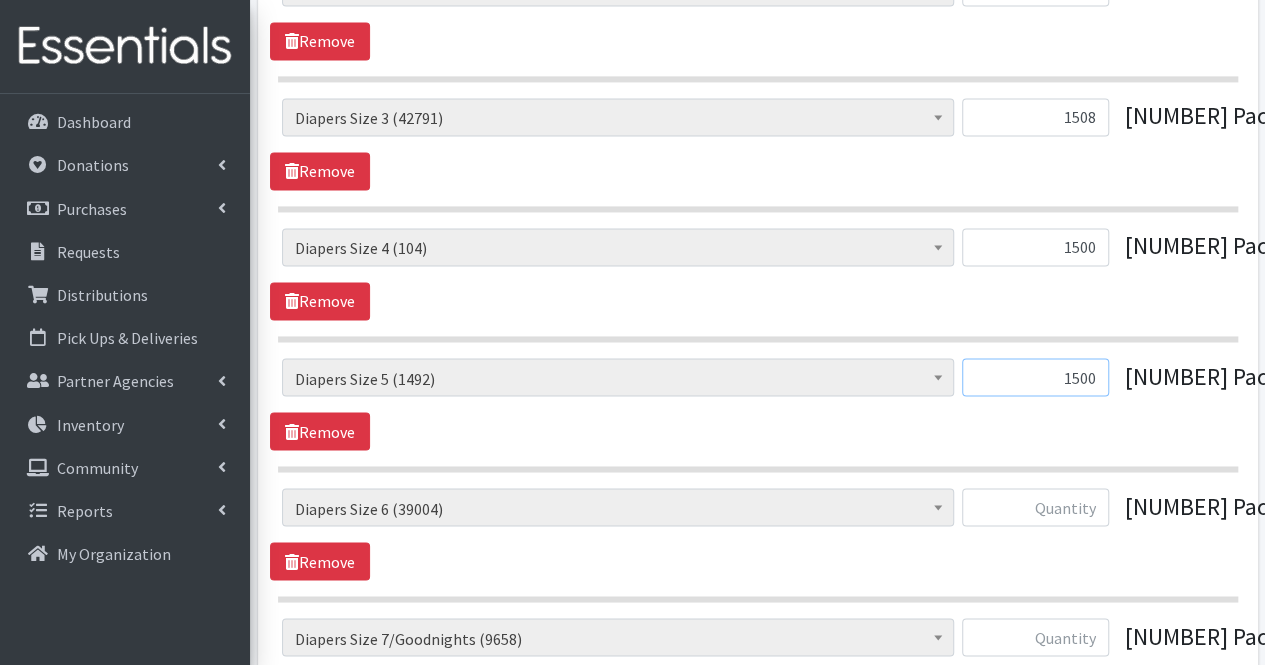 type on "1500" 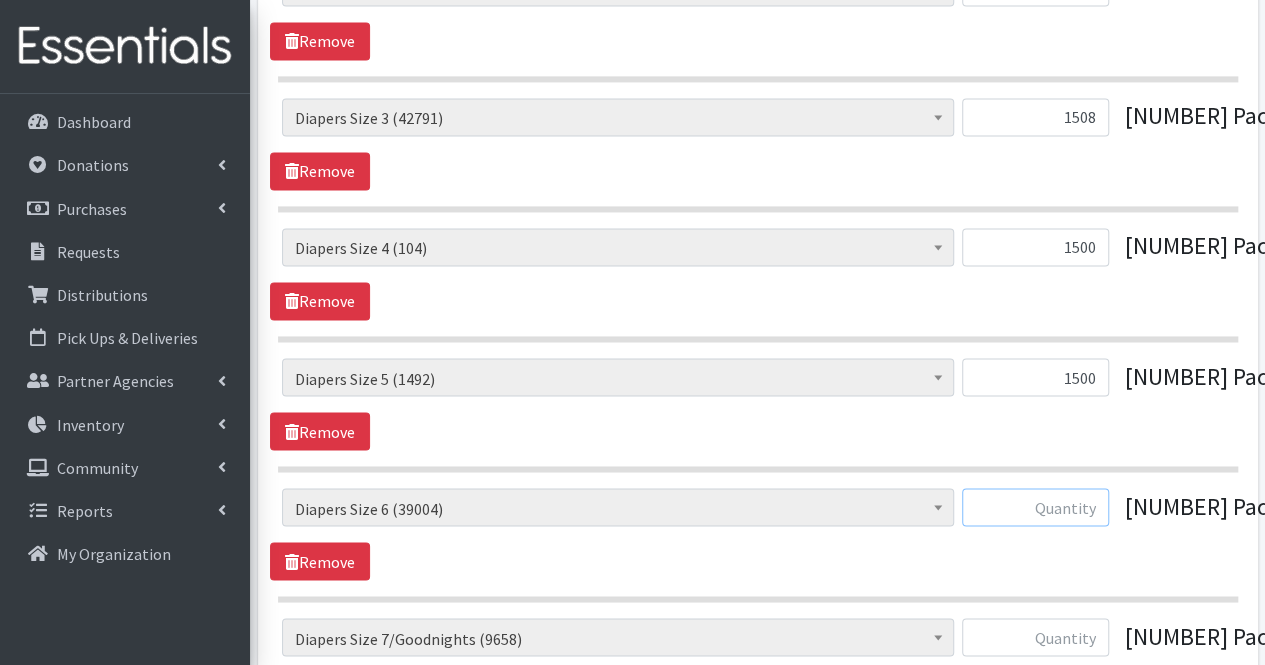 click at bounding box center [1035, 507] 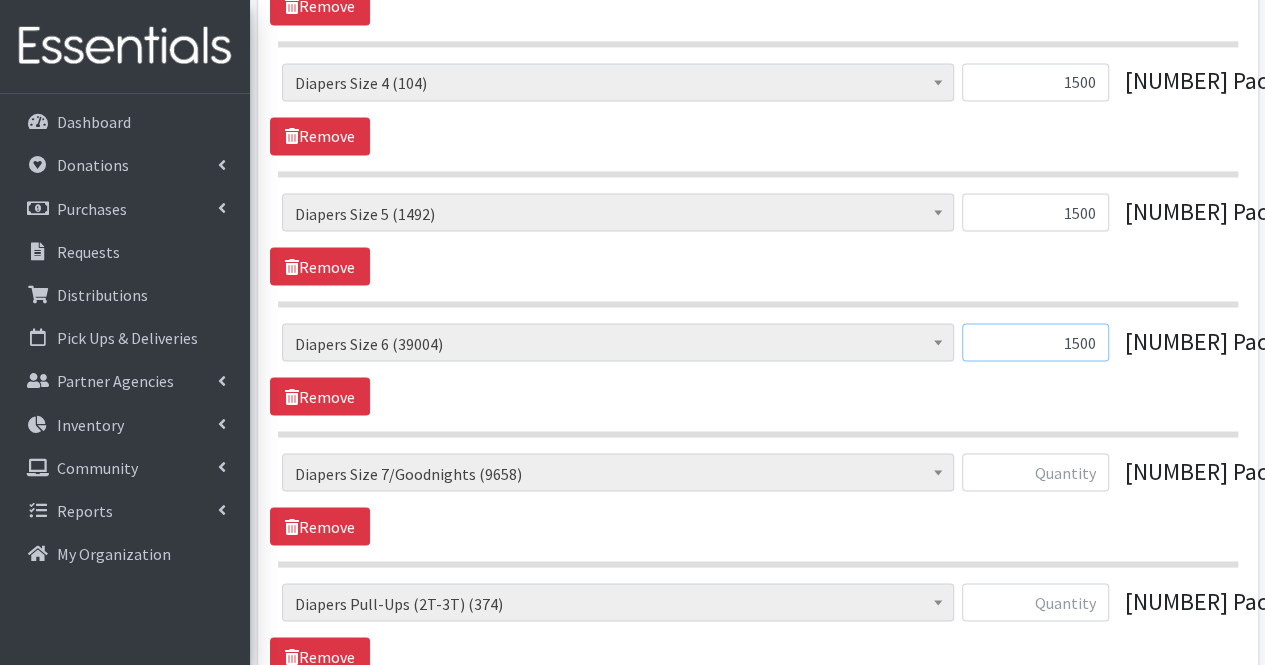 scroll, scrollTop: 1732, scrollLeft: 0, axis: vertical 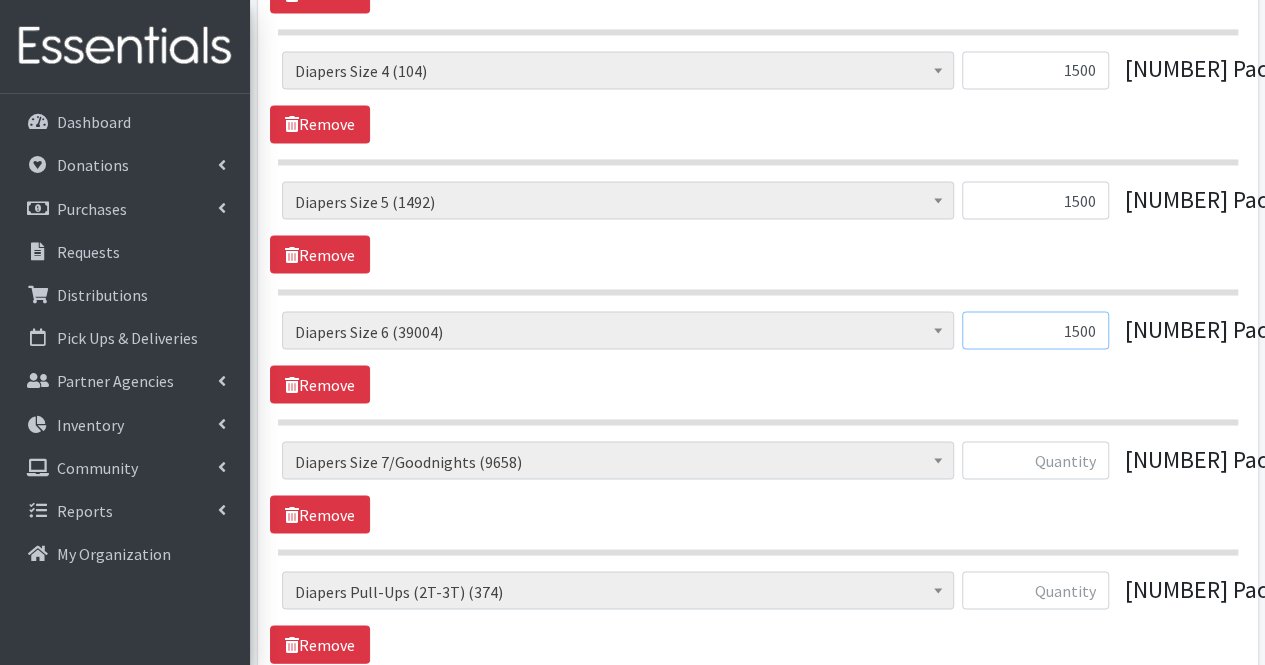 type on "1500" 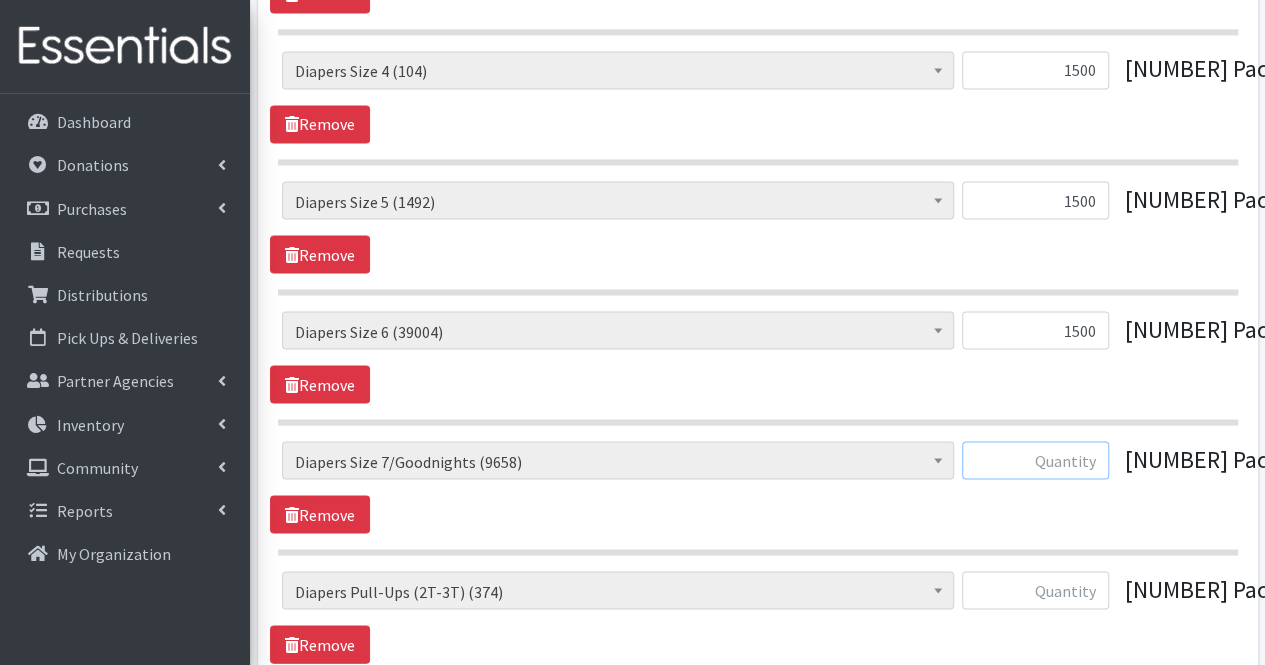 click at bounding box center [1035, 460] 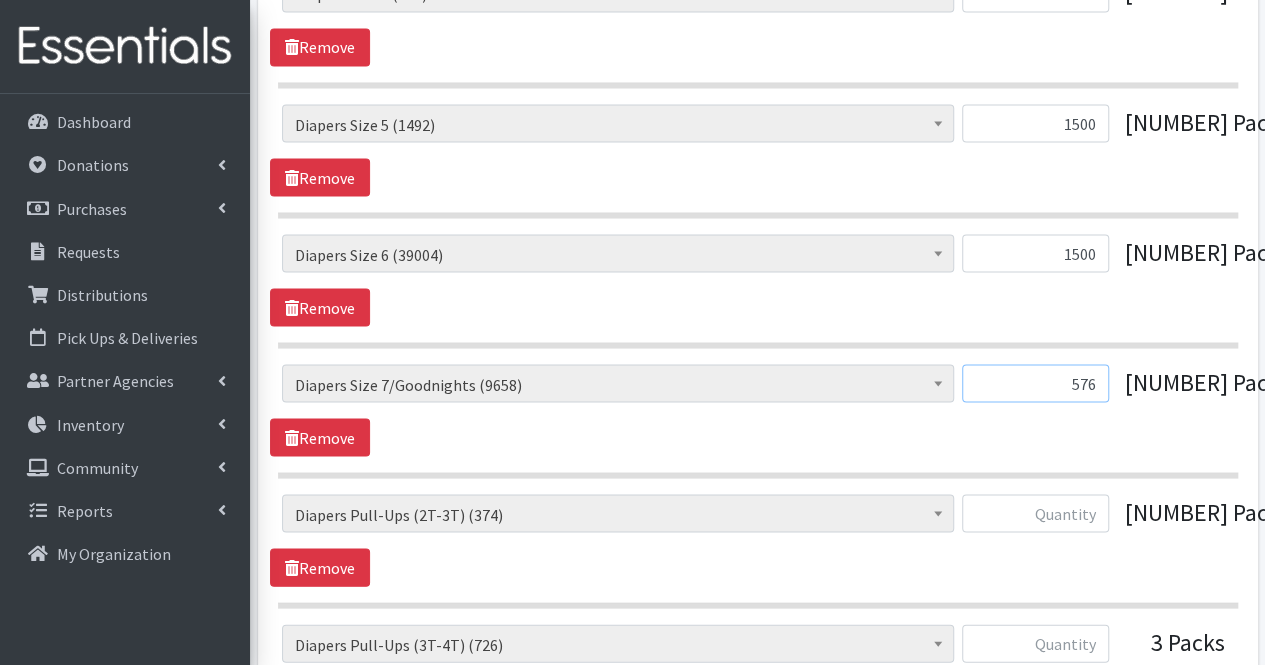 scroll, scrollTop: 1813, scrollLeft: 0, axis: vertical 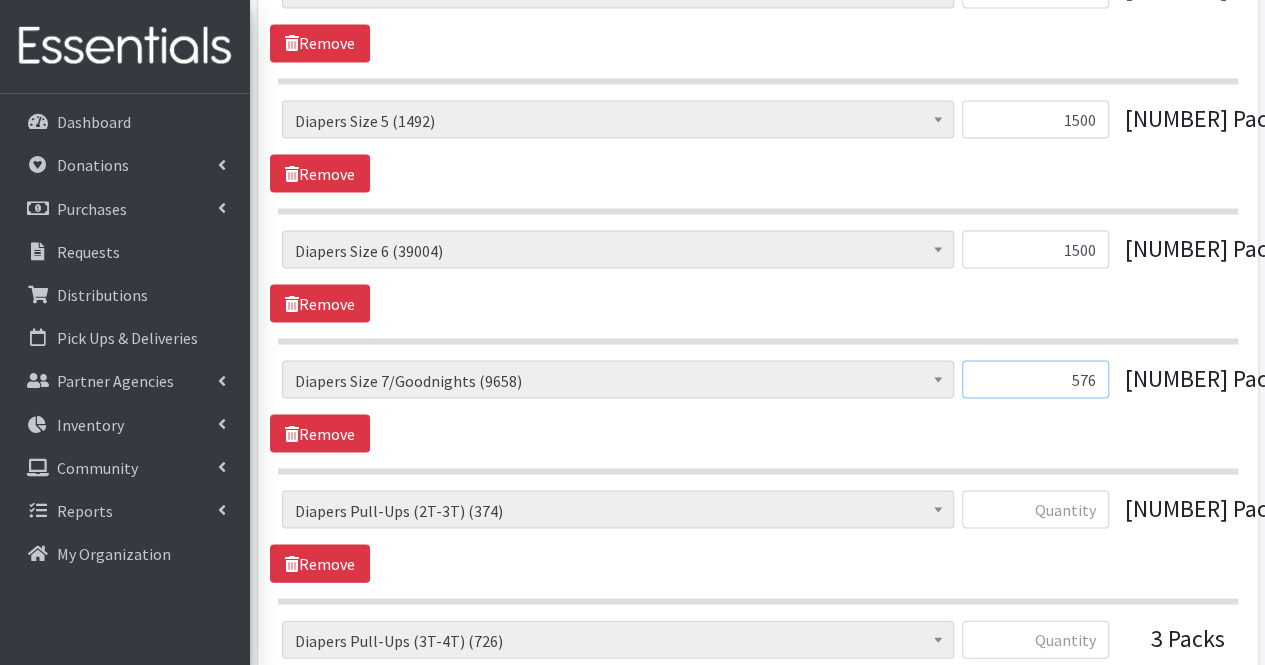 type on "576" 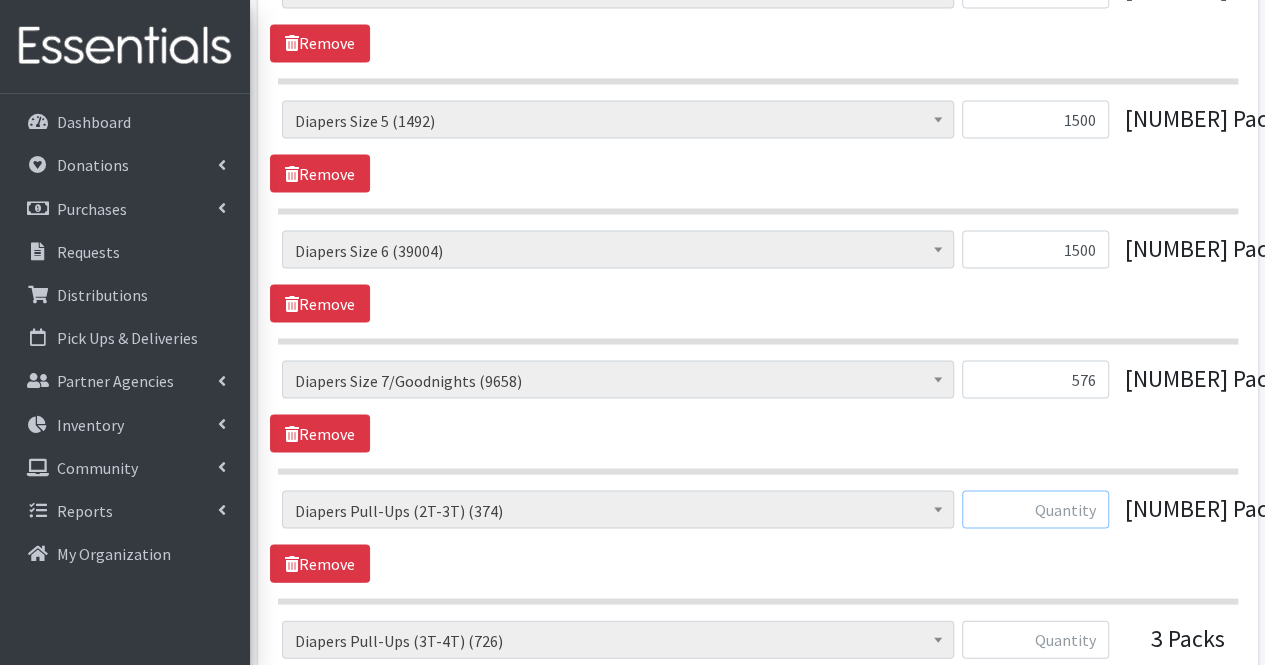 click at bounding box center [1035, 509] 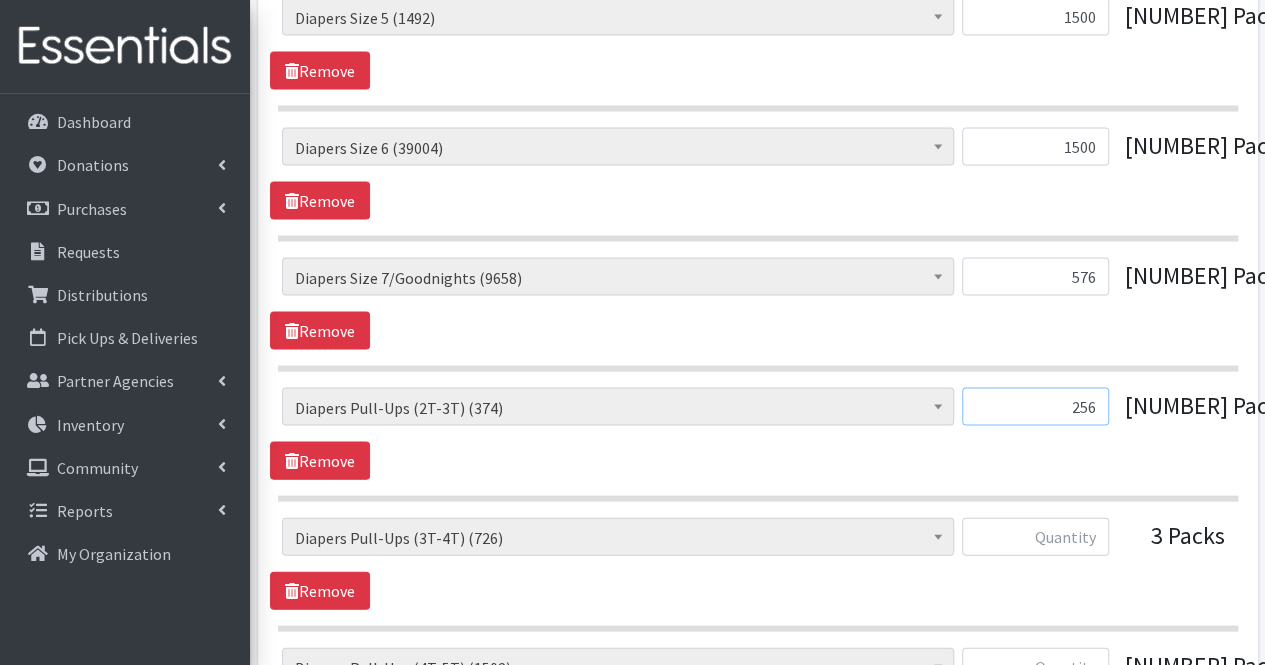 scroll, scrollTop: 1931, scrollLeft: 0, axis: vertical 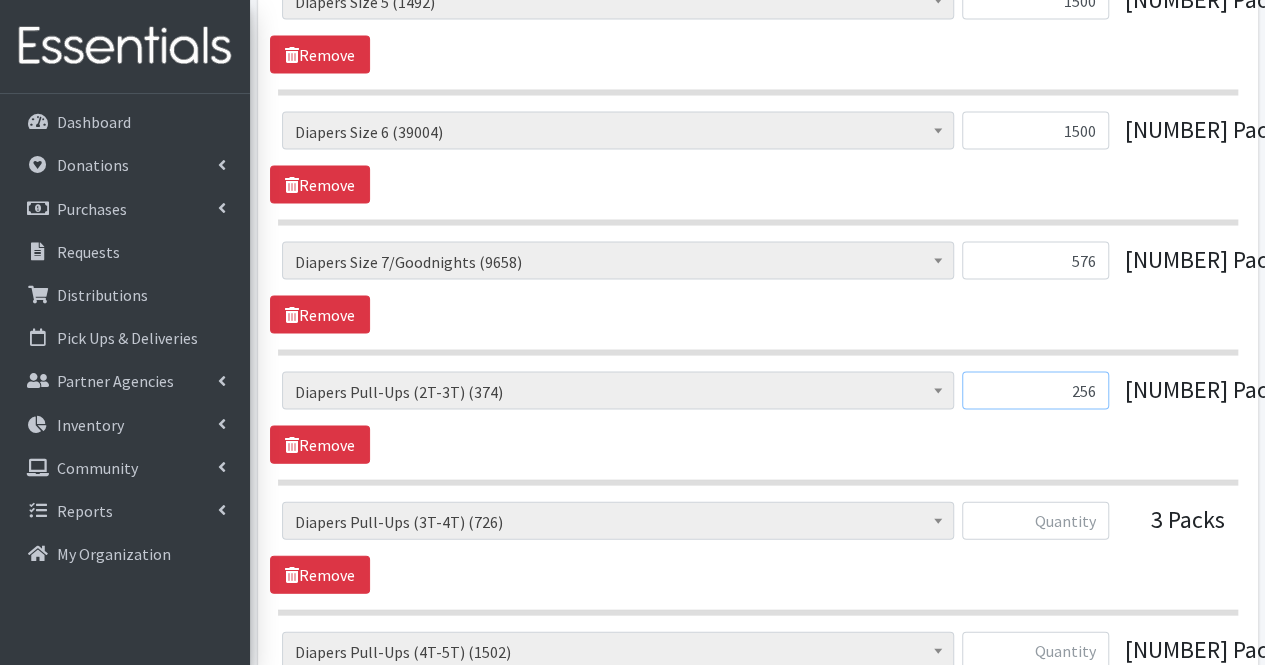 type on "256" 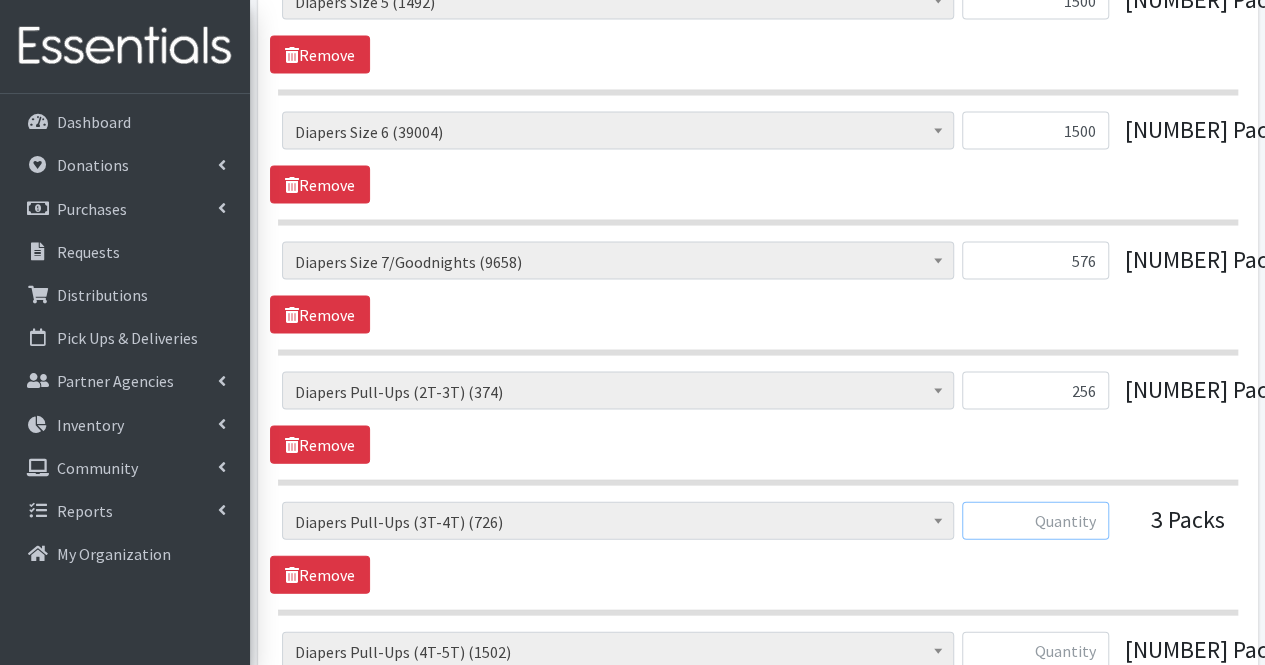 click at bounding box center [1035, 521] 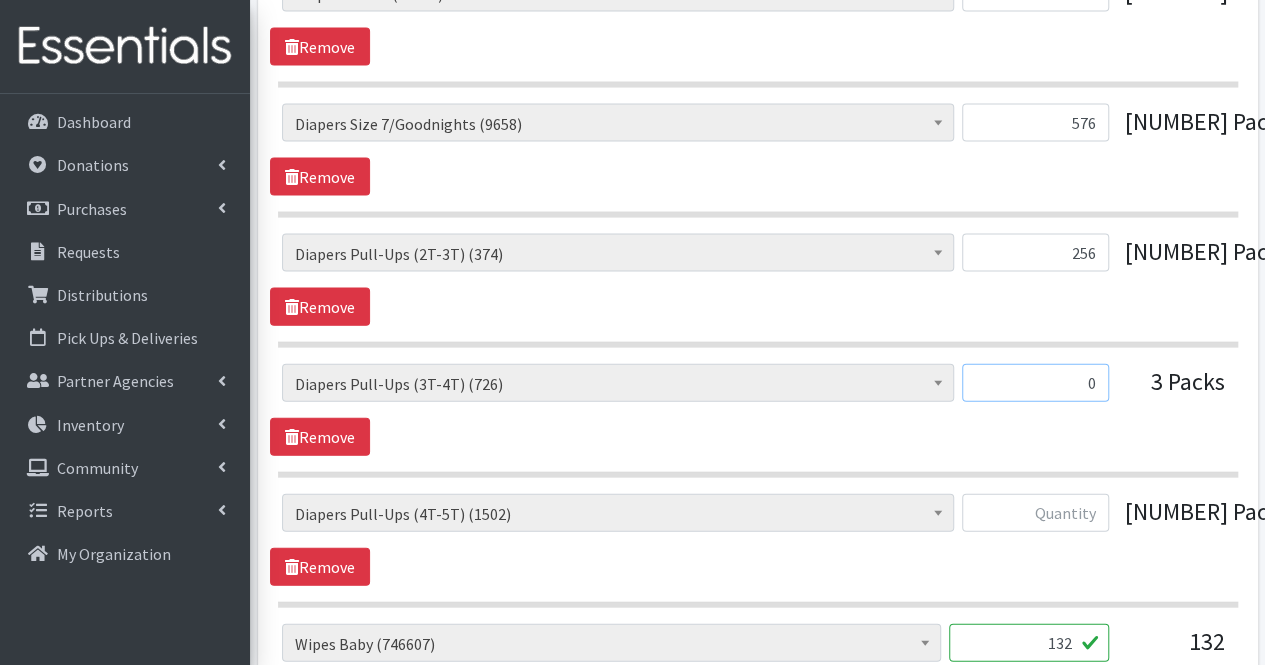 scroll, scrollTop: 2073, scrollLeft: 0, axis: vertical 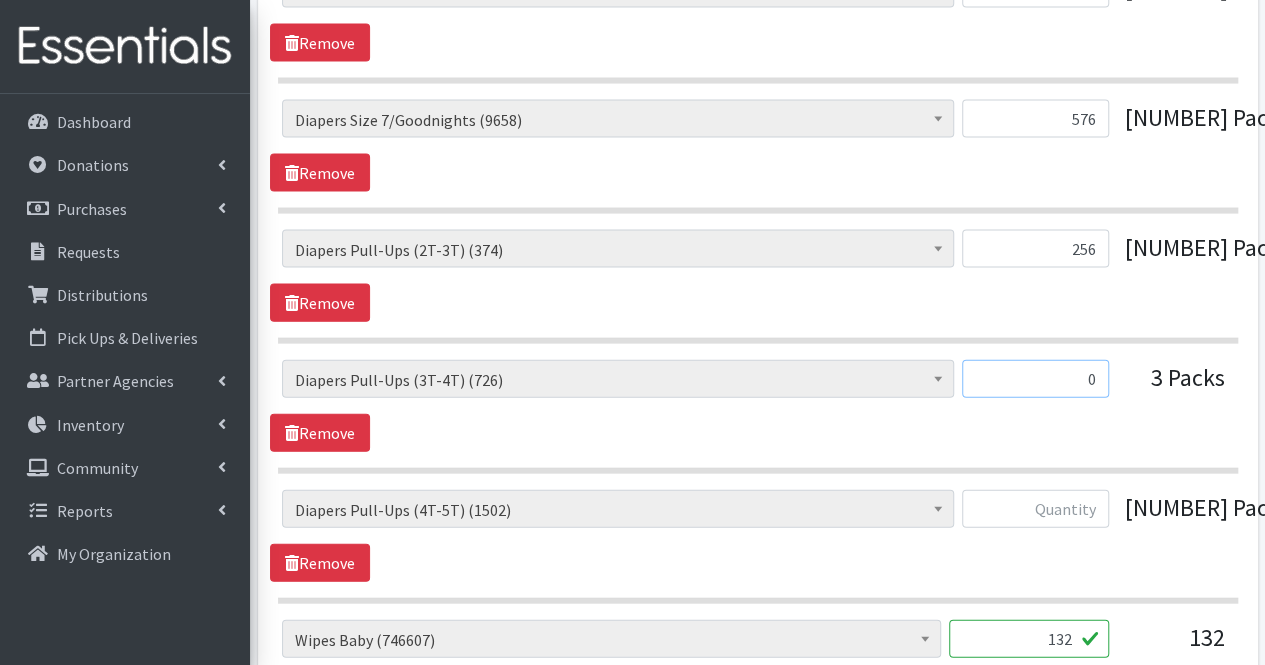 type on "0" 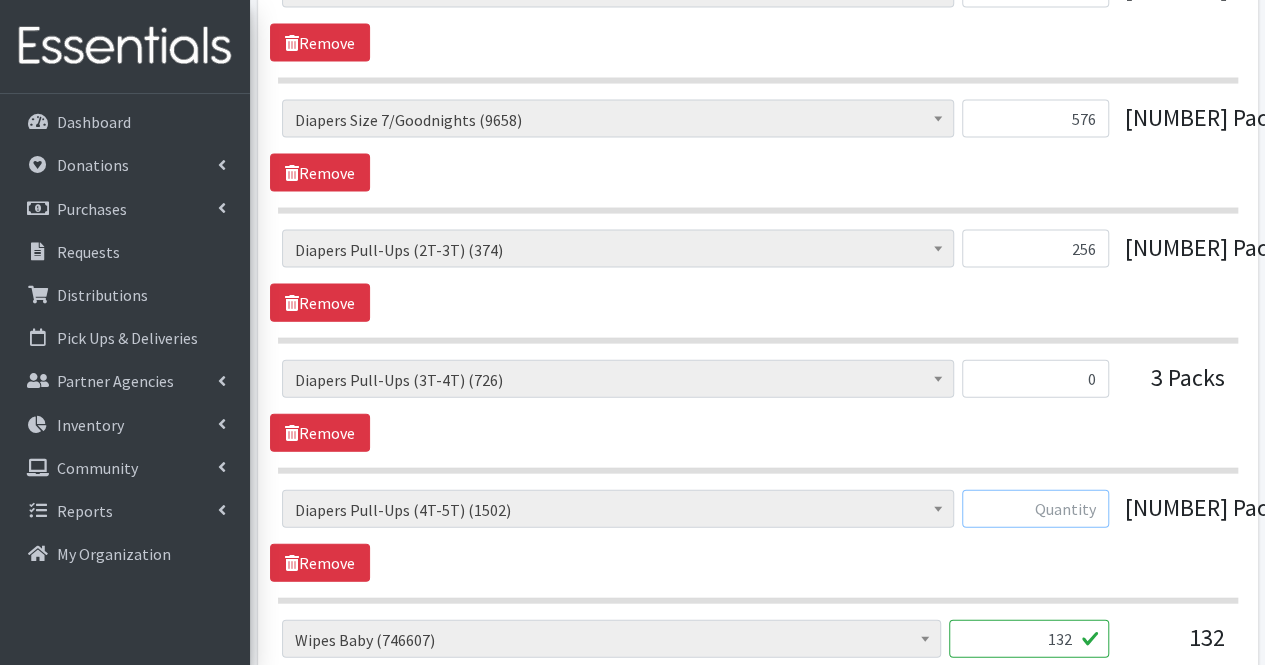click at bounding box center [1035, 509] 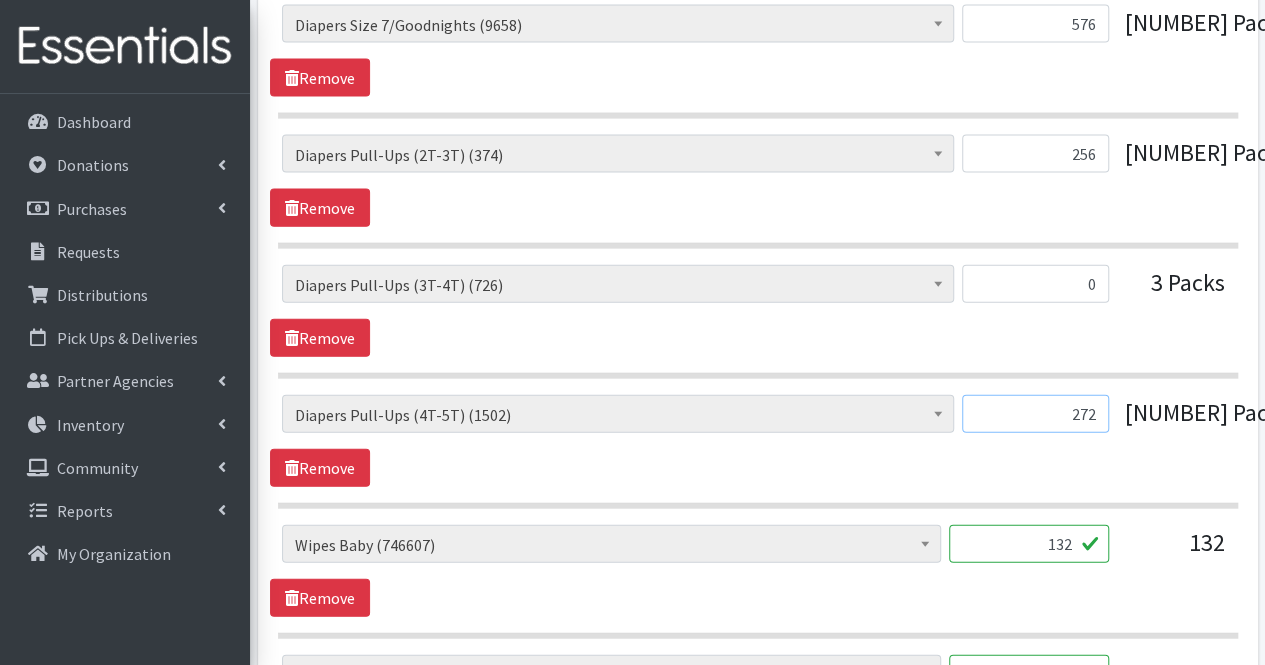 scroll, scrollTop: 2178, scrollLeft: 0, axis: vertical 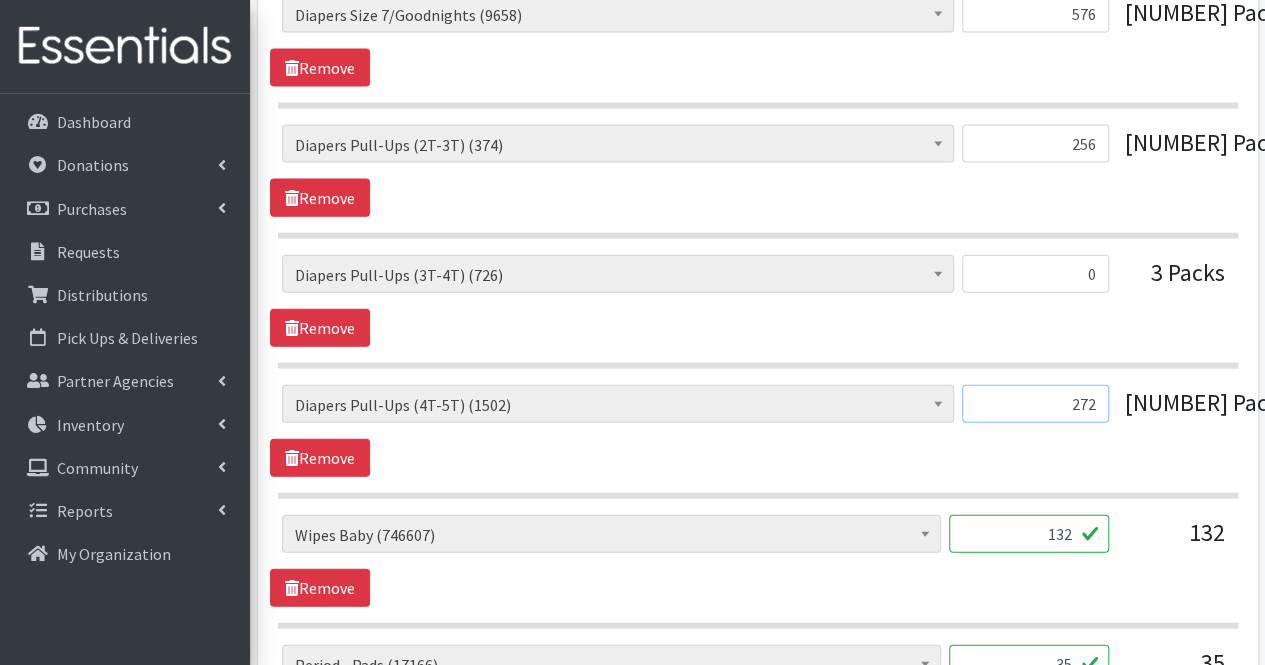 type on "272" 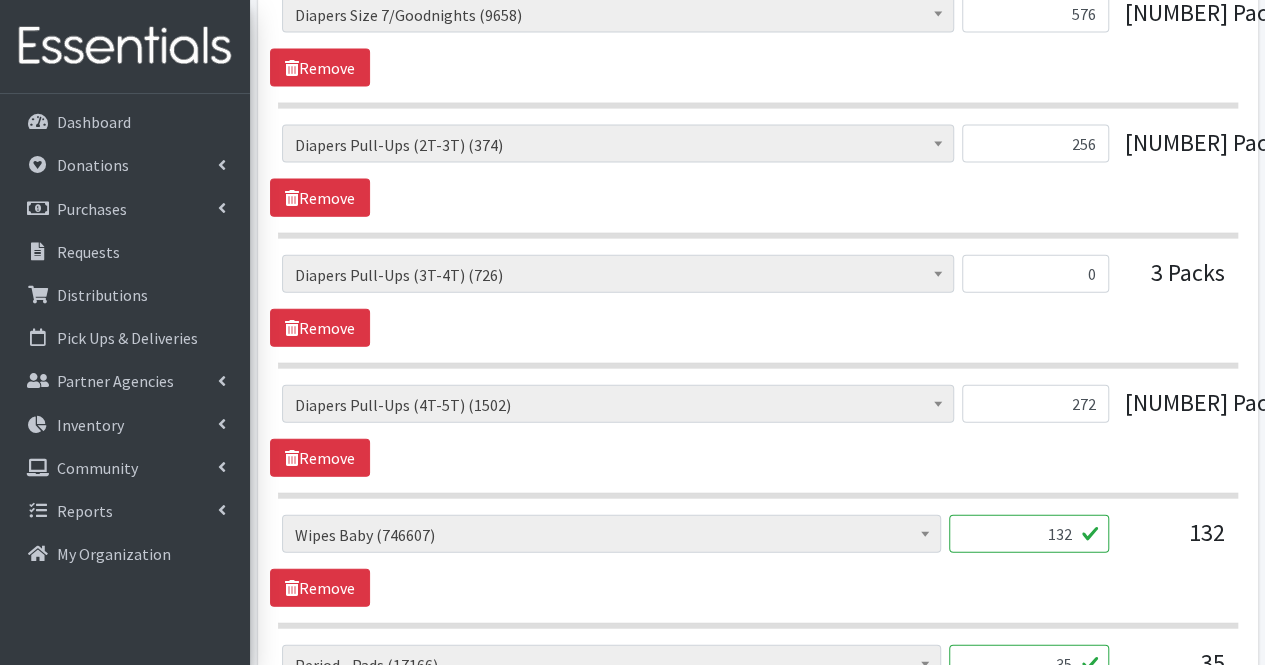 click on "132" at bounding box center [1029, 534] 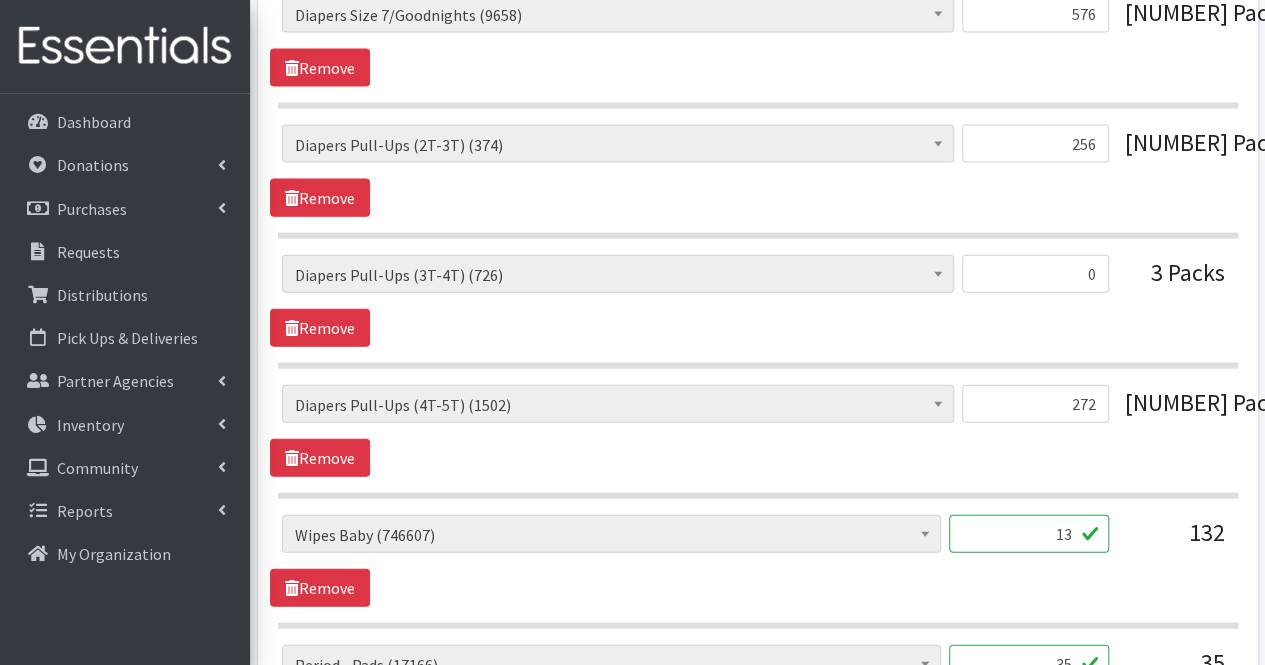 type on "1" 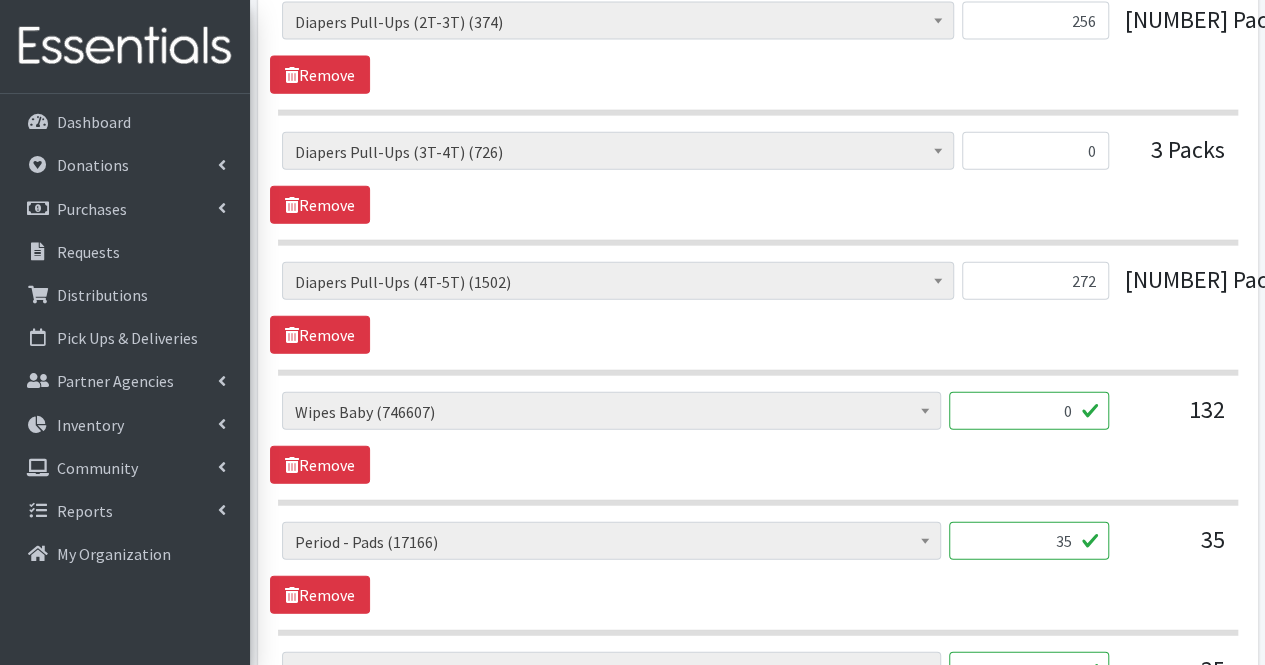 scroll, scrollTop: 2314, scrollLeft: 0, axis: vertical 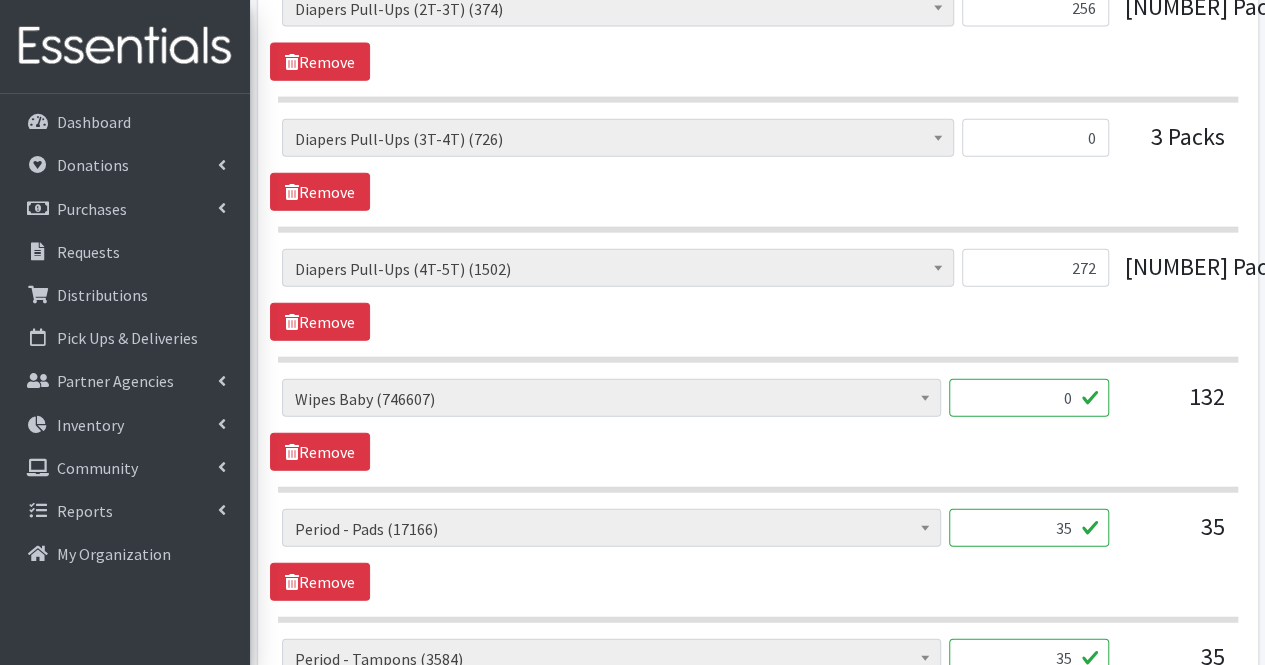 type on "0" 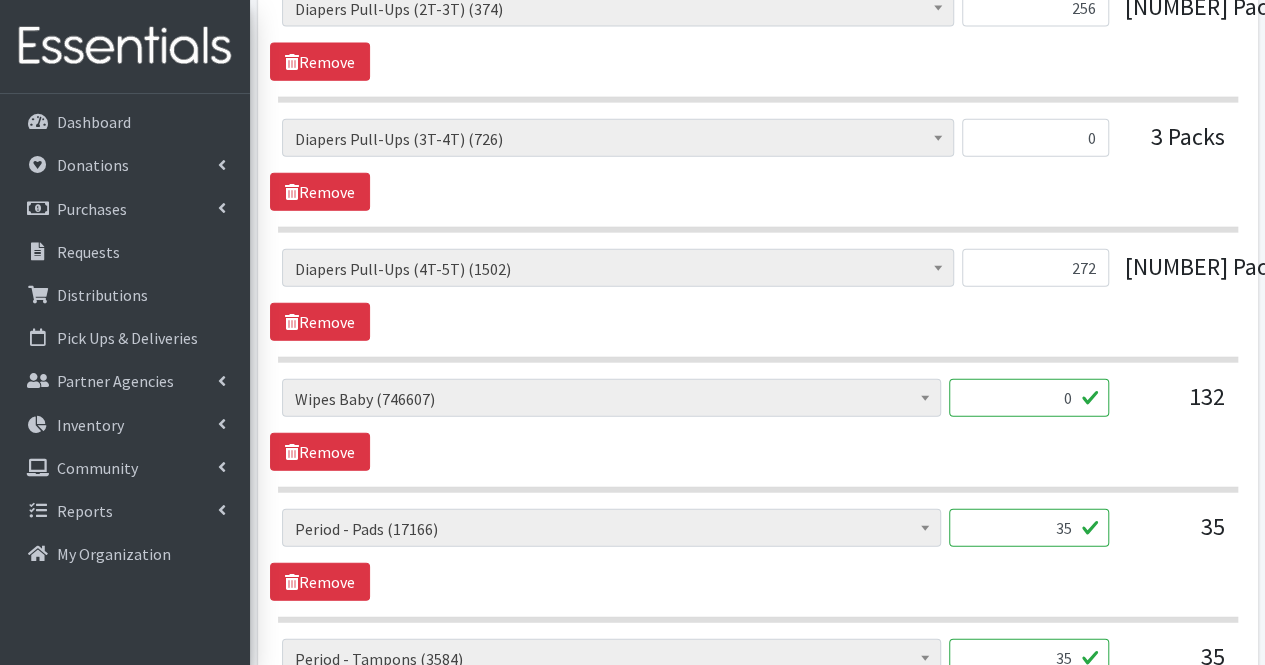 type on "3" 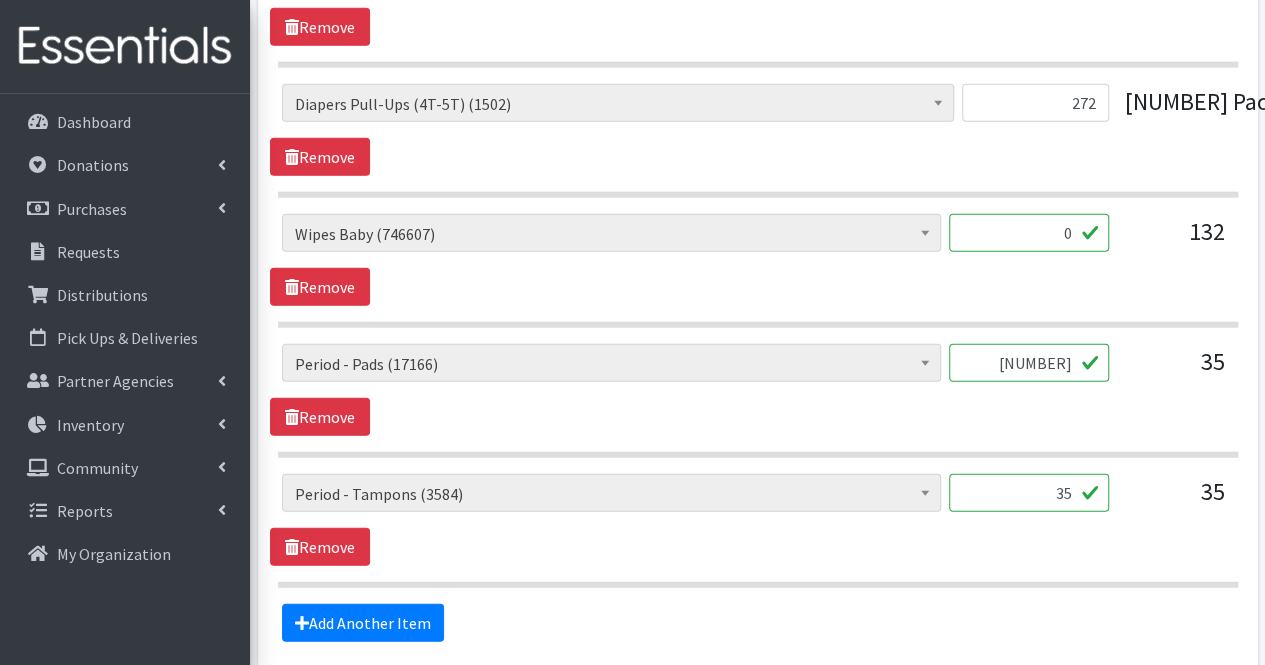 scroll, scrollTop: 2481, scrollLeft: 0, axis: vertical 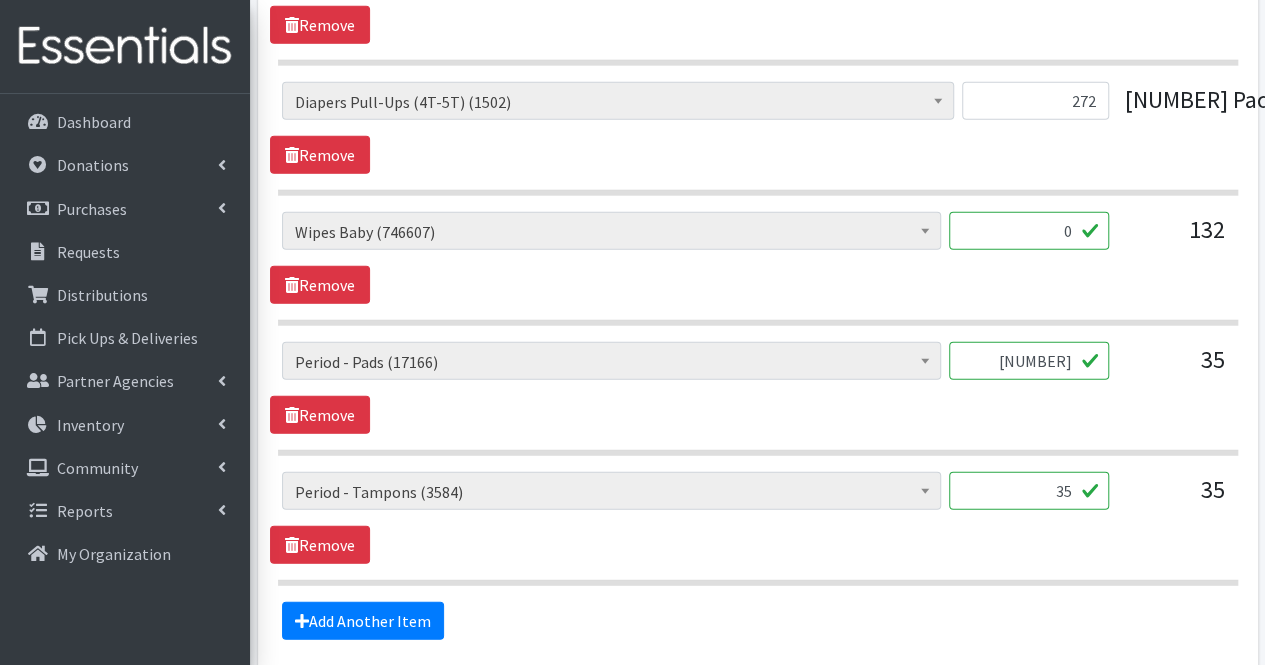 type on "[NUMBER]" 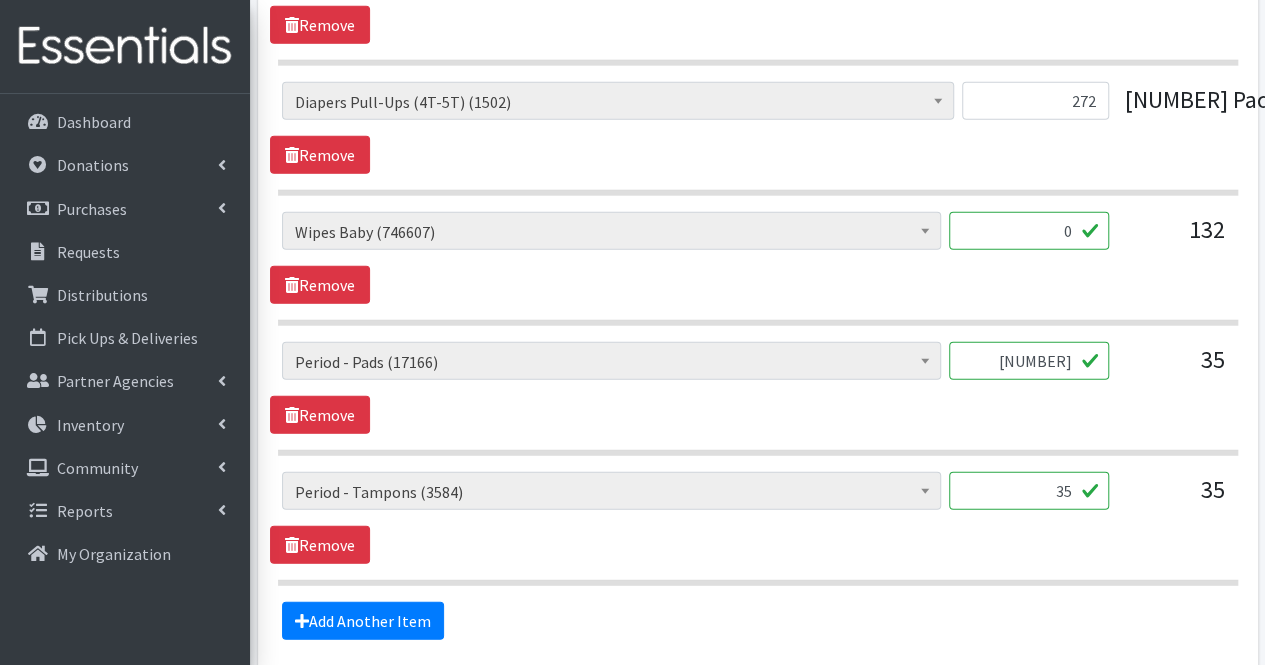 type on "3" 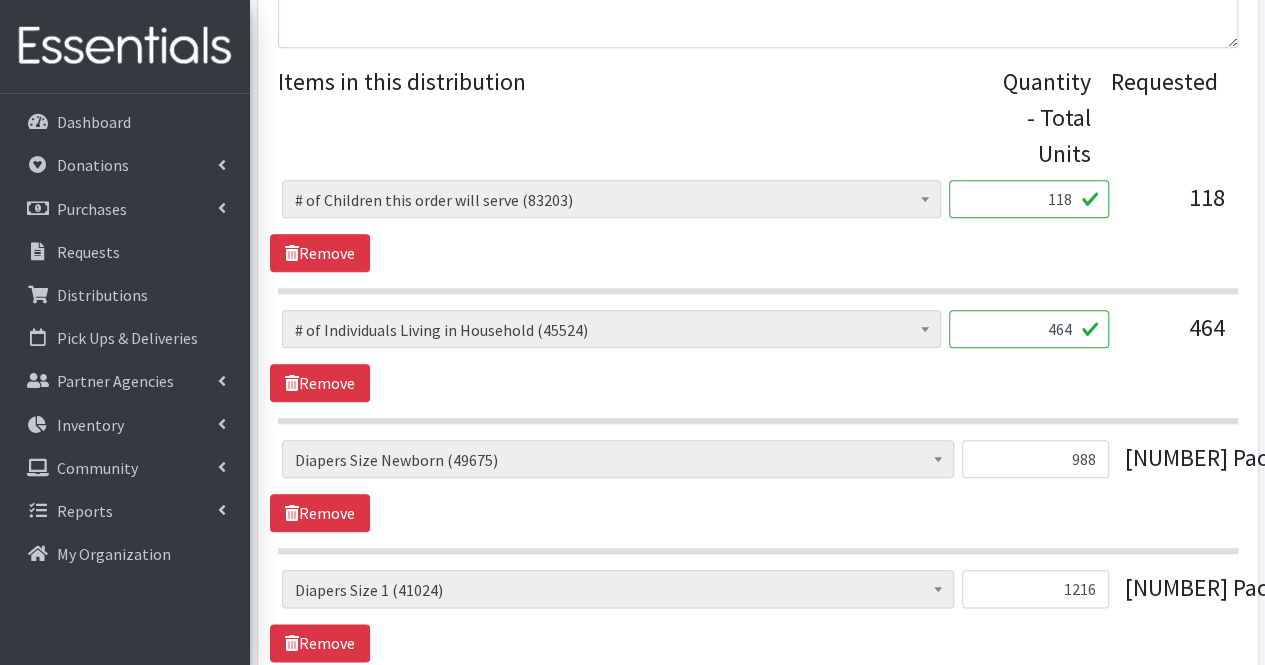 scroll, scrollTop: 776, scrollLeft: 0, axis: vertical 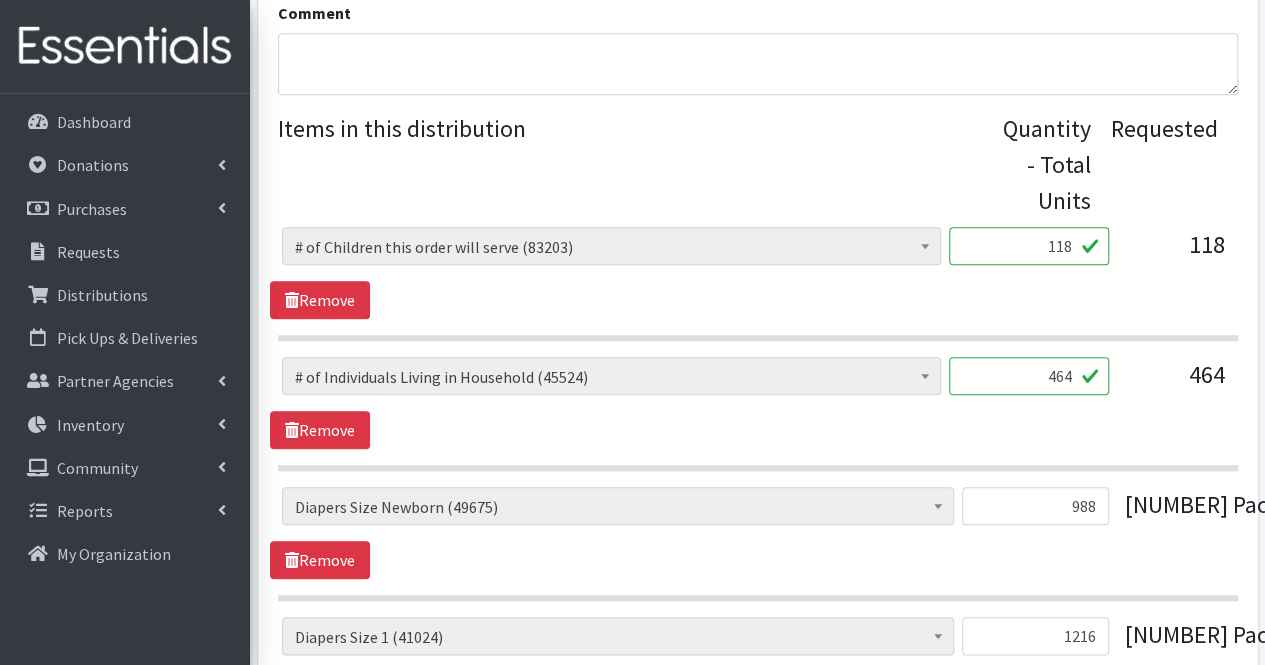 type on "318" 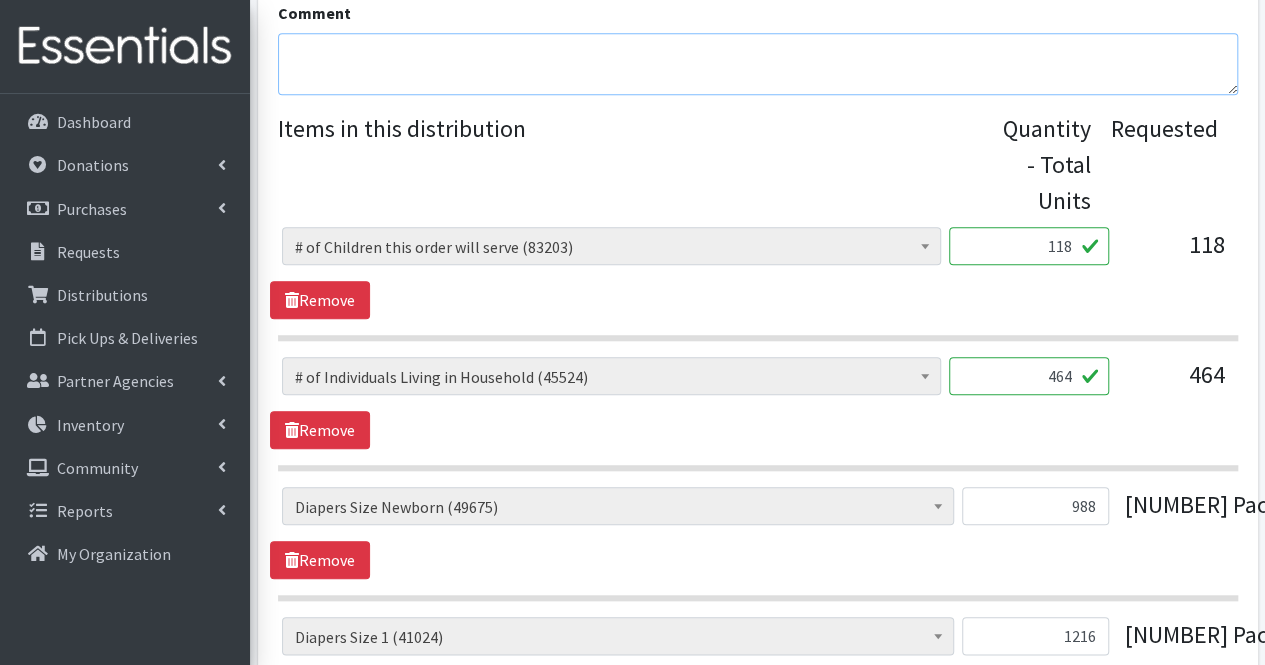 click on "Comment" at bounding box center (758, 64) 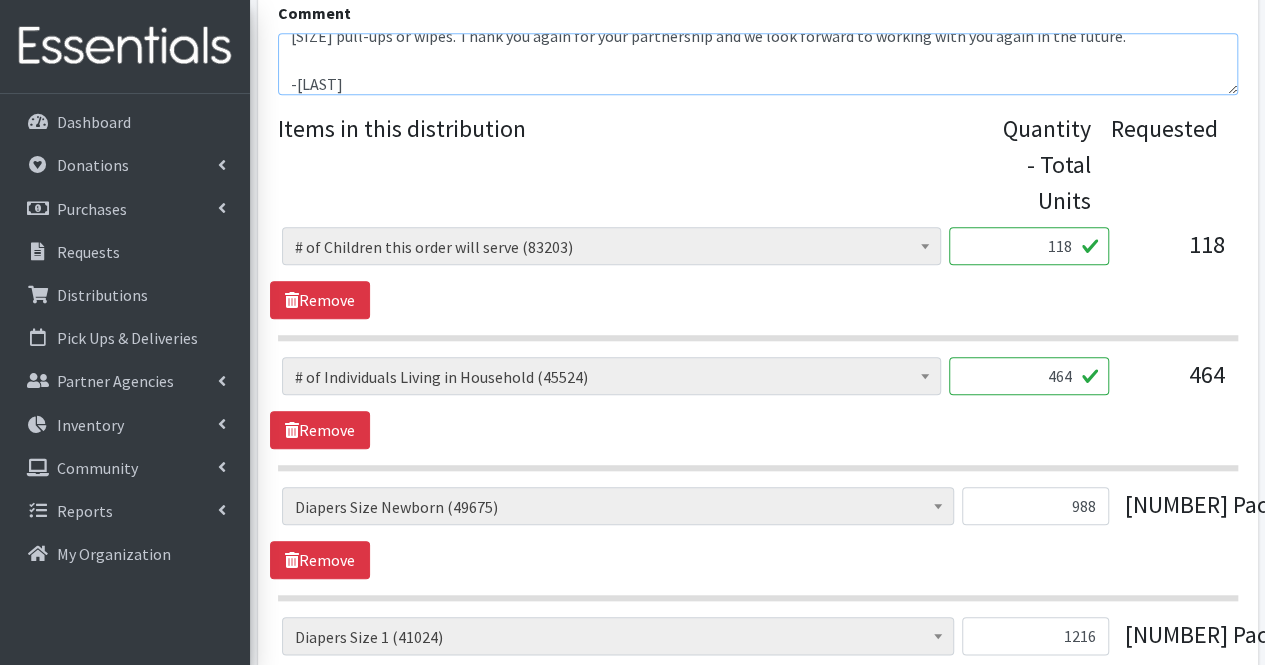 scroll, scrollTop: 48, scrollLeft: 0, axis: vertical 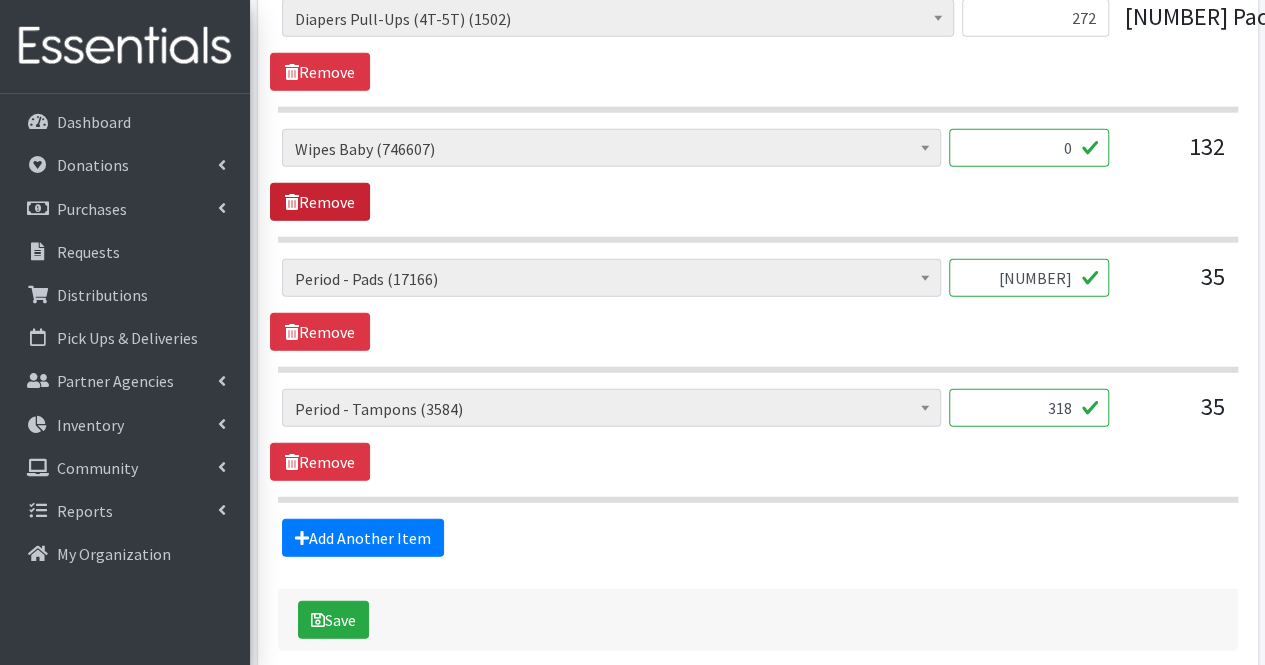 type on "Thank you for your partnership. Due to quantities available, your order could not be fulfilled exactly as placed. There are currently no size [SIZE] pull-ups or wipes. Thank you again for your partnership and we look forward to working with you again in the future.
-[LAST]" 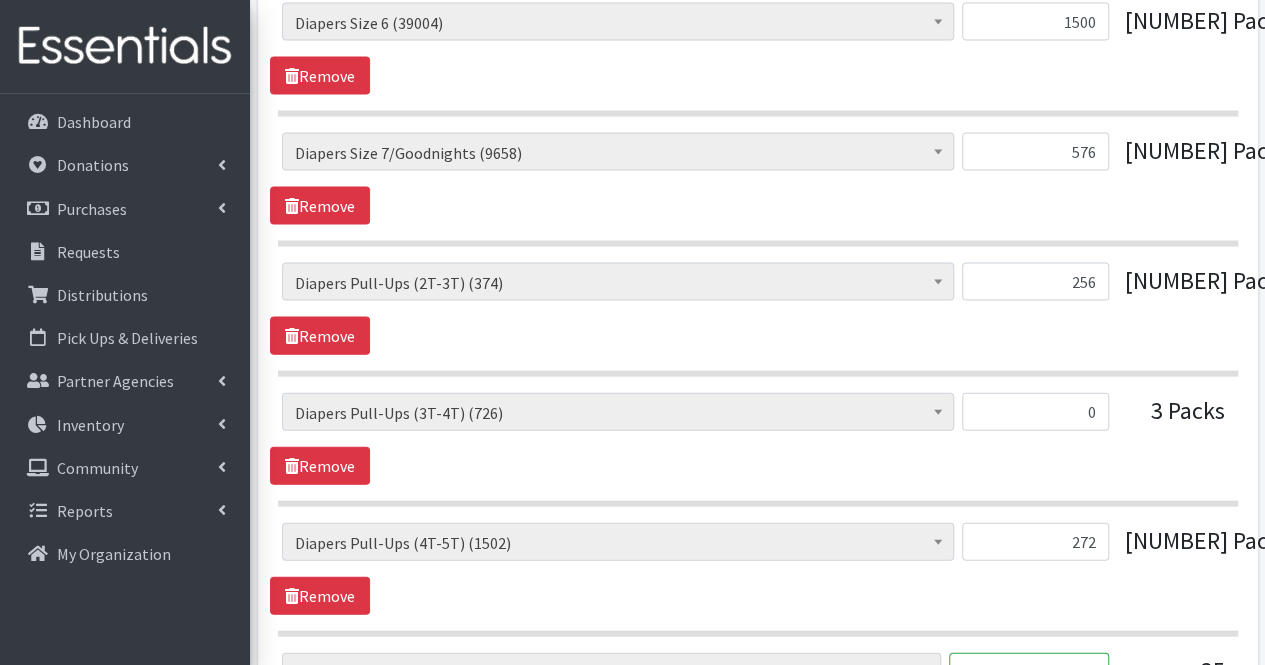 scroll, scrollTop: 2038, scrollLeft: 0, axis: vertical 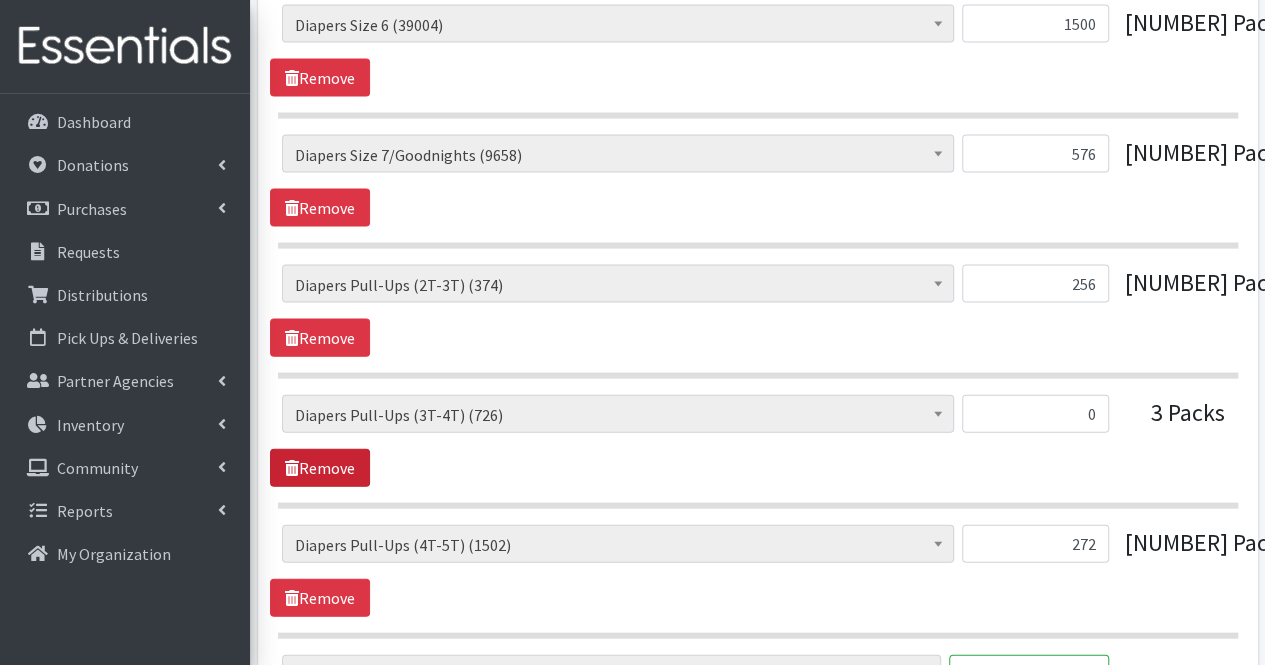 click on "Remove" at bounding box center (320, 468) 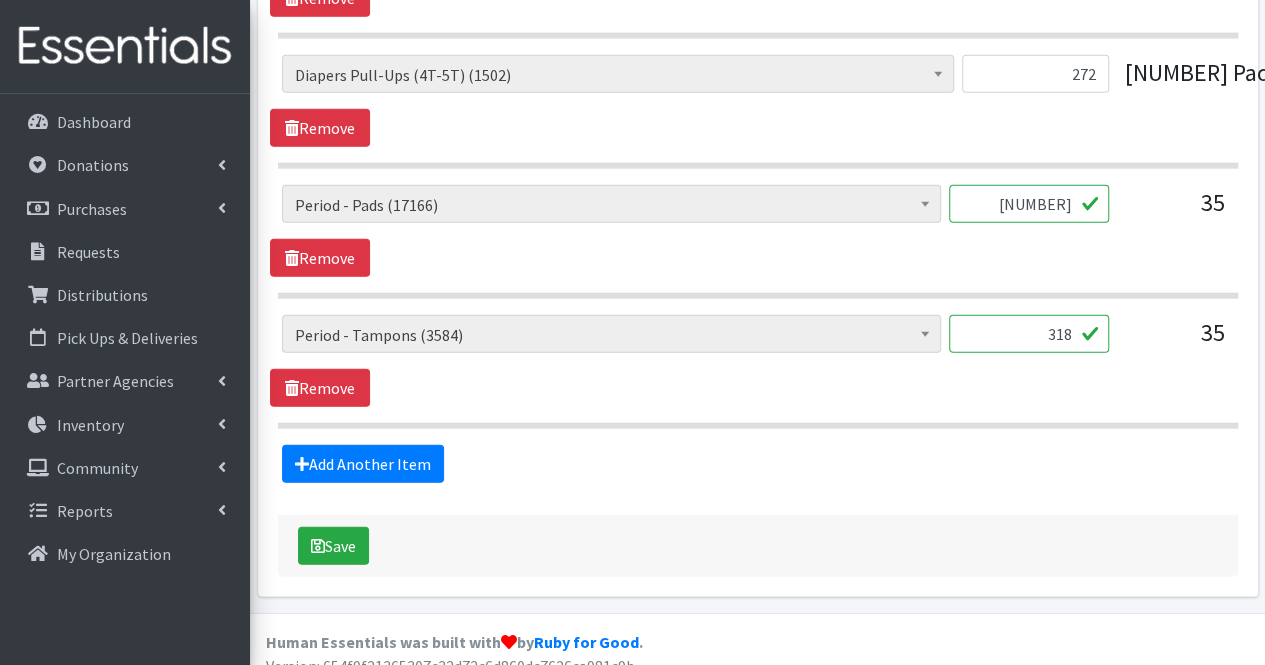 scroll, scrollTop: 2384, scrollLeft: 0, axis: vertical 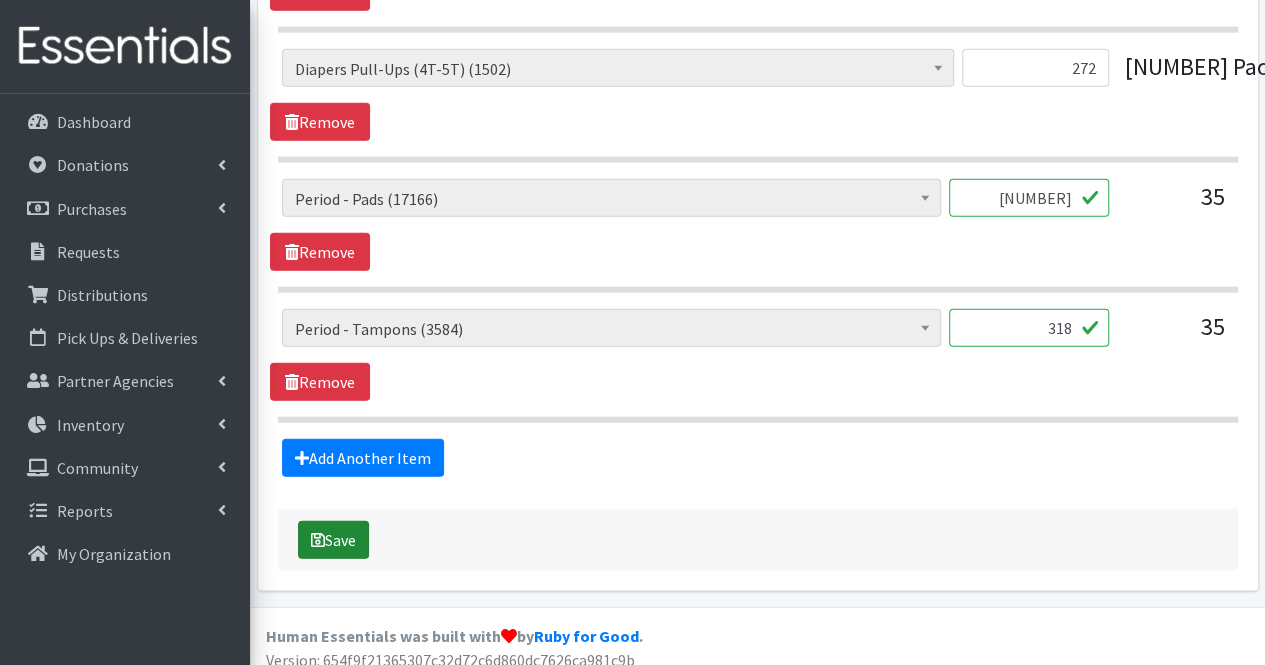 click on "Save" at bounding box center [333, 540] 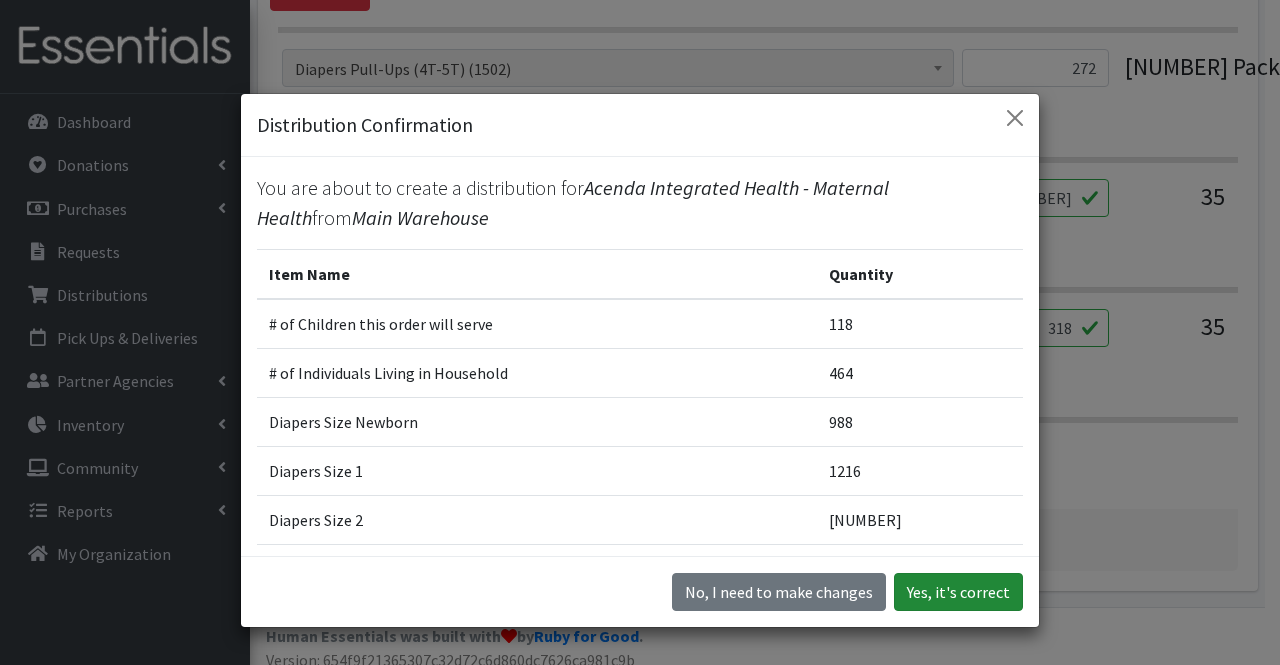 click on "Yes, it's correct" at bounding box center [958, 592] 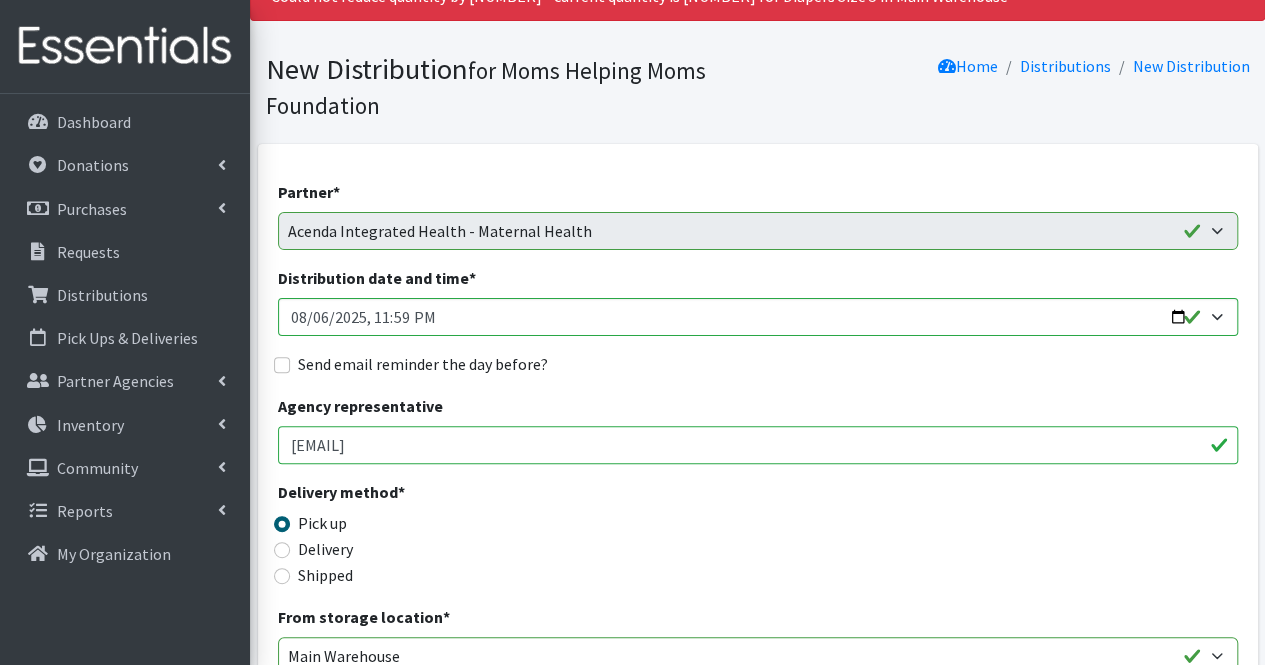 scroll, scrollTop: 0, scrollLeft: 0, axis: both 